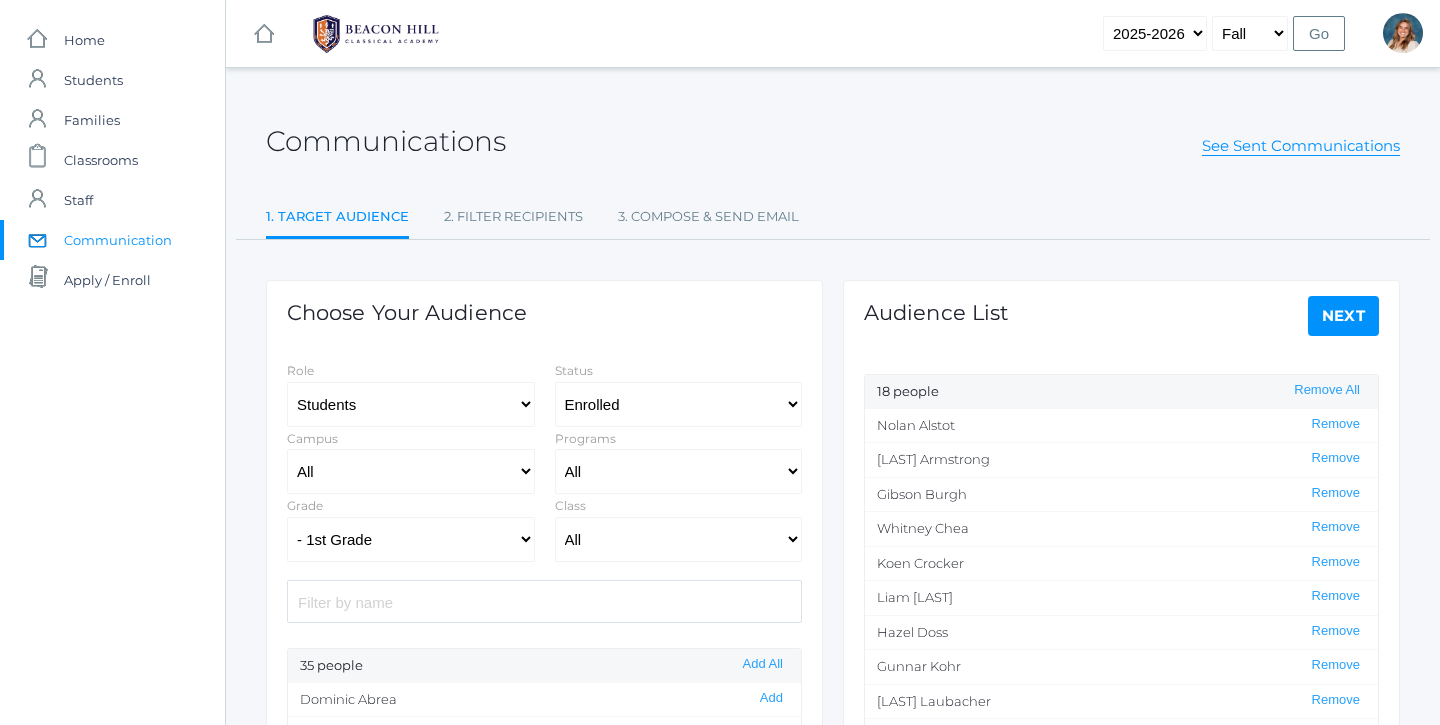 select on "Enrolled" 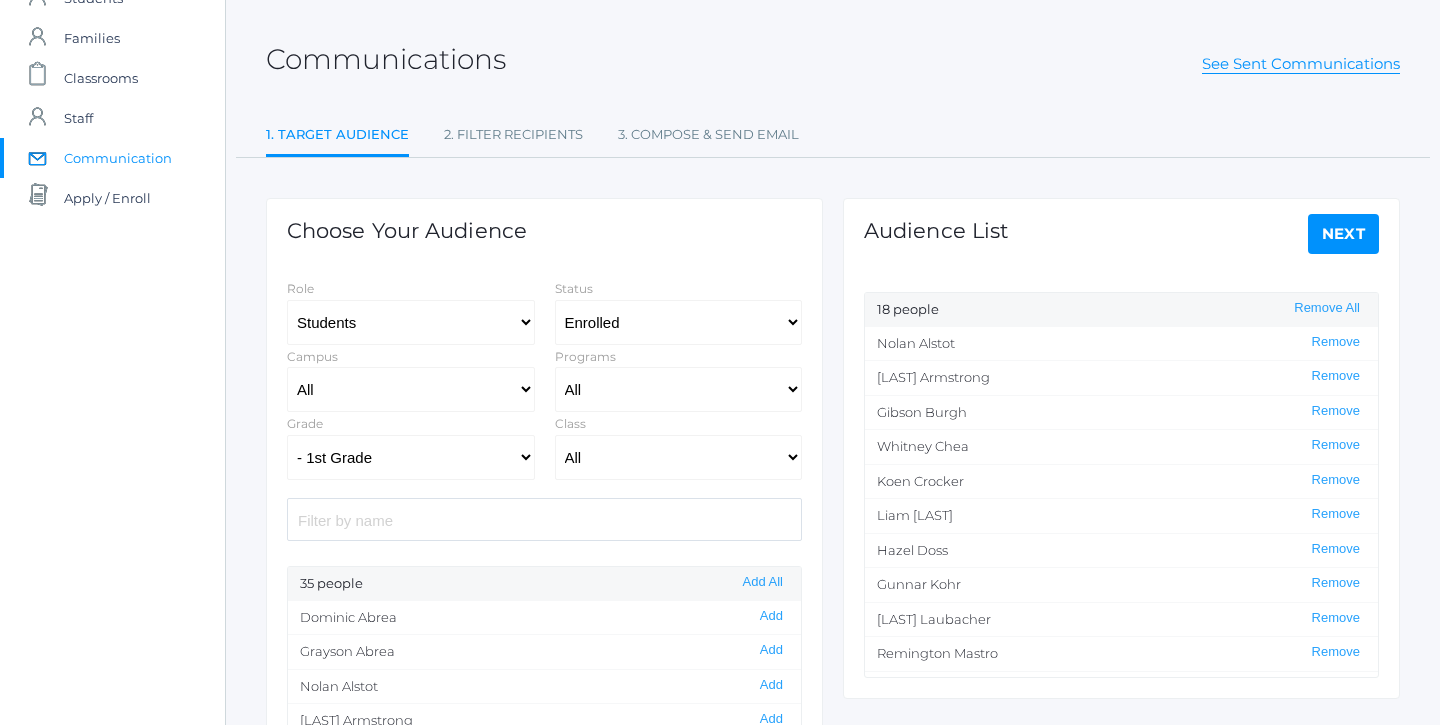 scroll, scrollTop: 261, scrollLeft: 0, axis: vertical 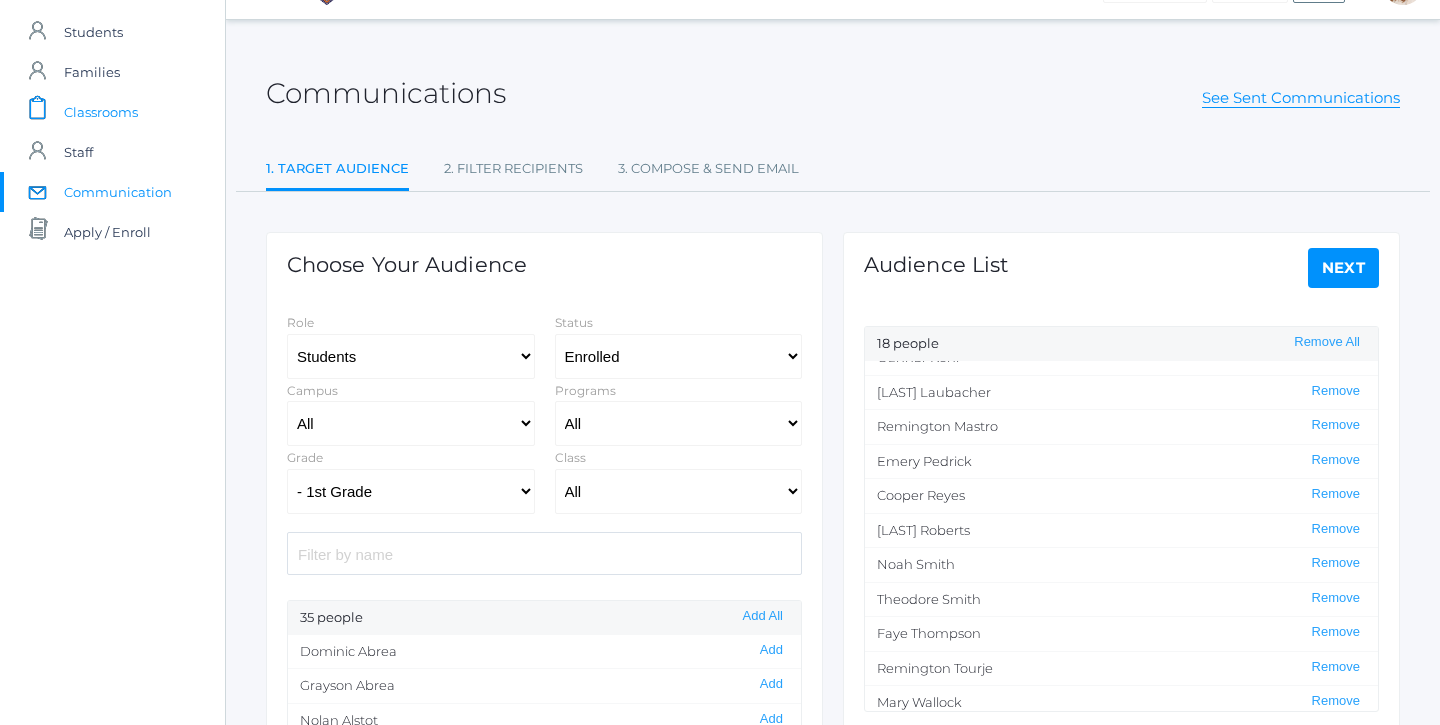 click on "Classrooms" at bounding box center [101, 112] 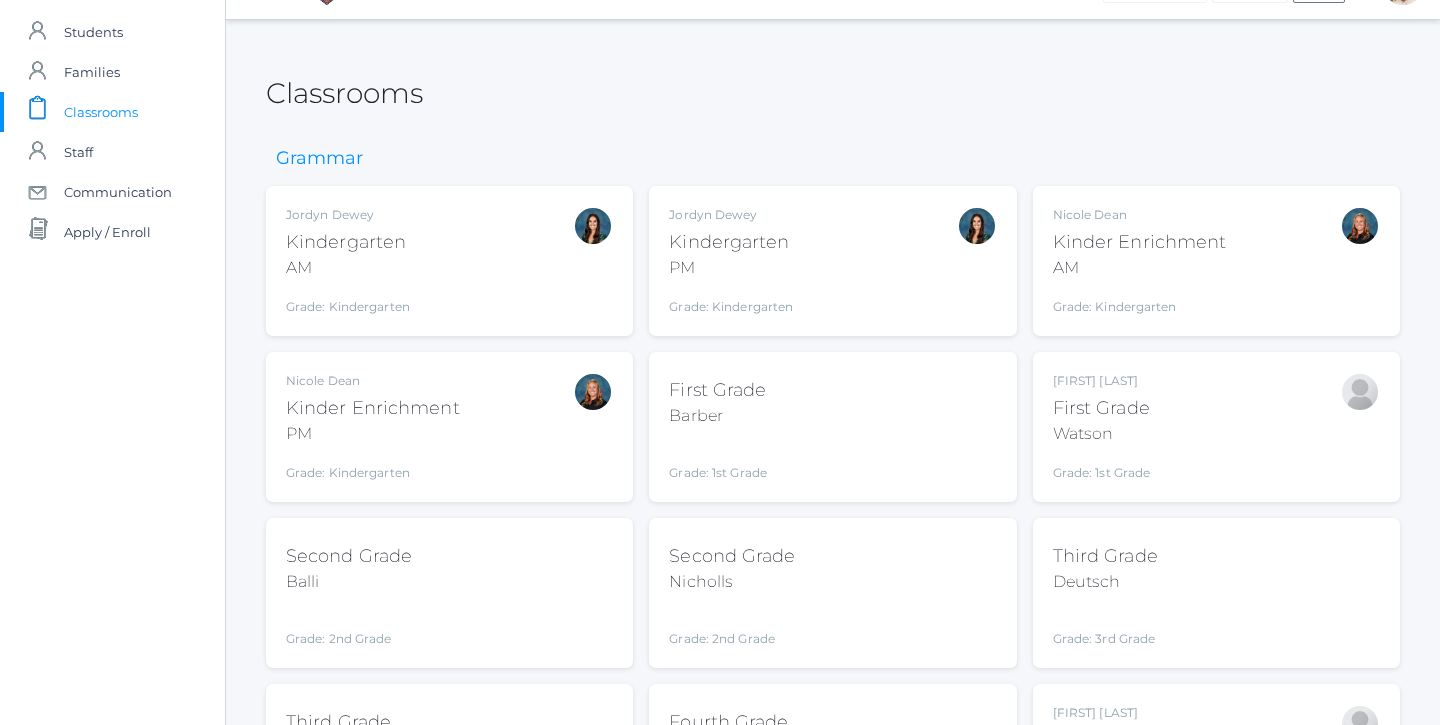 scroll, scrollTop: 0, scrollLeft: 0, axis: both 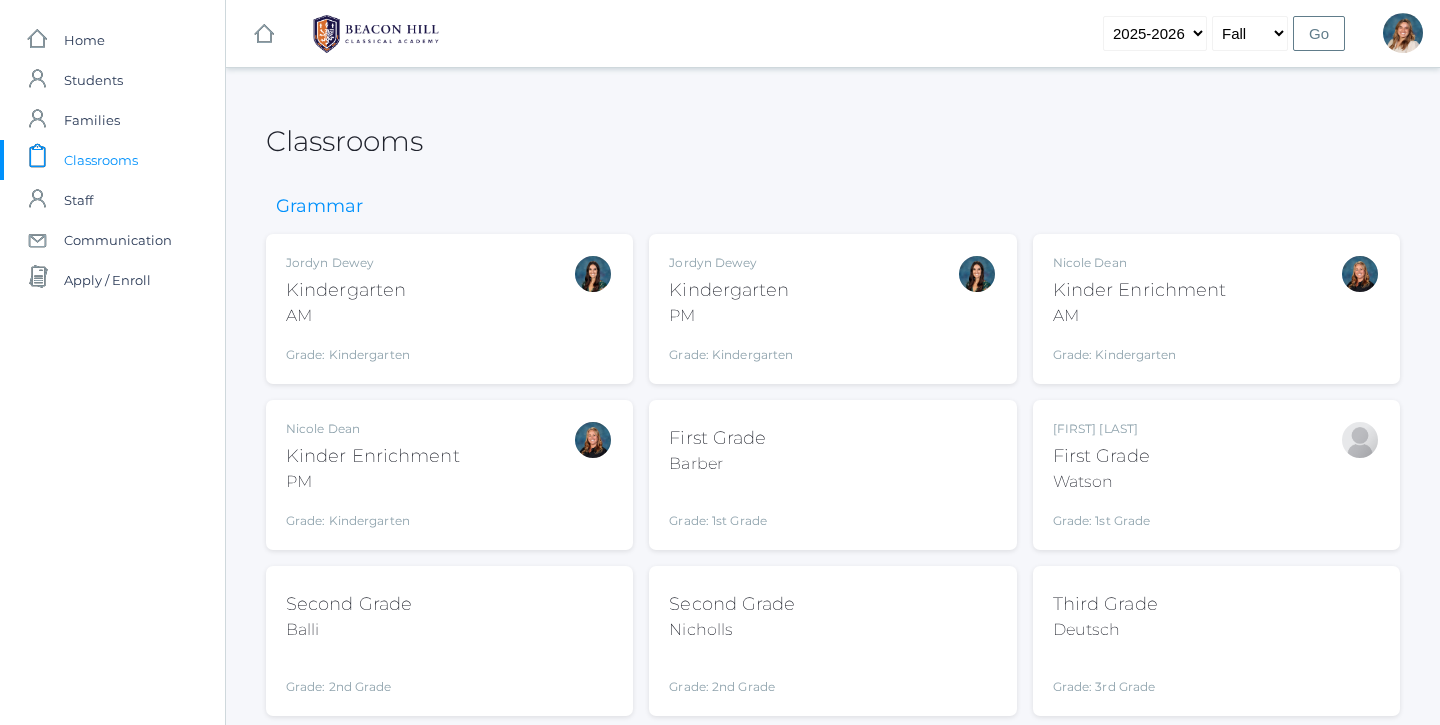 click on "Barber" at bounding box center (718, 464) 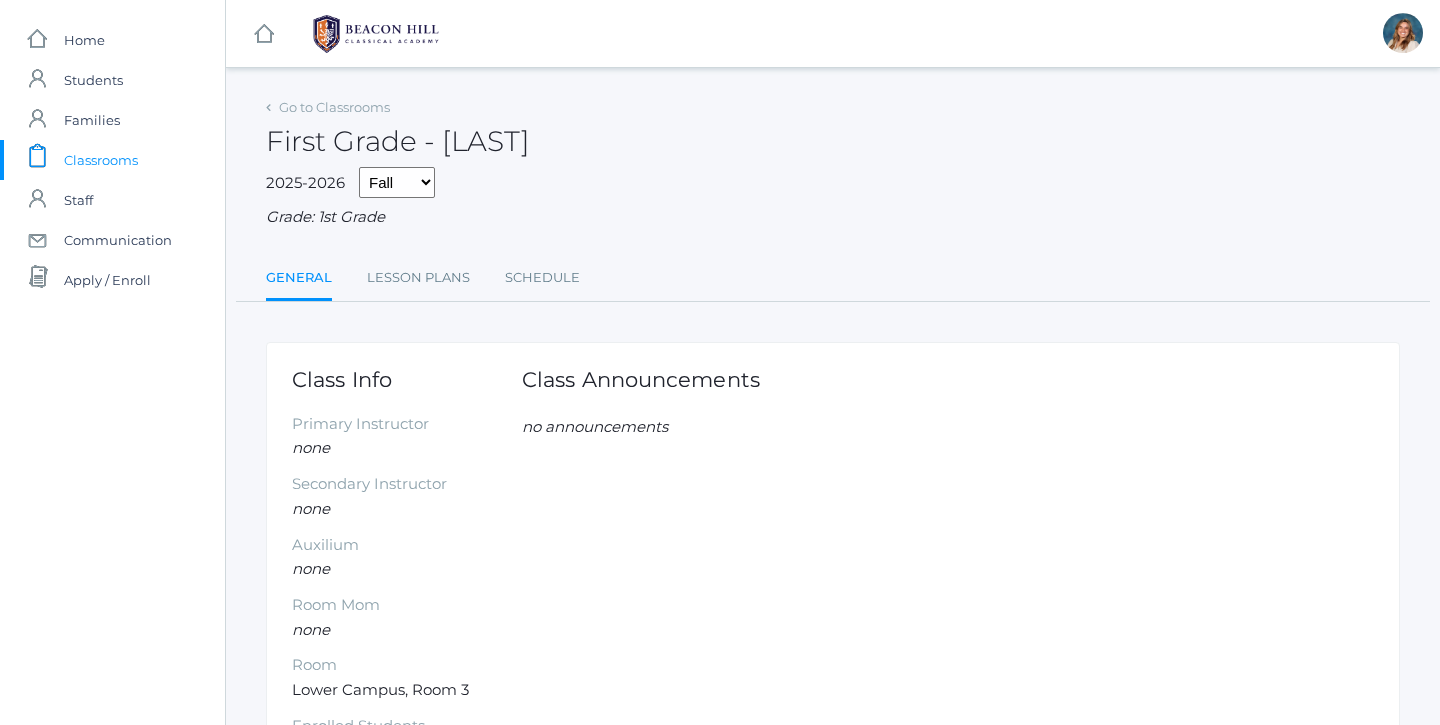 scroll, scrollTop: 0, scrollLeft: 0, axis: both 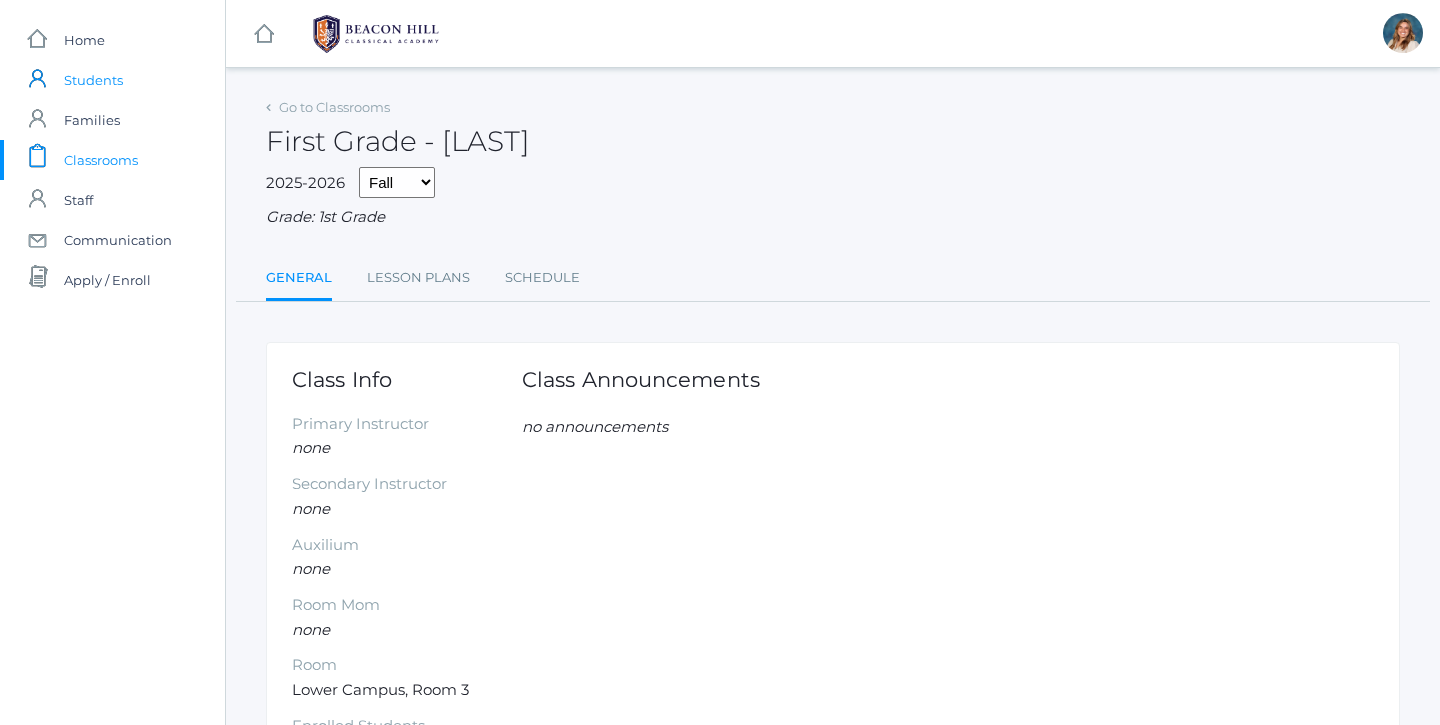 click on "Students" at bounding box center [93, 80] 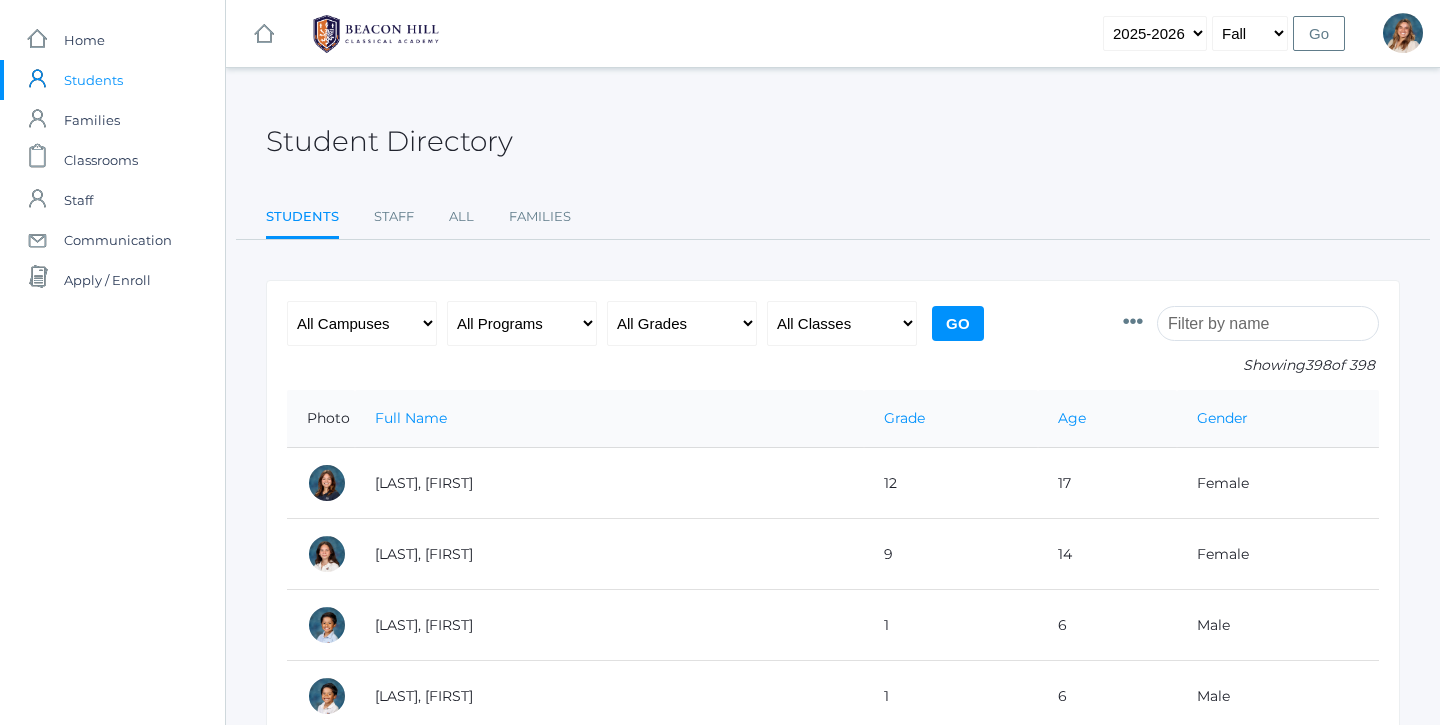 click at bounding box center [1268, 323] 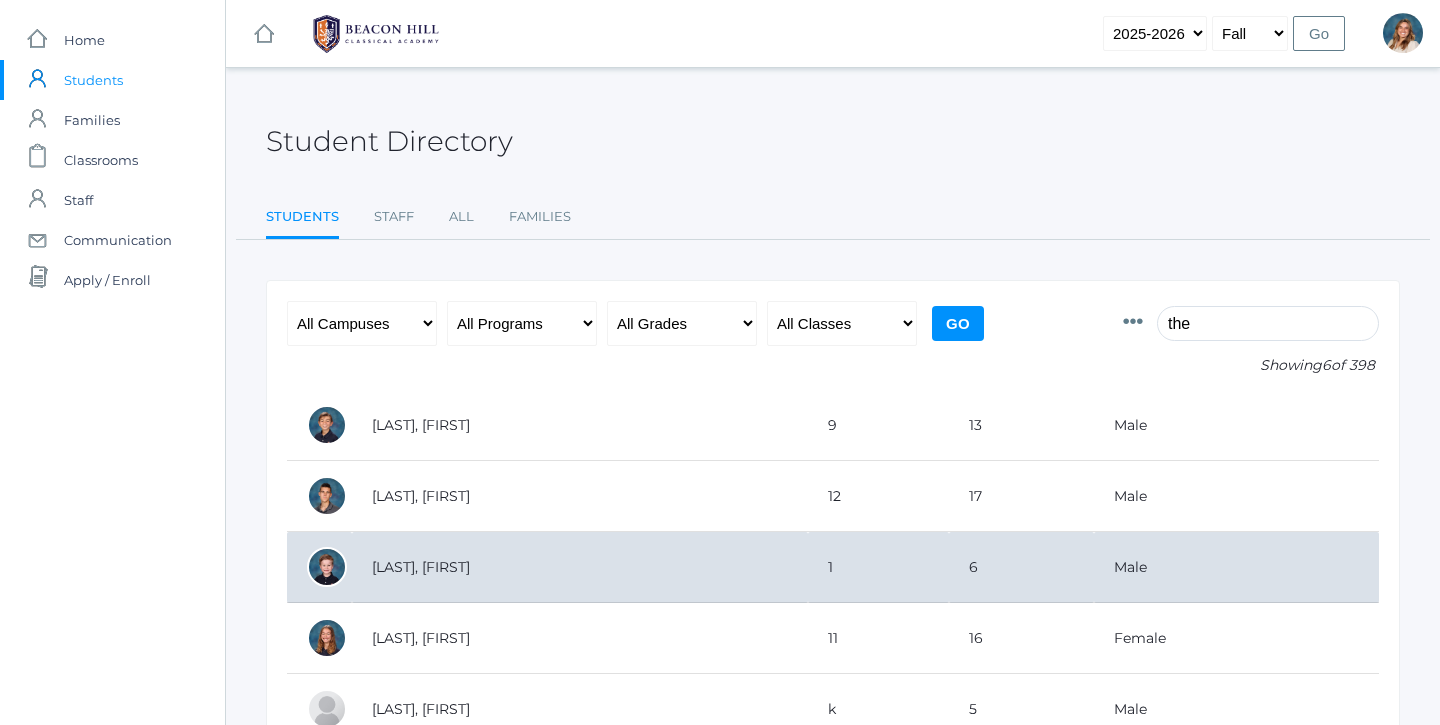 type on "the" 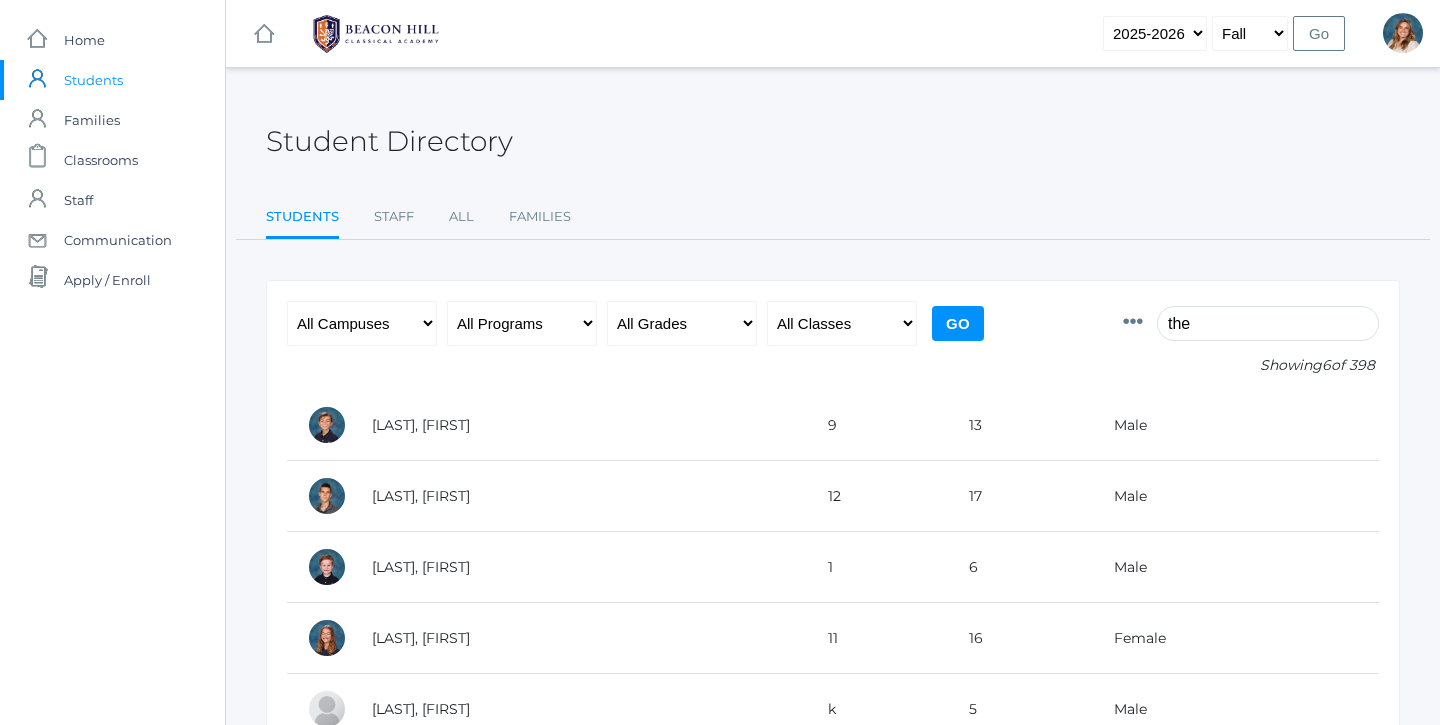 click on "the" at bounding box center [1268, 323] 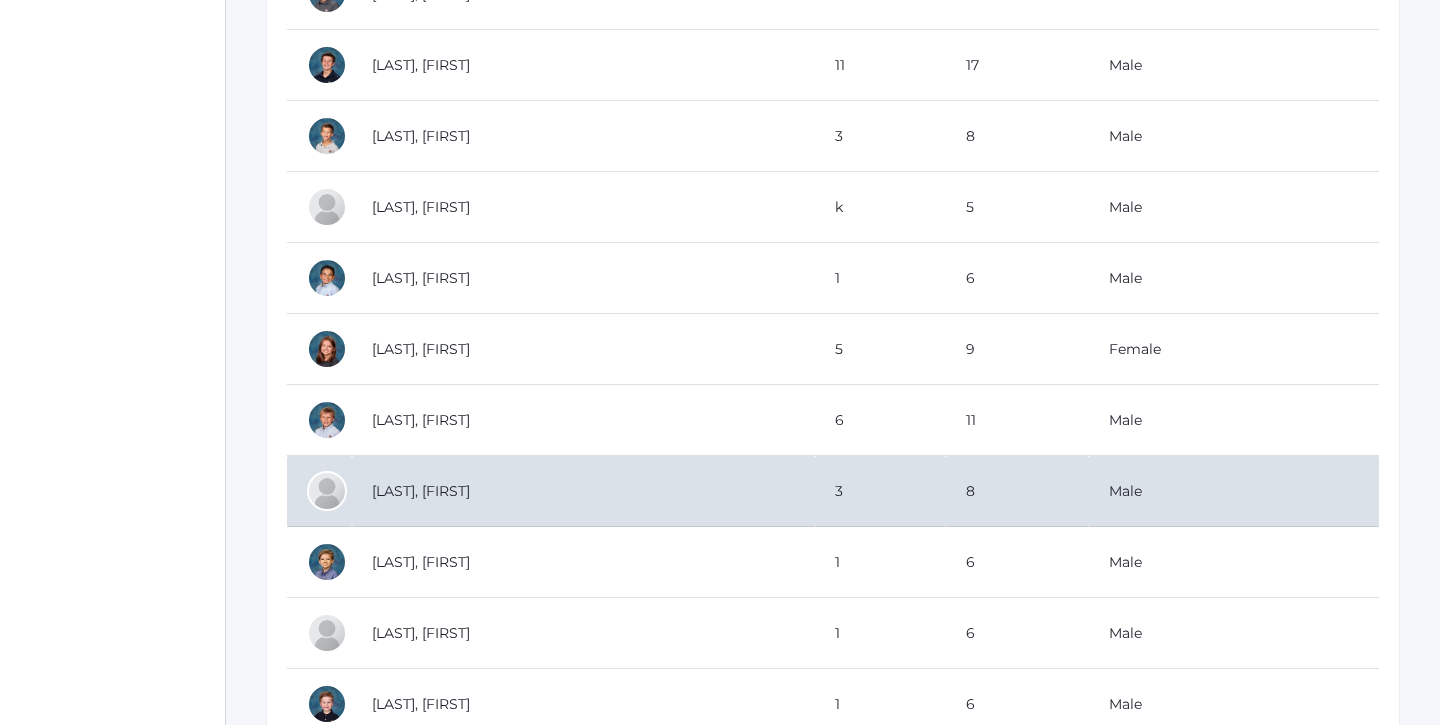 scroll, scrollTop: 507, scrollLeft: 0, axis: vertical 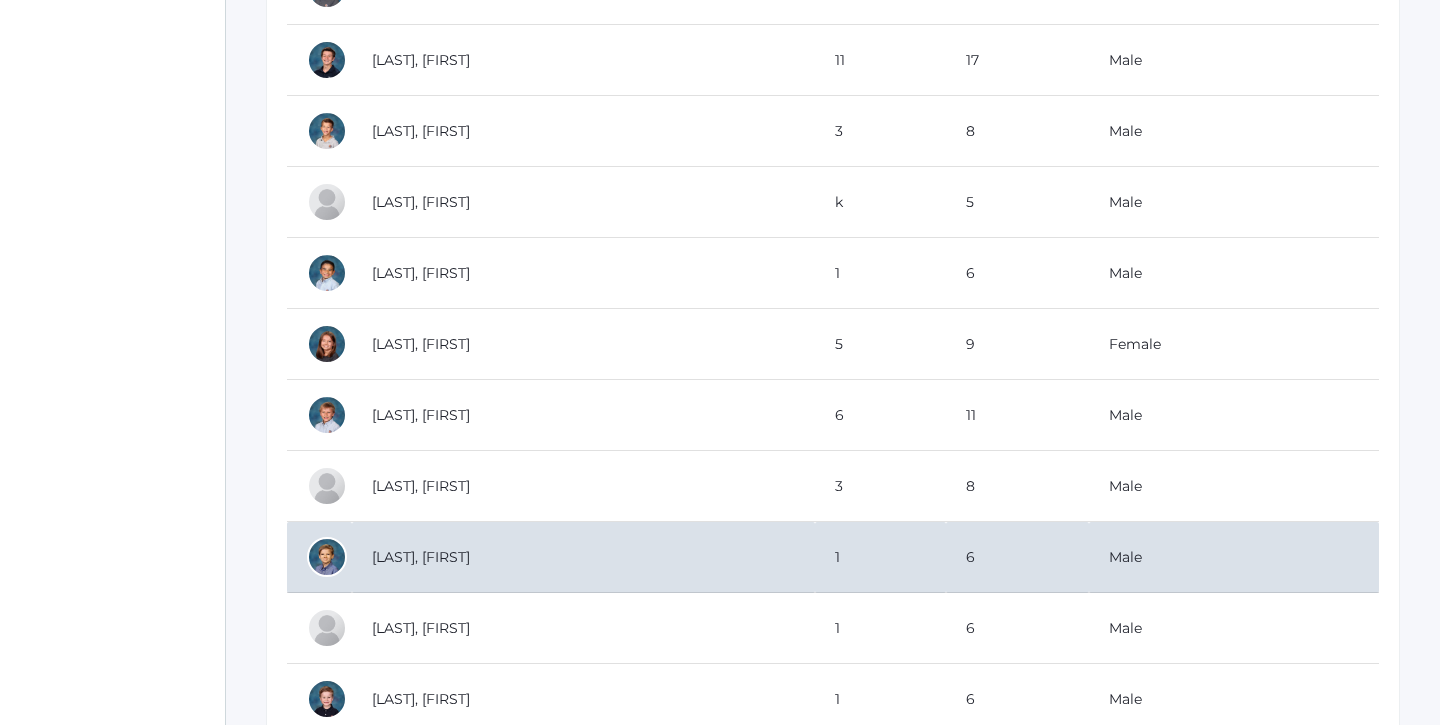 type on "noah sm" 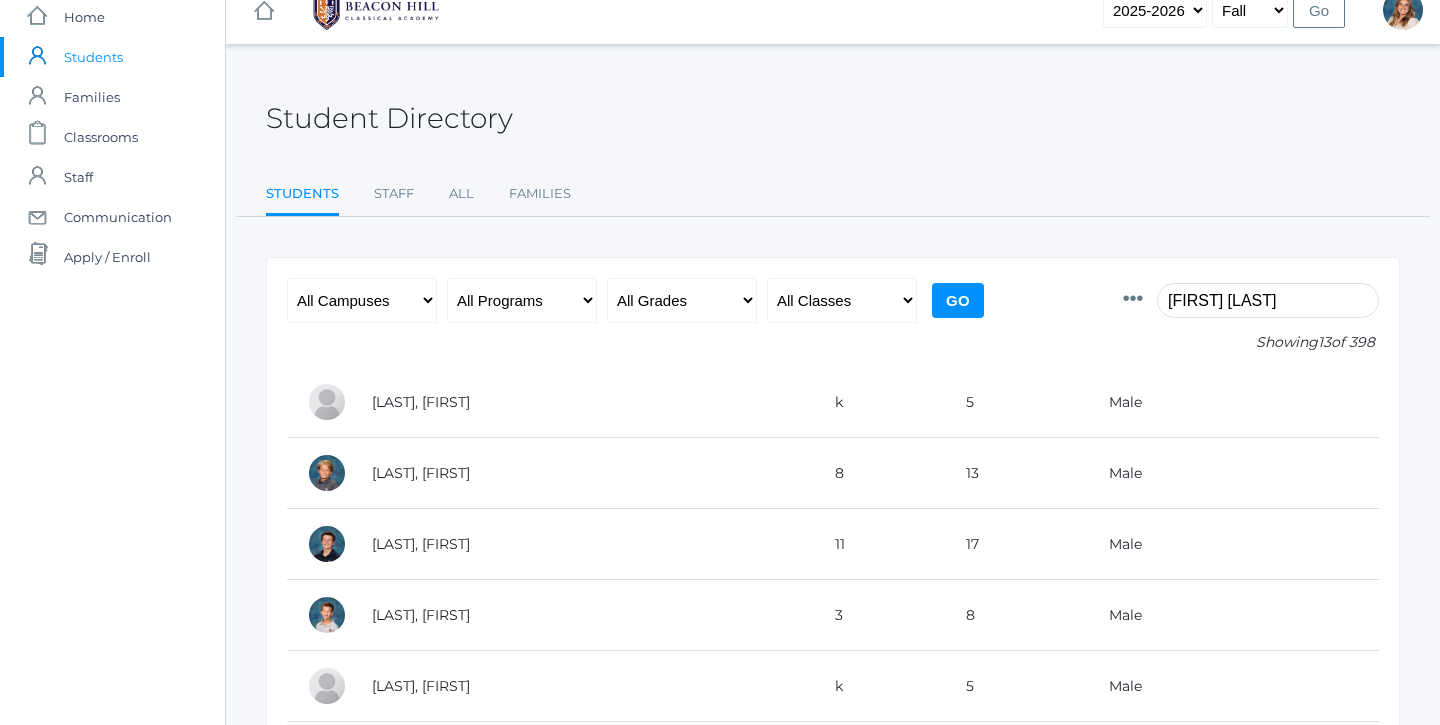 scroll, scrollTop: 0, scrollLeft: 0, axis: both 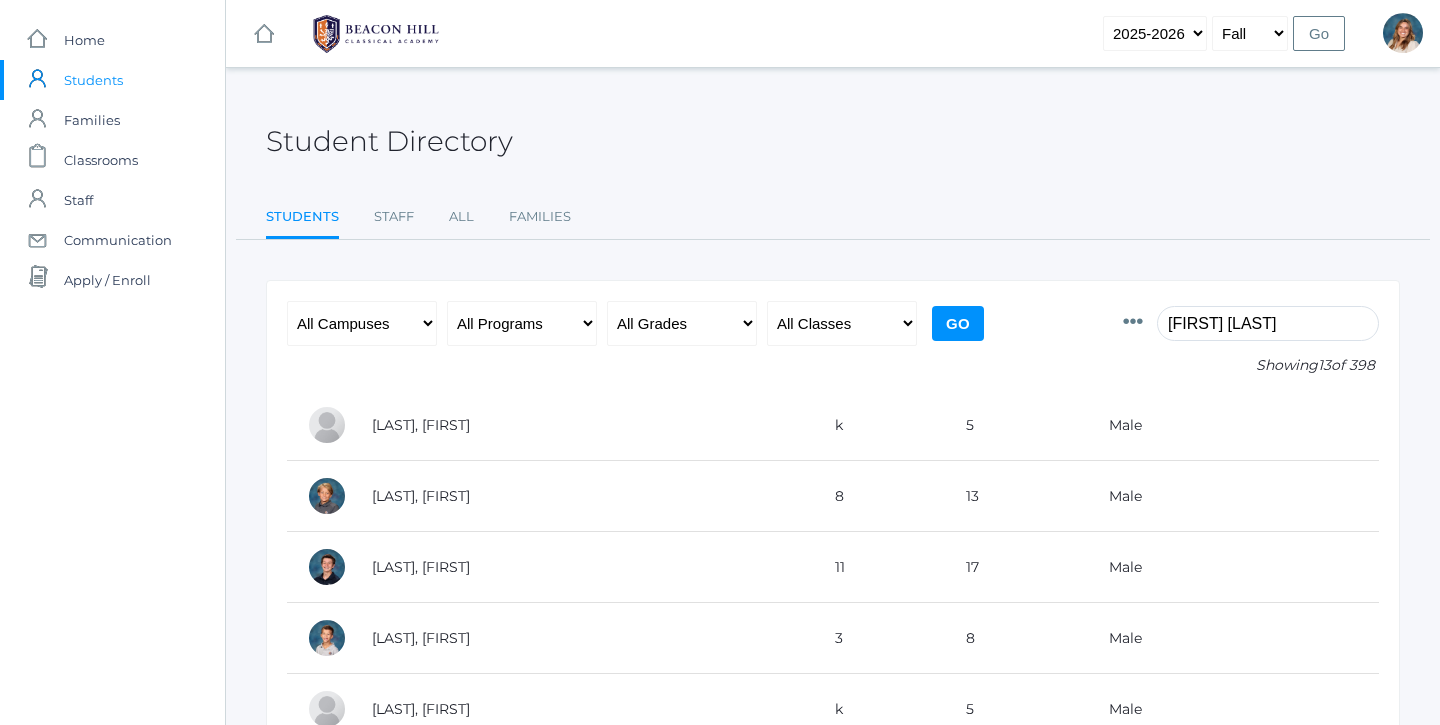 click on "noah sm" at bounding box center [1268, 323] 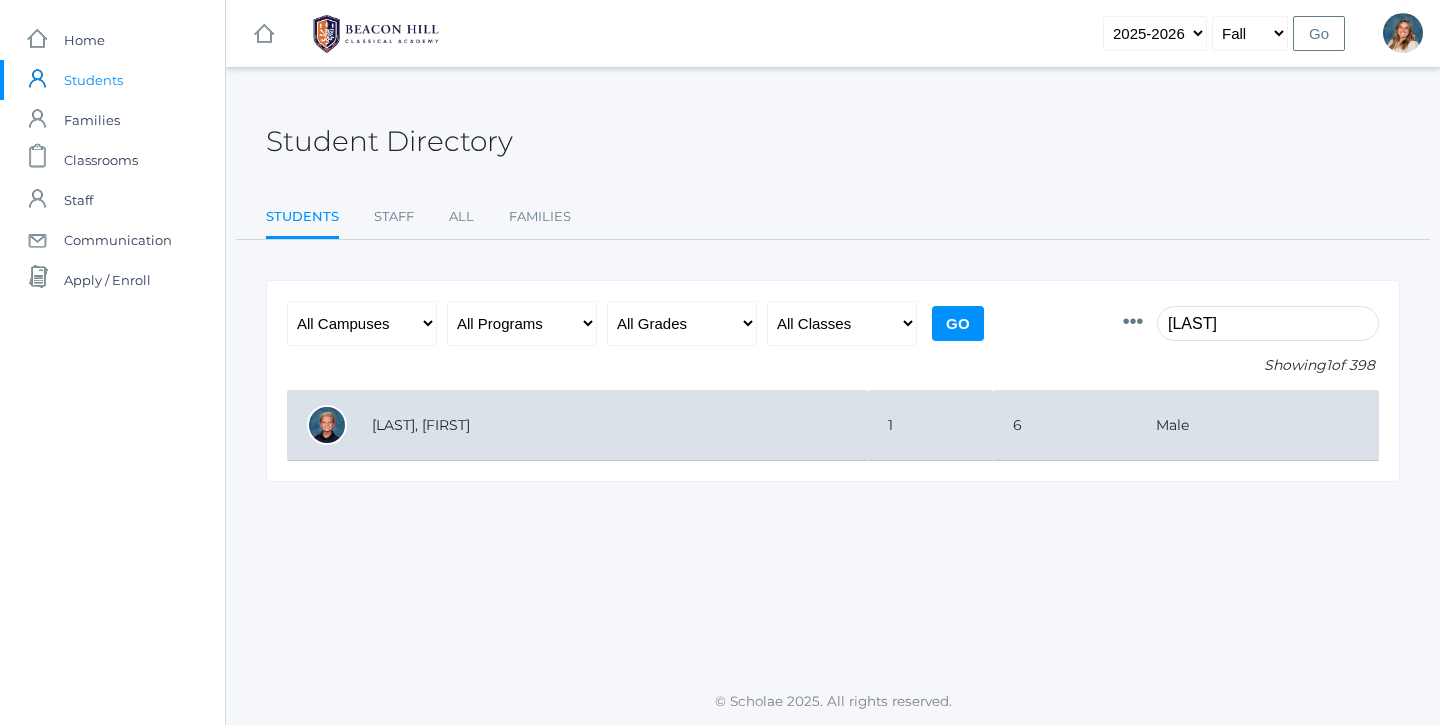 type on "brooks" 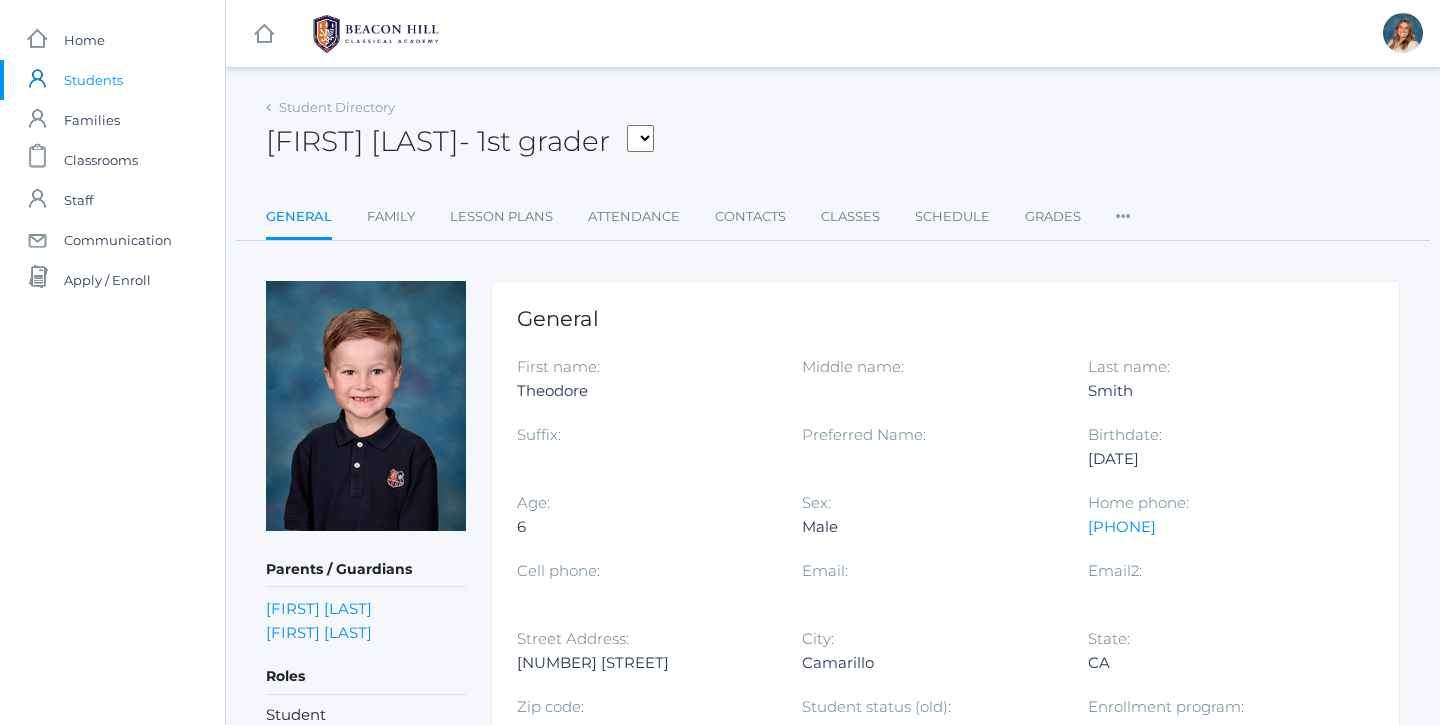 scroll, scrollTop: 0, scrollLeft: 0, axis: both 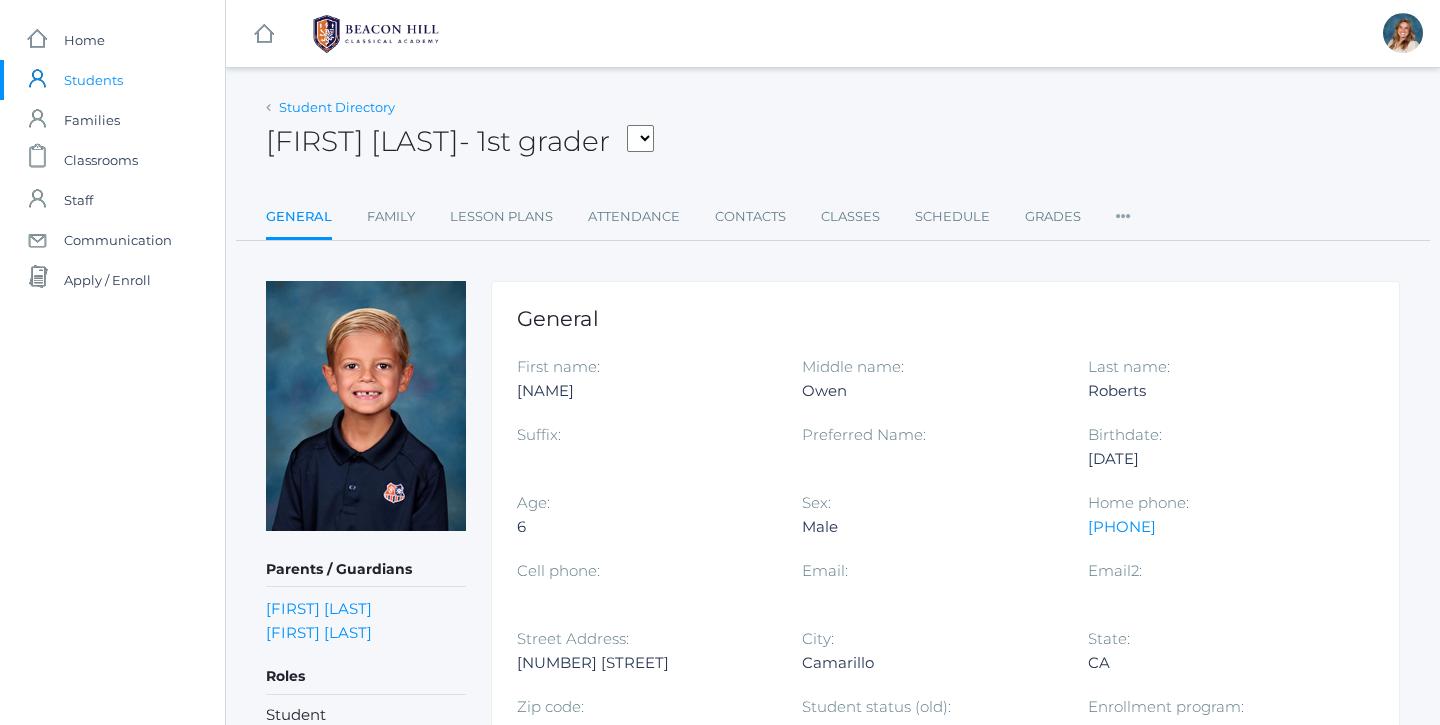 click on "Student Directory" at bounding box center [337, 107] 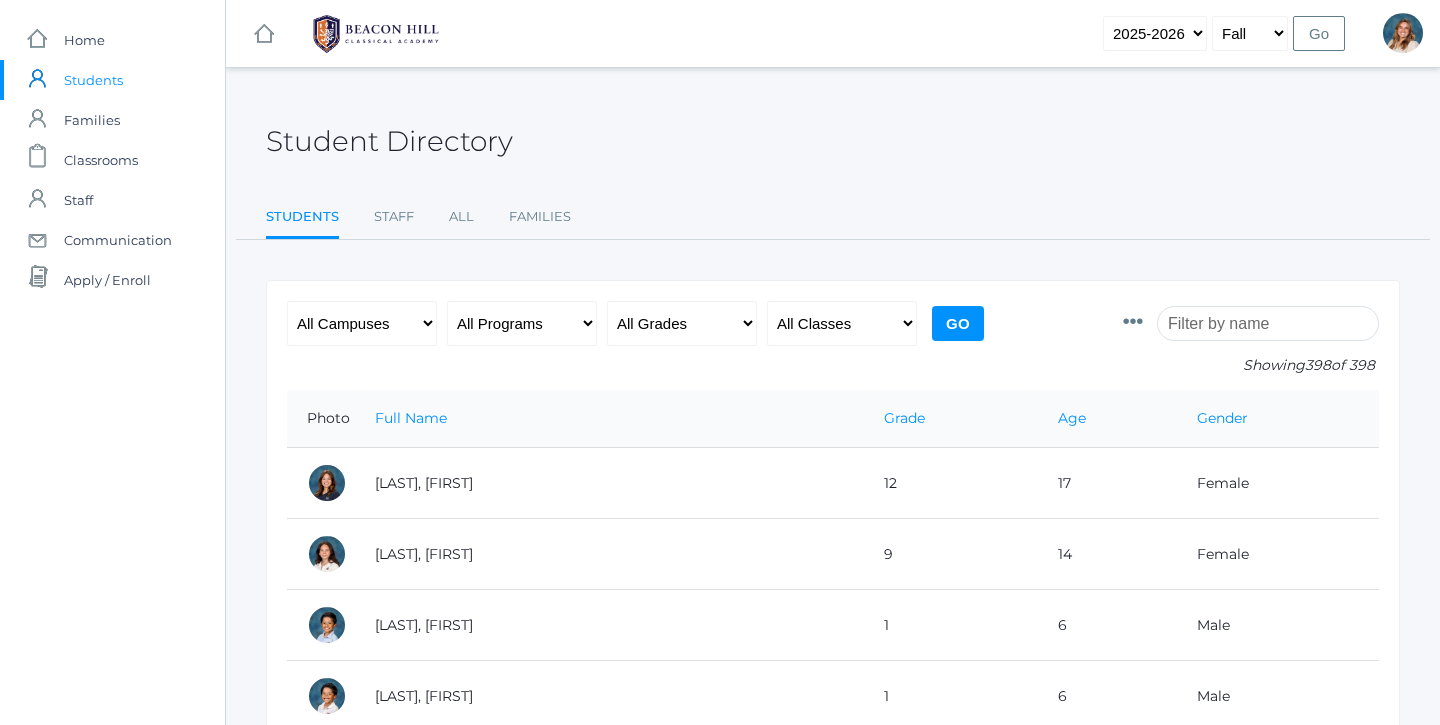 click at bounding box center [1268, 323] 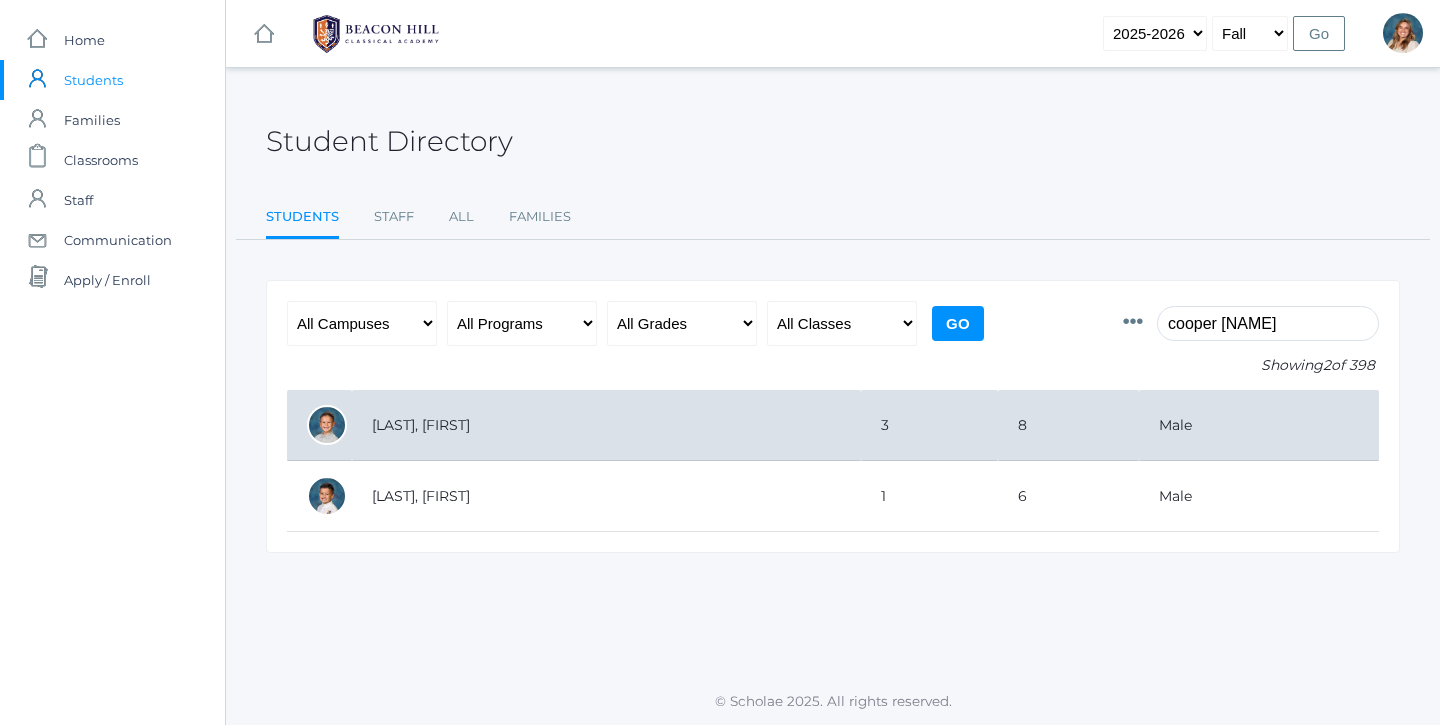 type on "cooper [NAME]" 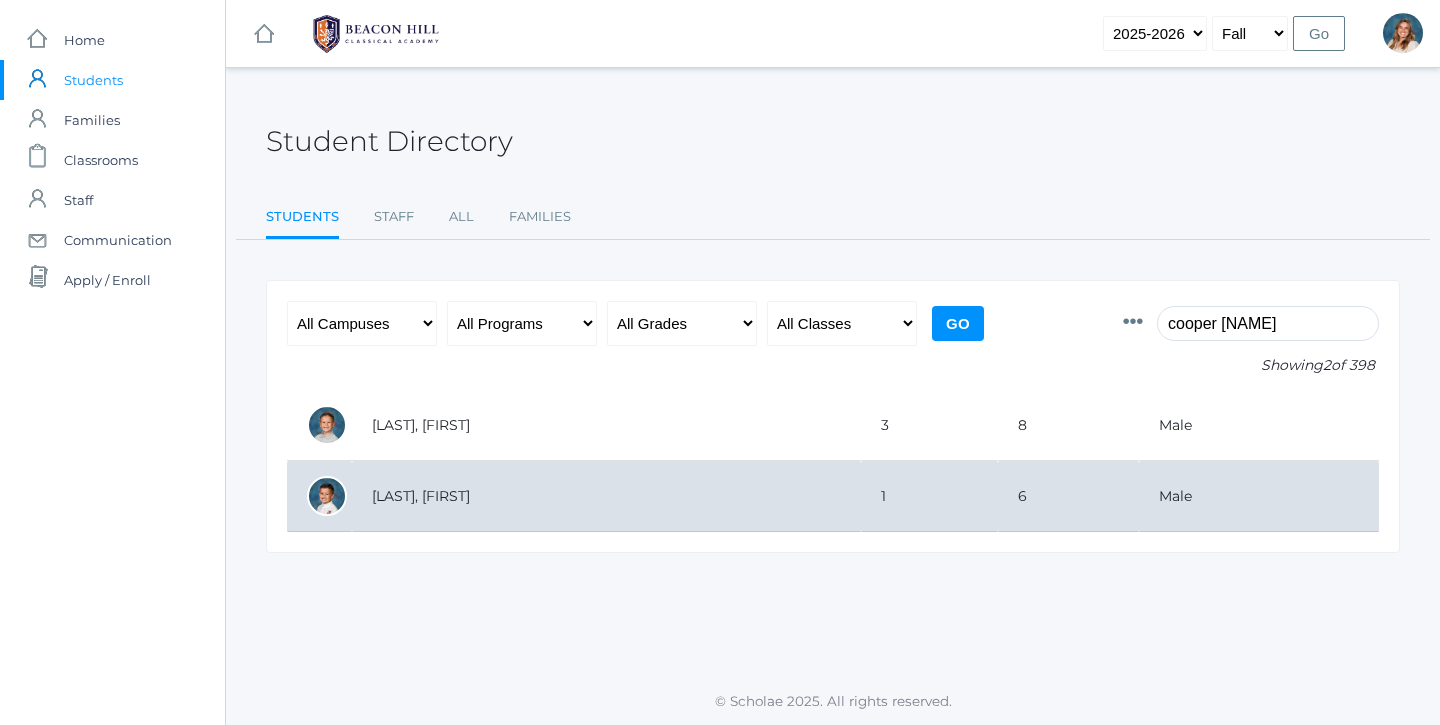 click on "[LAST], [FIRST]" at bounding box center (606, 496) 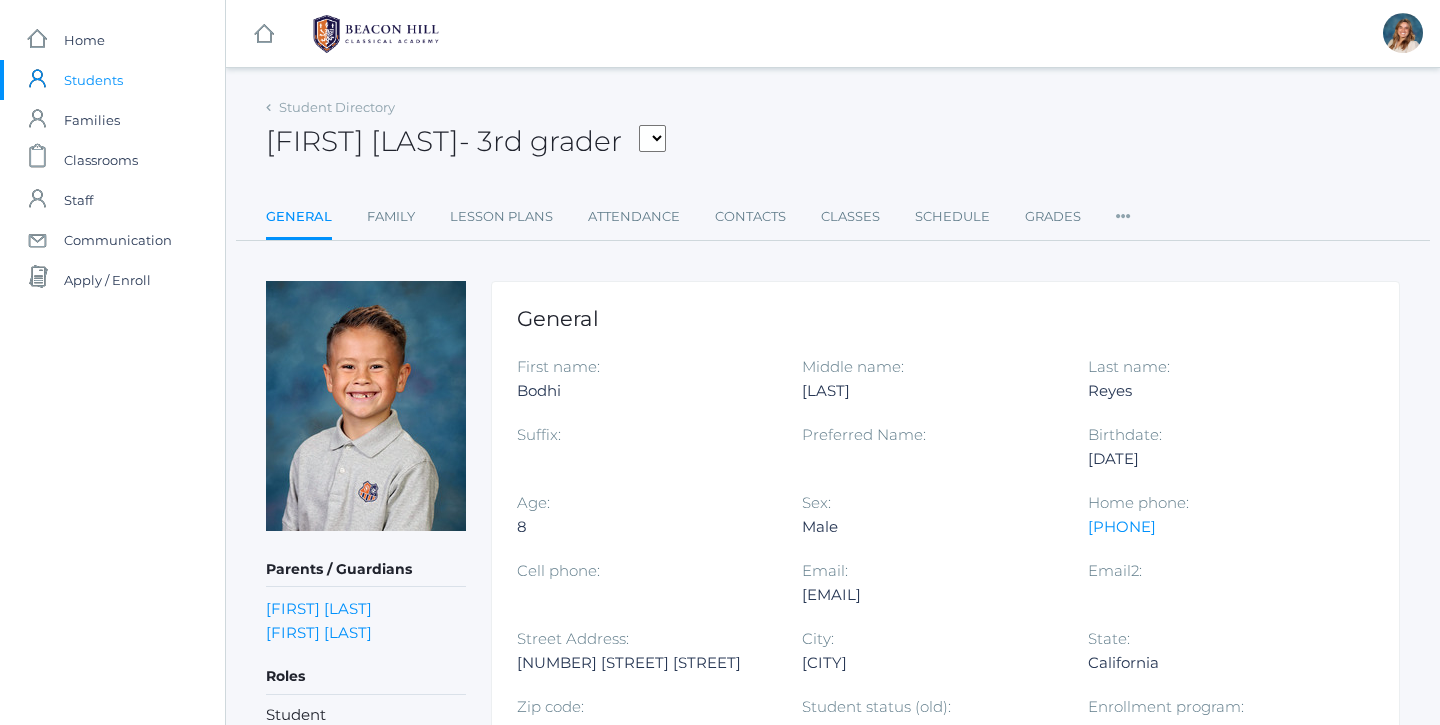 scroll, scrollTop: 0, scrollLeft: 0, axis: both 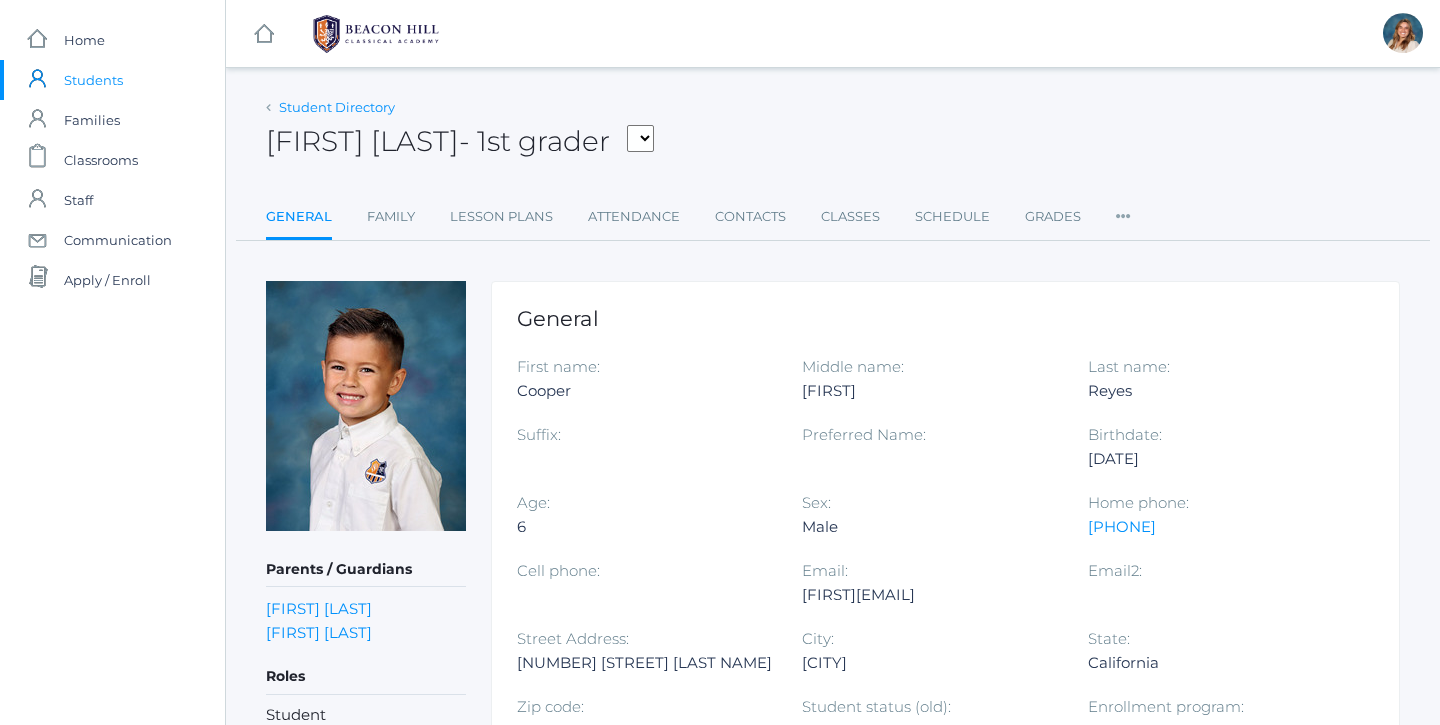 click on "Student Directory" at bounding box center [337, 107] 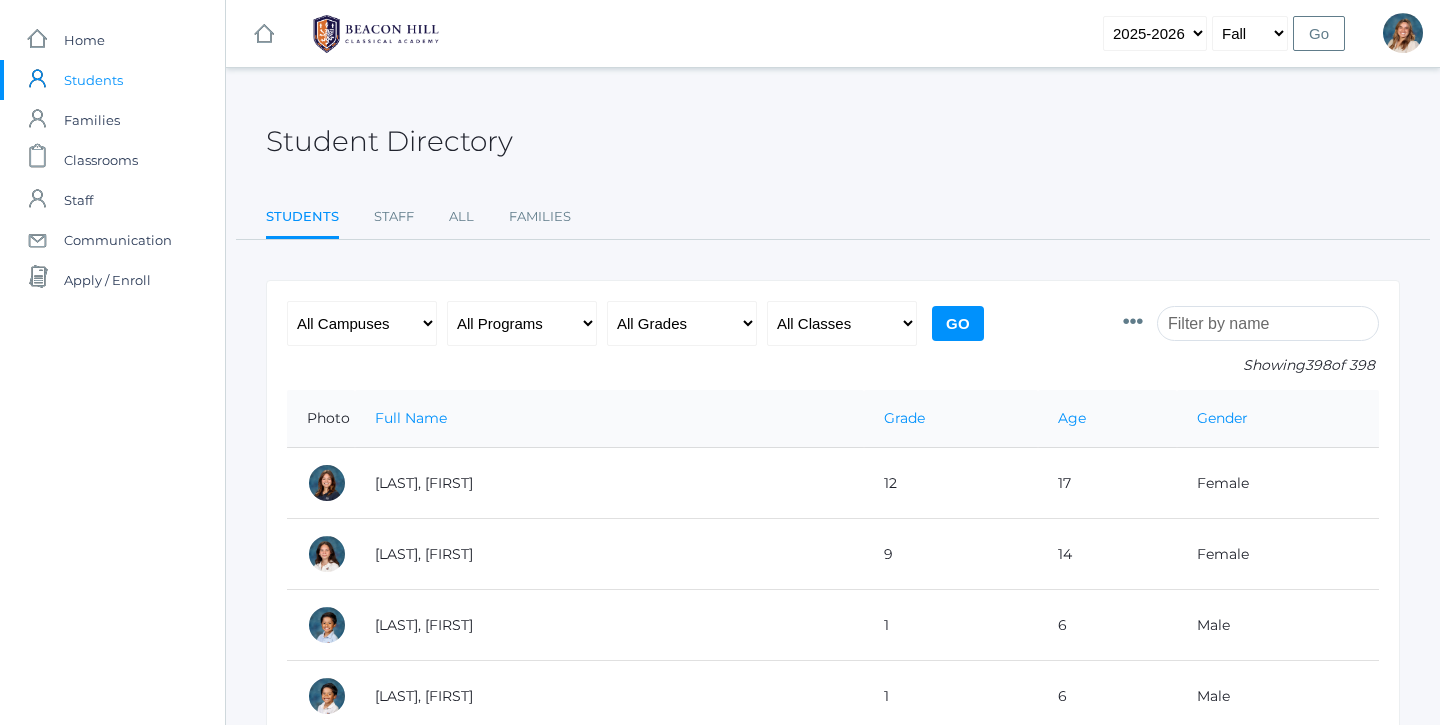 click at bounding box center (1268, 323) 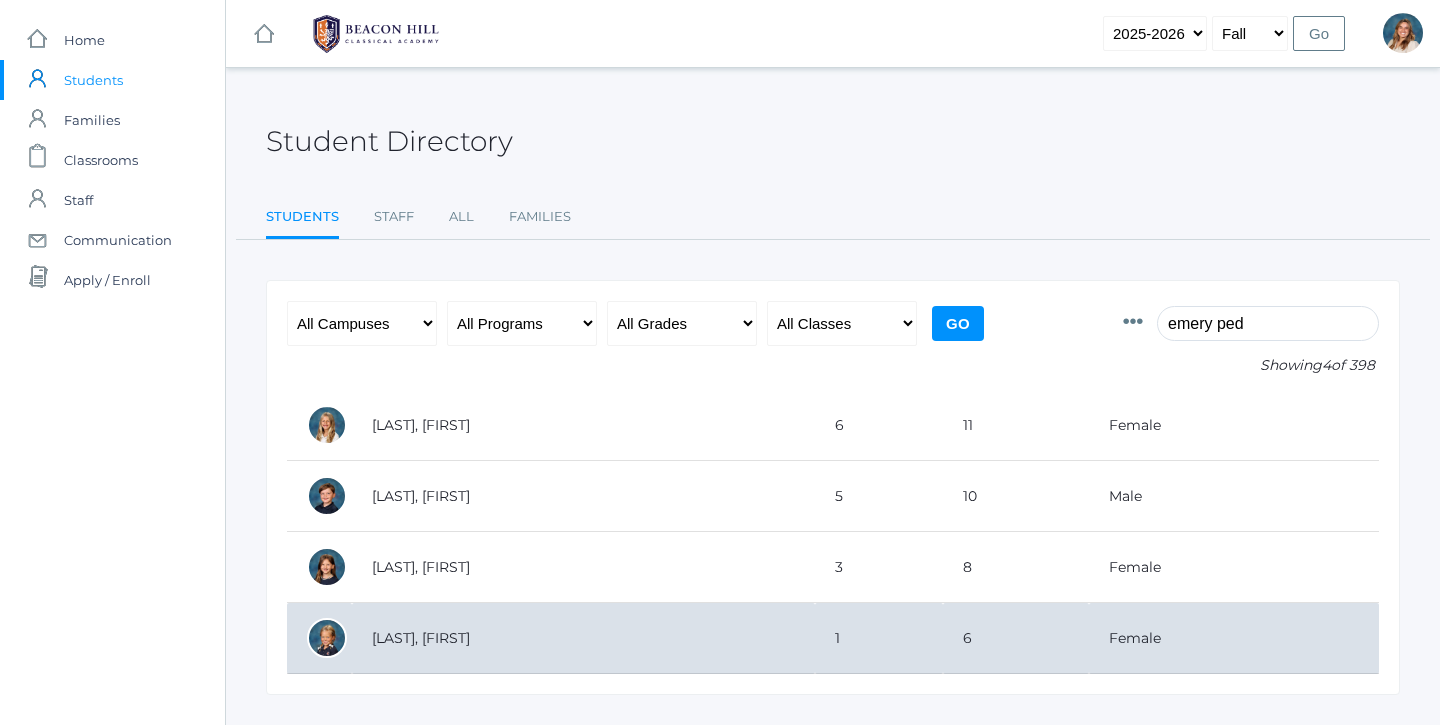type on "emery ped" 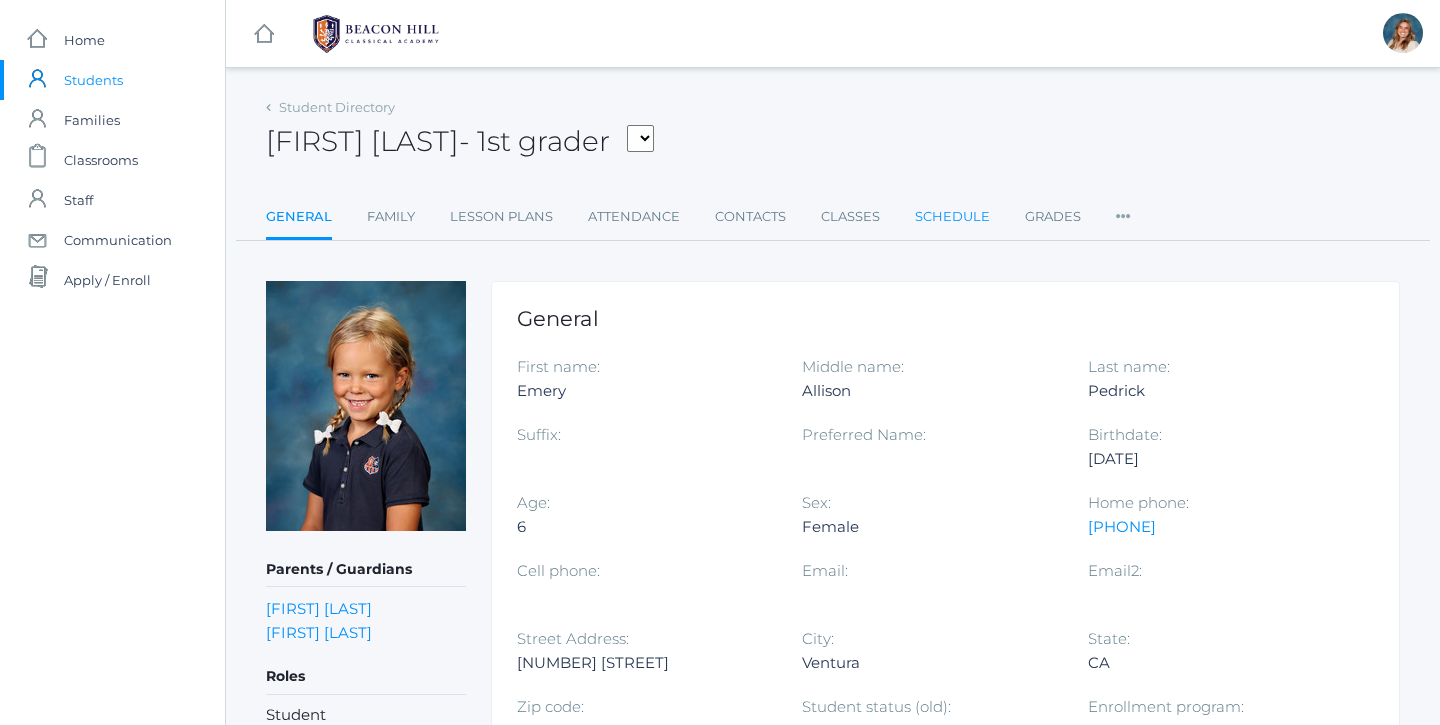 scroll, scrollTop: 0, scrollLeft: 0, axis: both 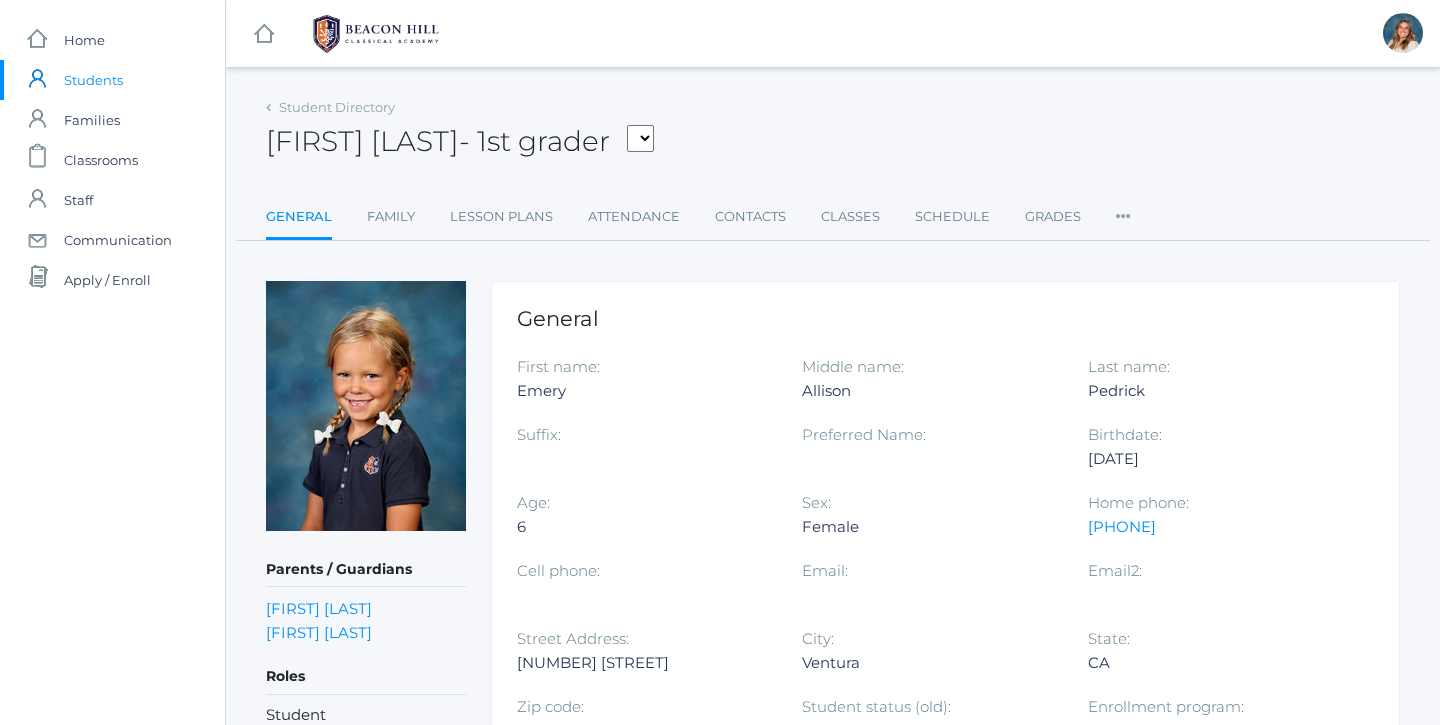 click on "[TITLE] [LAST]
- [GRADE]
[LAST], [FIRST]
[LAST], [FIRST]
[LAST], [FIRST]
[LAST], [FIRST]
[LAST], [FIRST]
[LAST], [FIRST]
[LAST], [FIRST]
[LAST], [FIRST]
[LAST], [FIRST]
[LAST], [FIRST]
[LAST], [FIRST]
[LAST], [FIRST]
[LAST], [FIRST]
[LAST], [FIRST]
[LAST], [FIRST]
[LAST], [FIRST]
[LAST], [FIRST]
[LAST], [FIRST]
[LAST], [FIRST]
[LAST], [FIRST]
[LAST], [FIRST]
[LAST], [FIRST]
[LAST], [FIRST]
[LAST], [FIRST]
[LAST], [FIRST]
[LAST], [FIRST]
[LAST], [FIRST]
[LAST], [FIRST]
[LAST], [FIRST]
[LAST], [FIRST]
[LAST], [FIRST]
[LAST], [FIRST]
[LAST], [FIRST]
[LAST], [FIRST]" at bounding box center (833, 130) 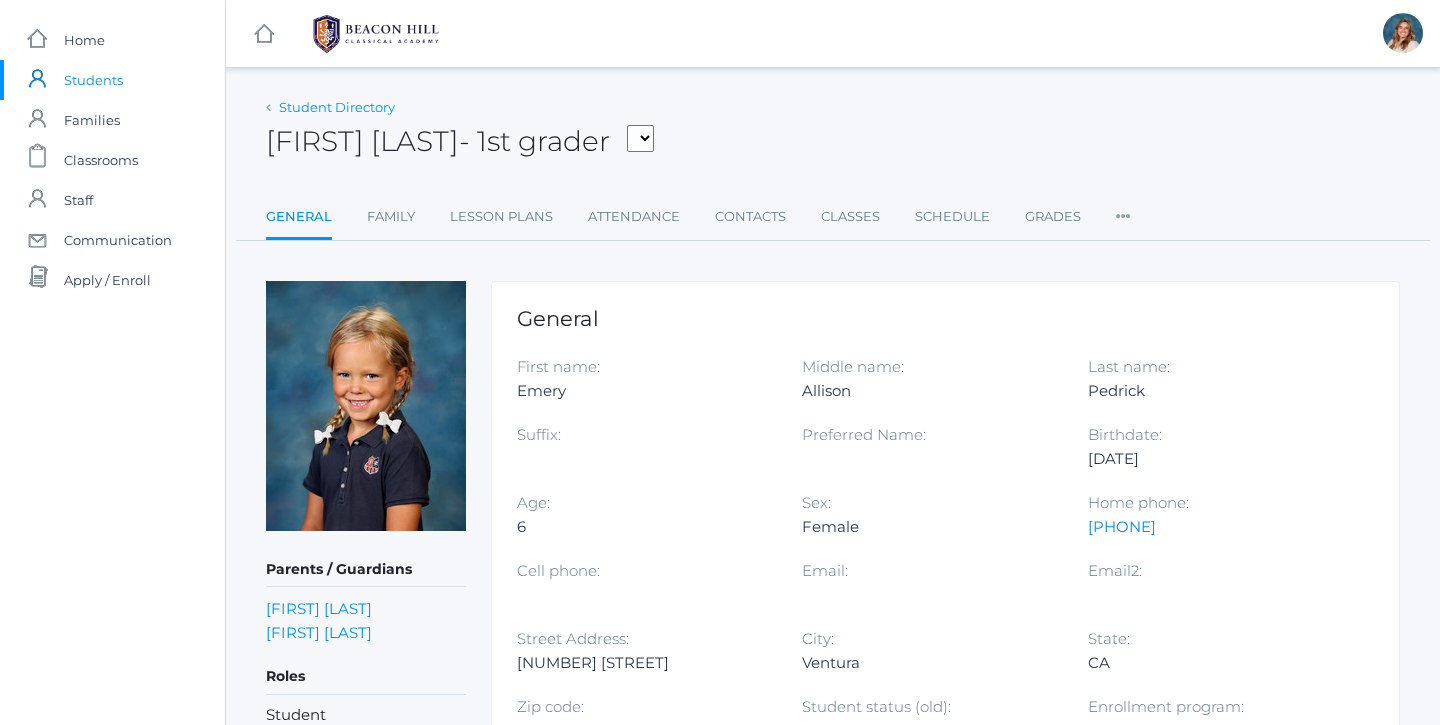 click on "Student Directory" at bounding box center (337, 107) 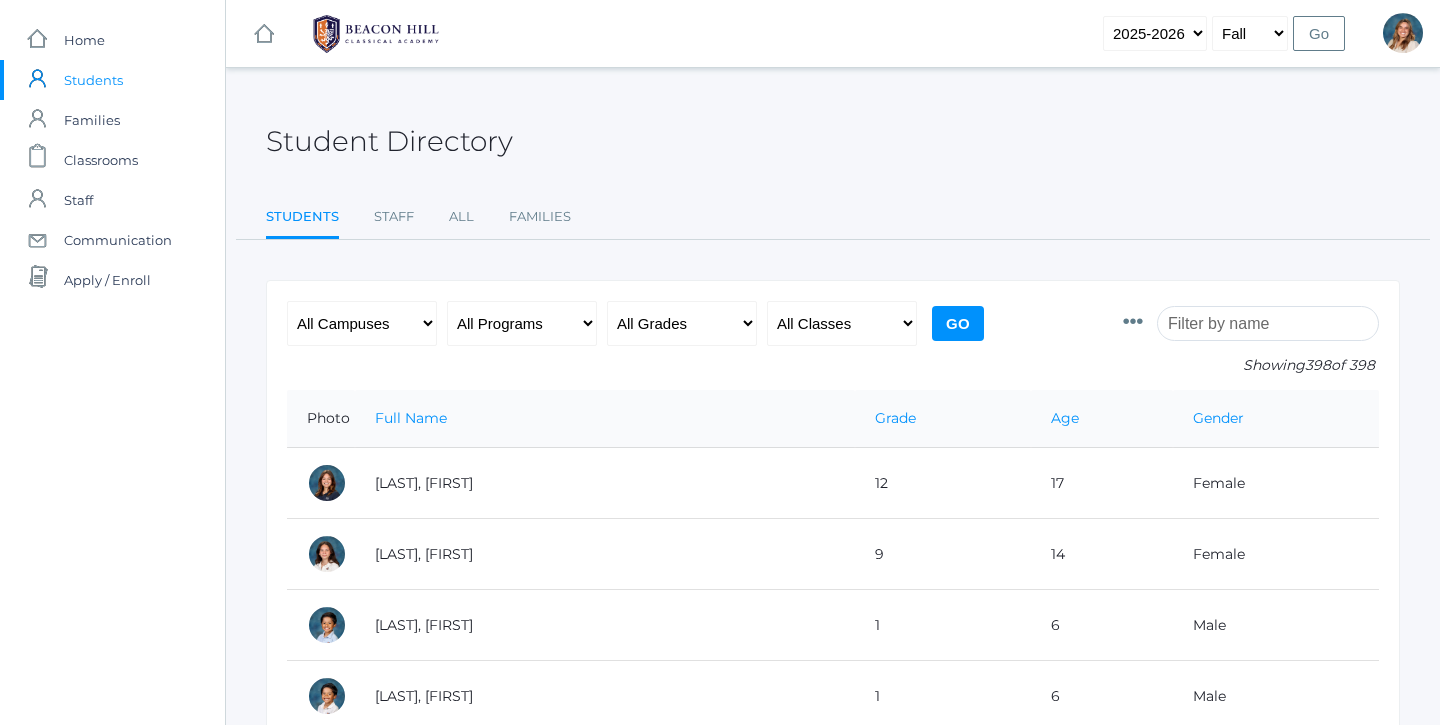 click at bounding box center [1268, 323] 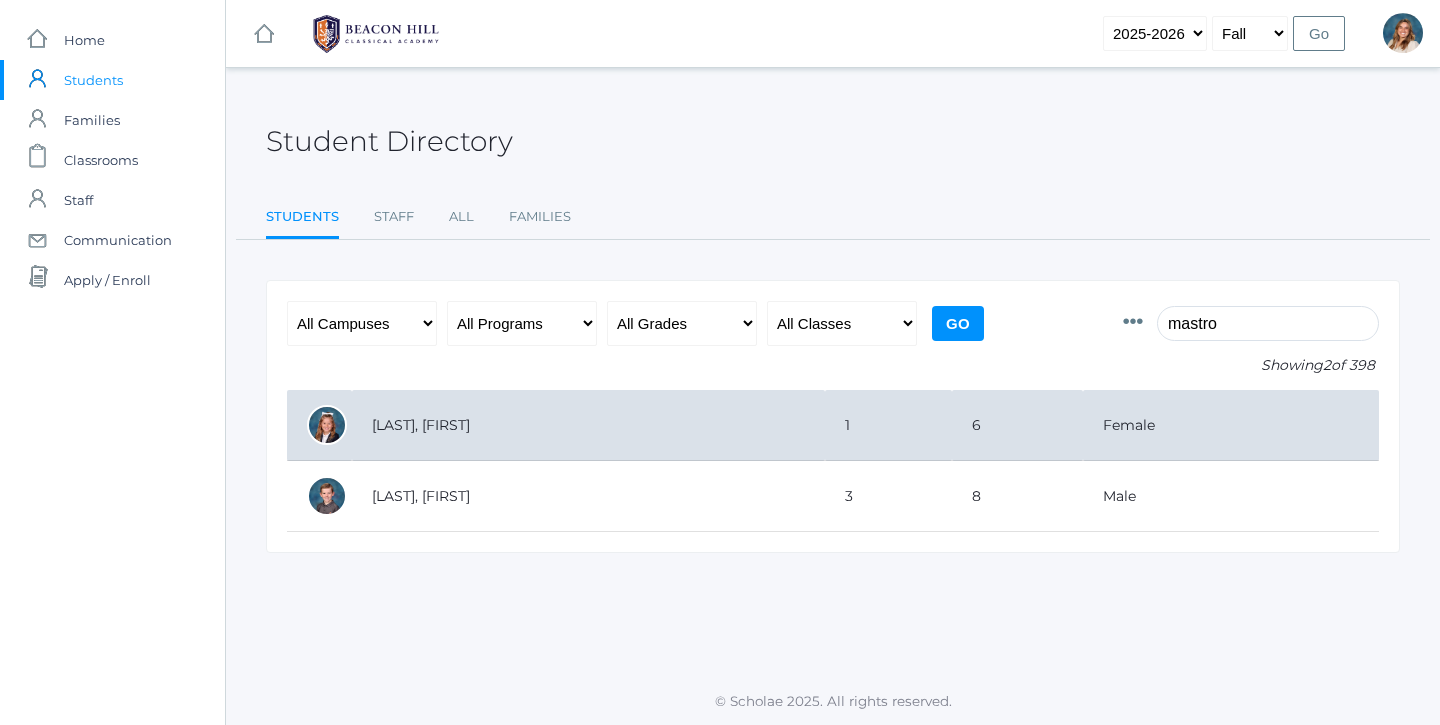 type on "mastro" 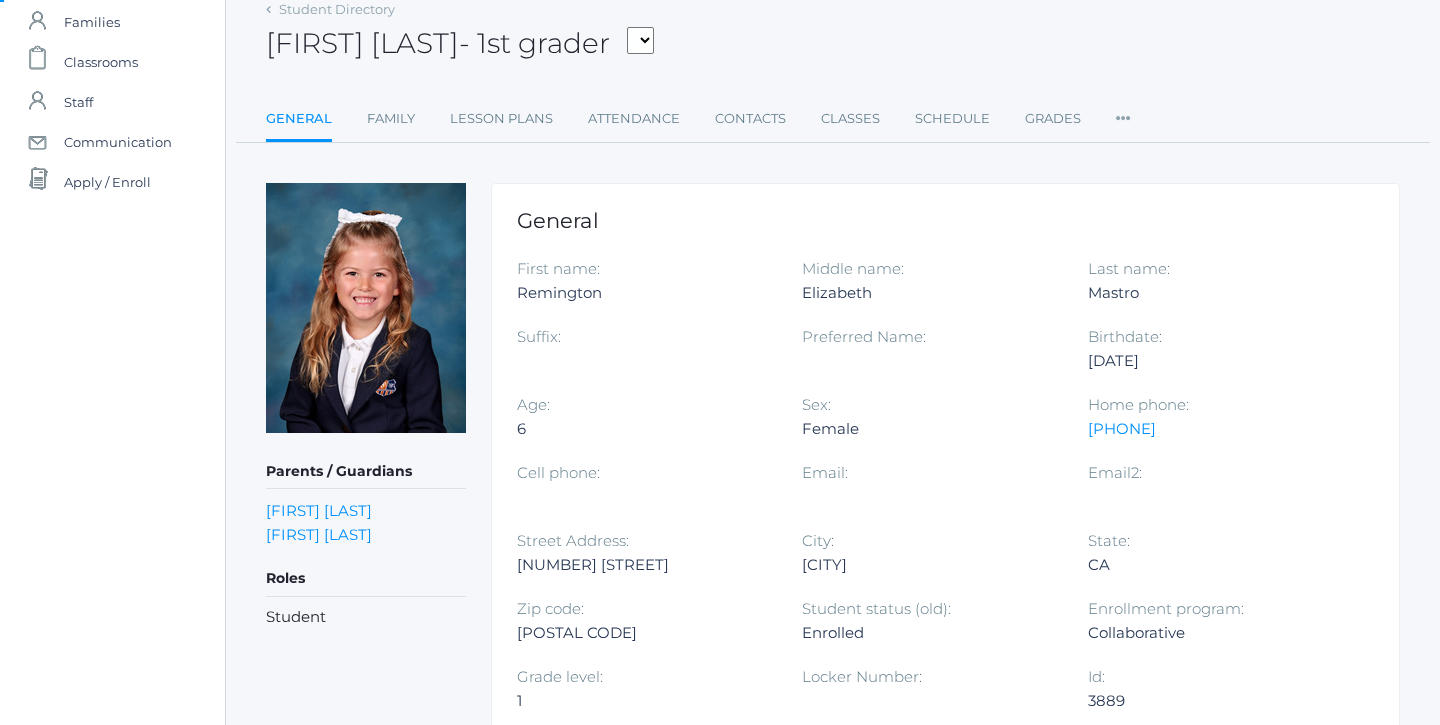 scroll, scrollTop: 74, scrollLeft: 0, axis: vertical 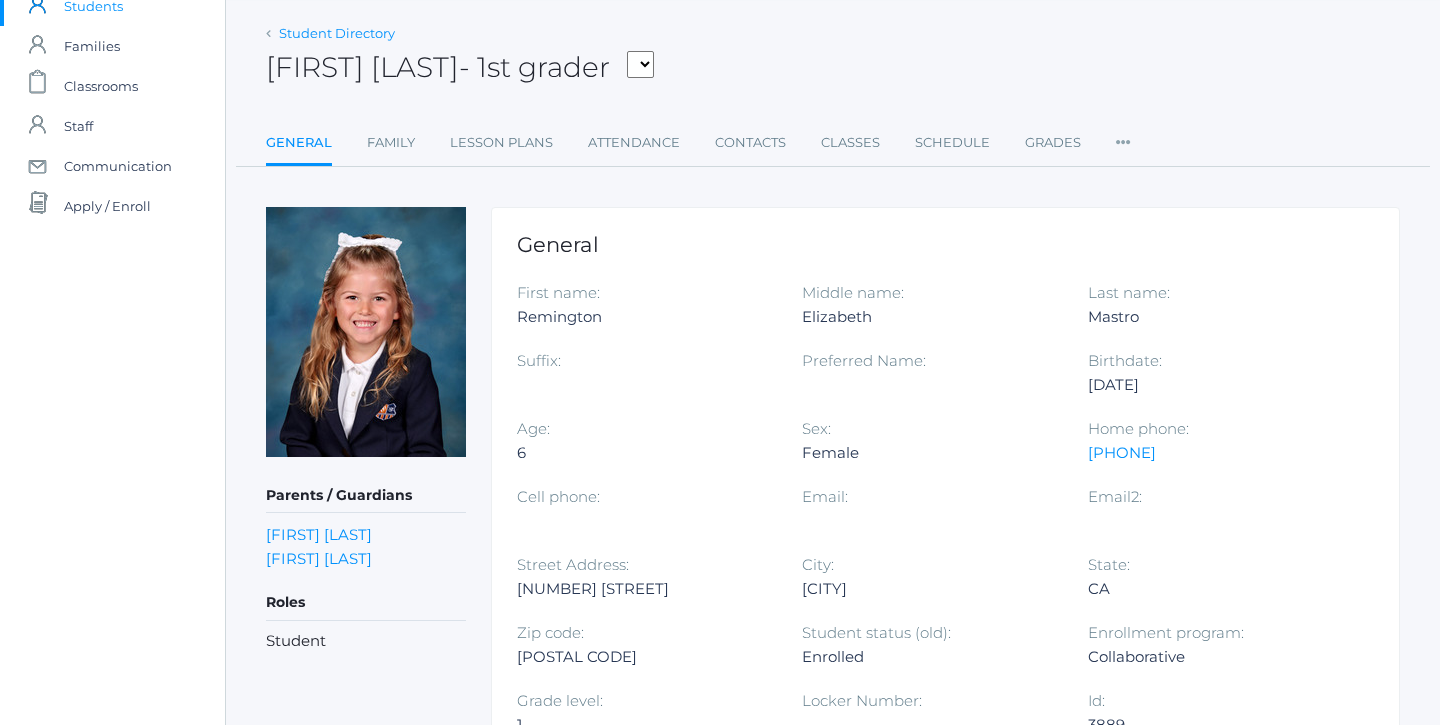 click on "Student Directory" at bounding box center [337, 33] 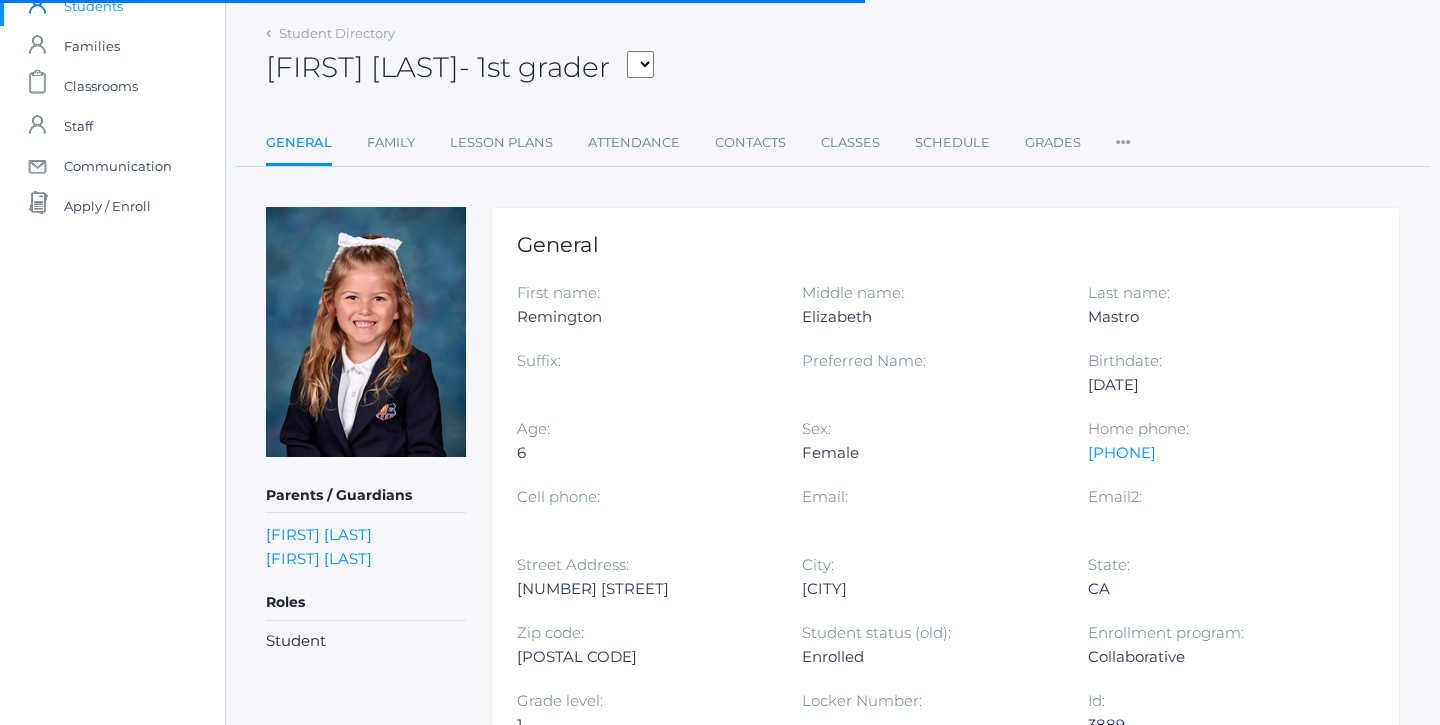 scroll, scrollTop: 0, scrollLeft: 0, axis: both 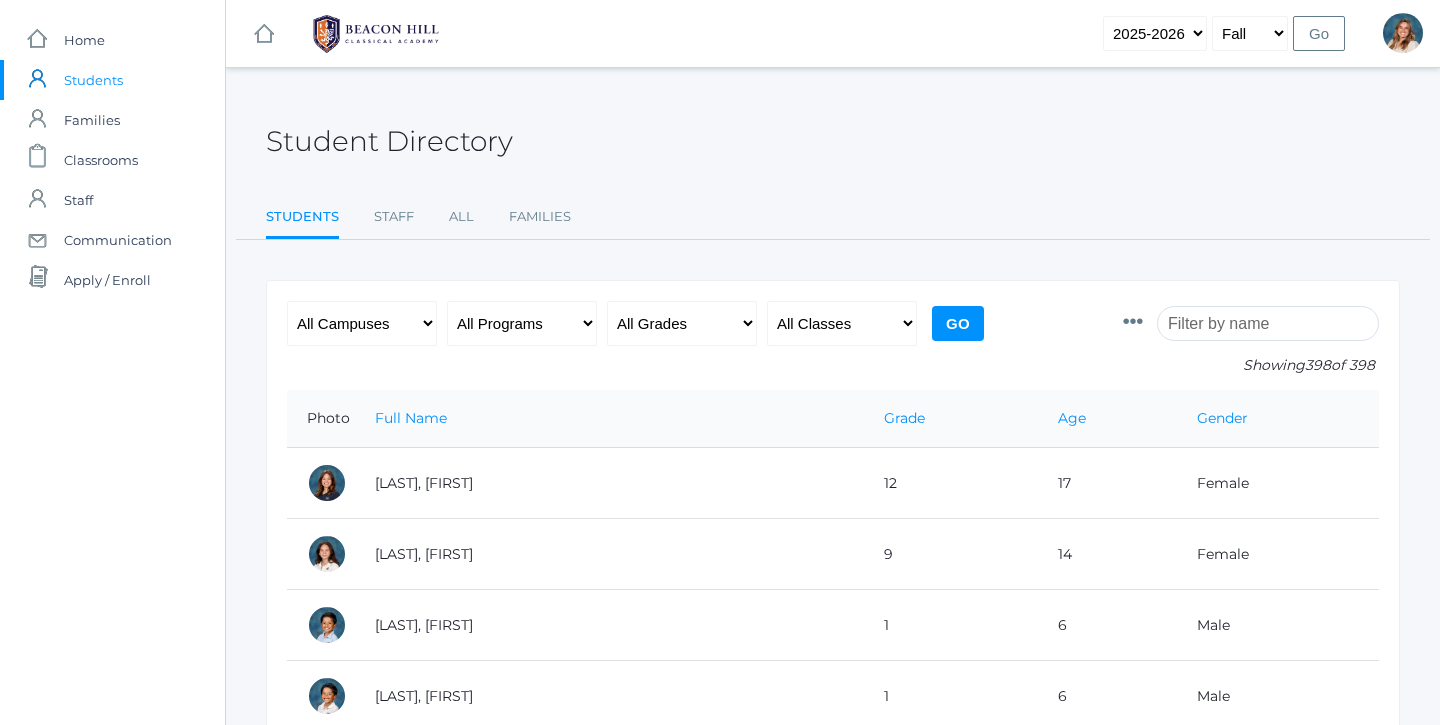 click at bounding box center [1268, 323] 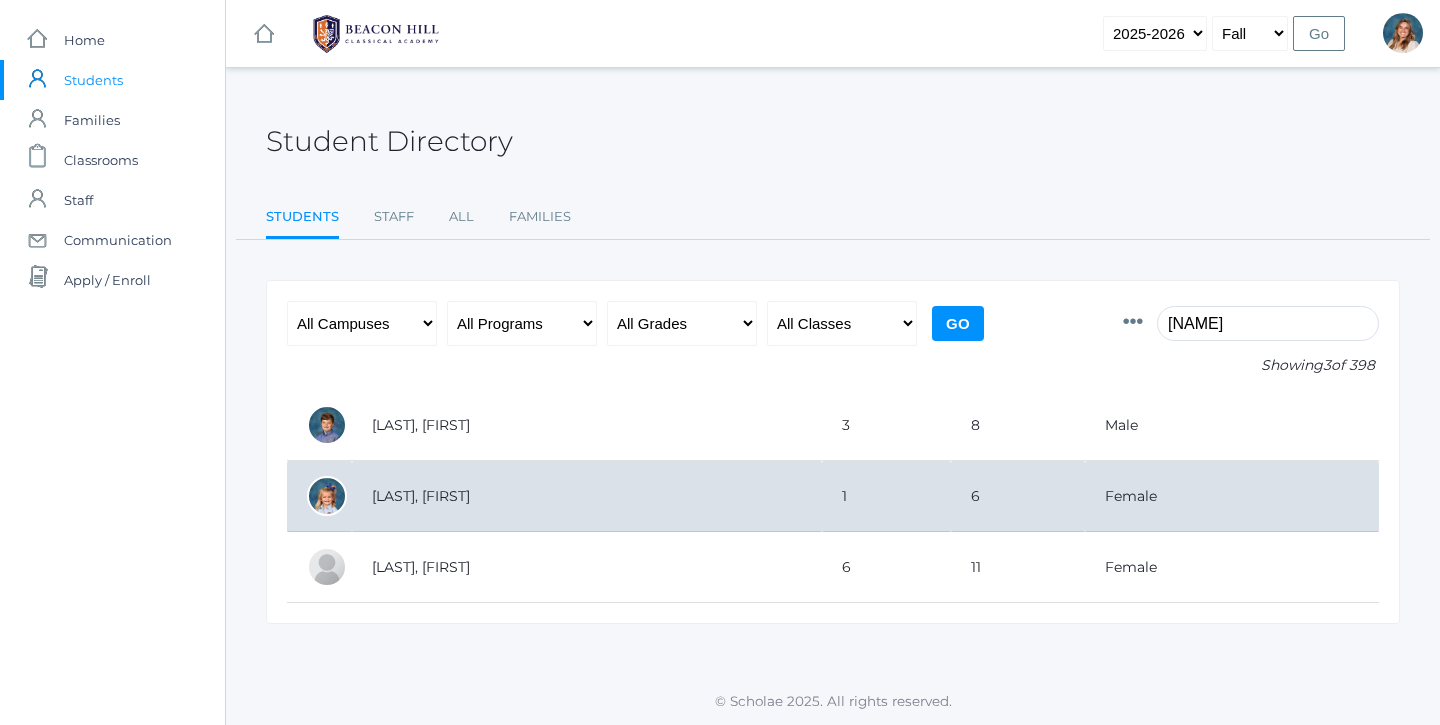 type on "shilo" 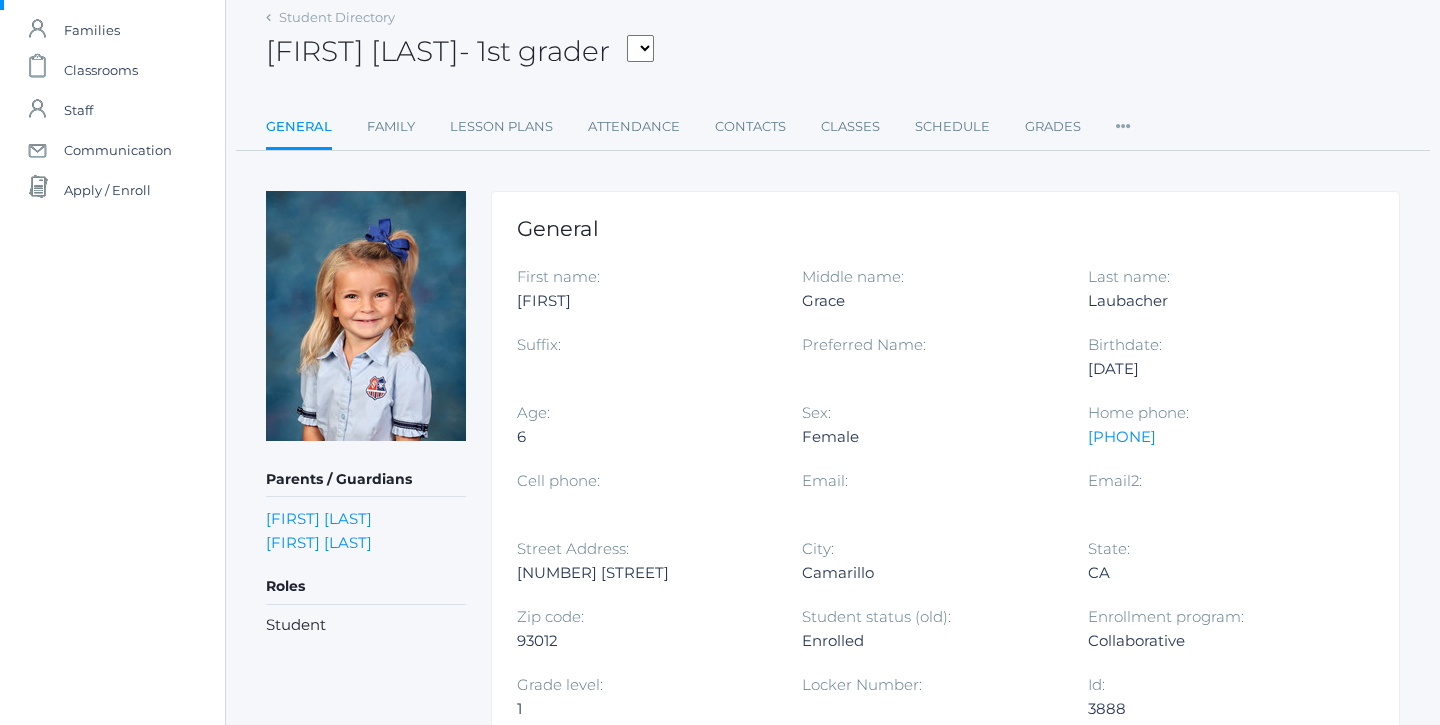 scroll, scrollTop: 0, scrollLeft: 0, axis: both 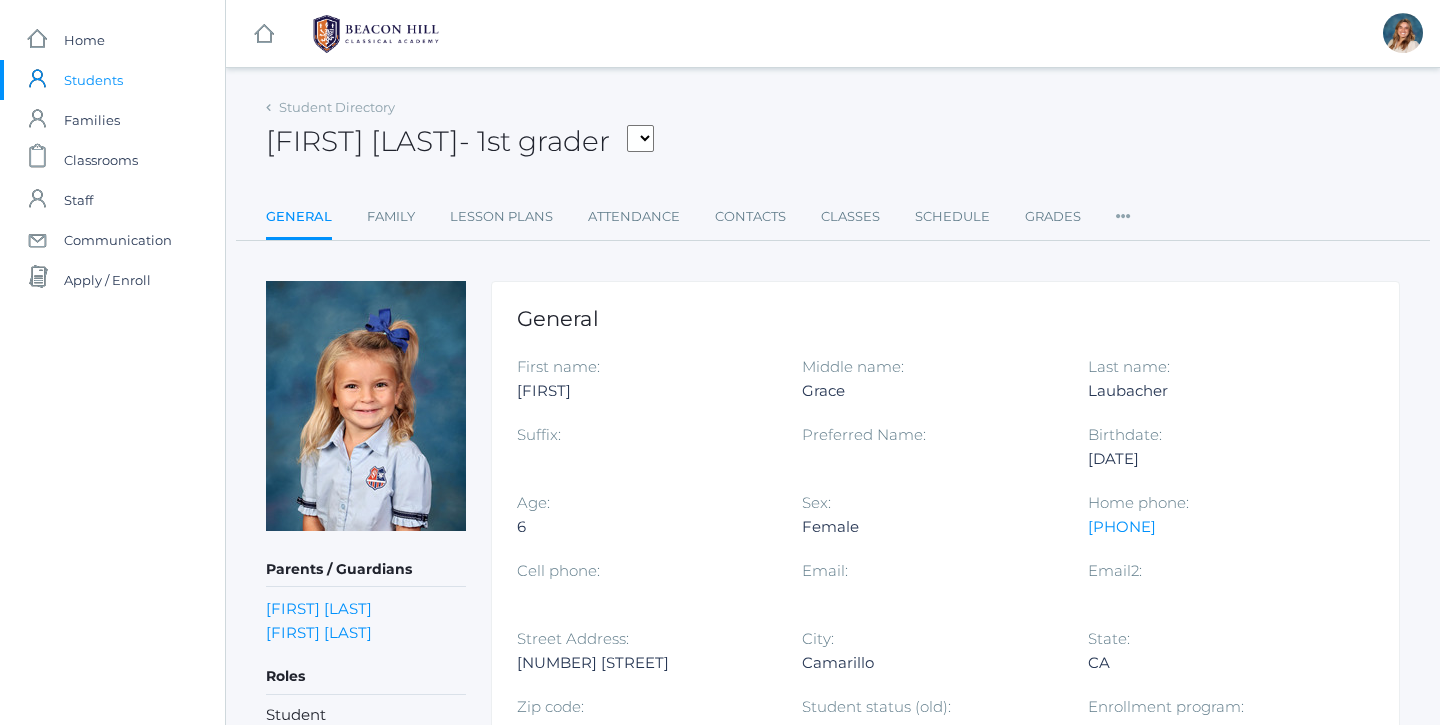 click on "Shiloh Laubacher
- 1st grader
Abrea, Dominic
Abrea, Grayson
Alstot, Nolan
Armstrong, Isla
Bernardez, Owen
Bradley, Obadiah
Burgh, Gibson
Chea, Whitney
Cope, Chloé Noëlle
Crocker, Koen
Crosby, Austen
Culver, Liam
Doss, Hazel
Ferris, Ford
Foster, Lyla
Harris, Crue
Kohr, Gunnar
Laubacher, Shiloh
Lavallee, Gracelyn
Mastro, Remington
Pedrick, Emery
Porter, Hazel
Reyes, Cooper
Roberts, Brooks
Rosas, Noah
Smith, Noah
Smith, Oliver
Smith, Theodore
Taylor, Kiana
Thompson, Faye
Tourje, Remmie
Vick, Chloe
Wallock, Mary
Woodruff, Liam" at bounding box center (833, 130) 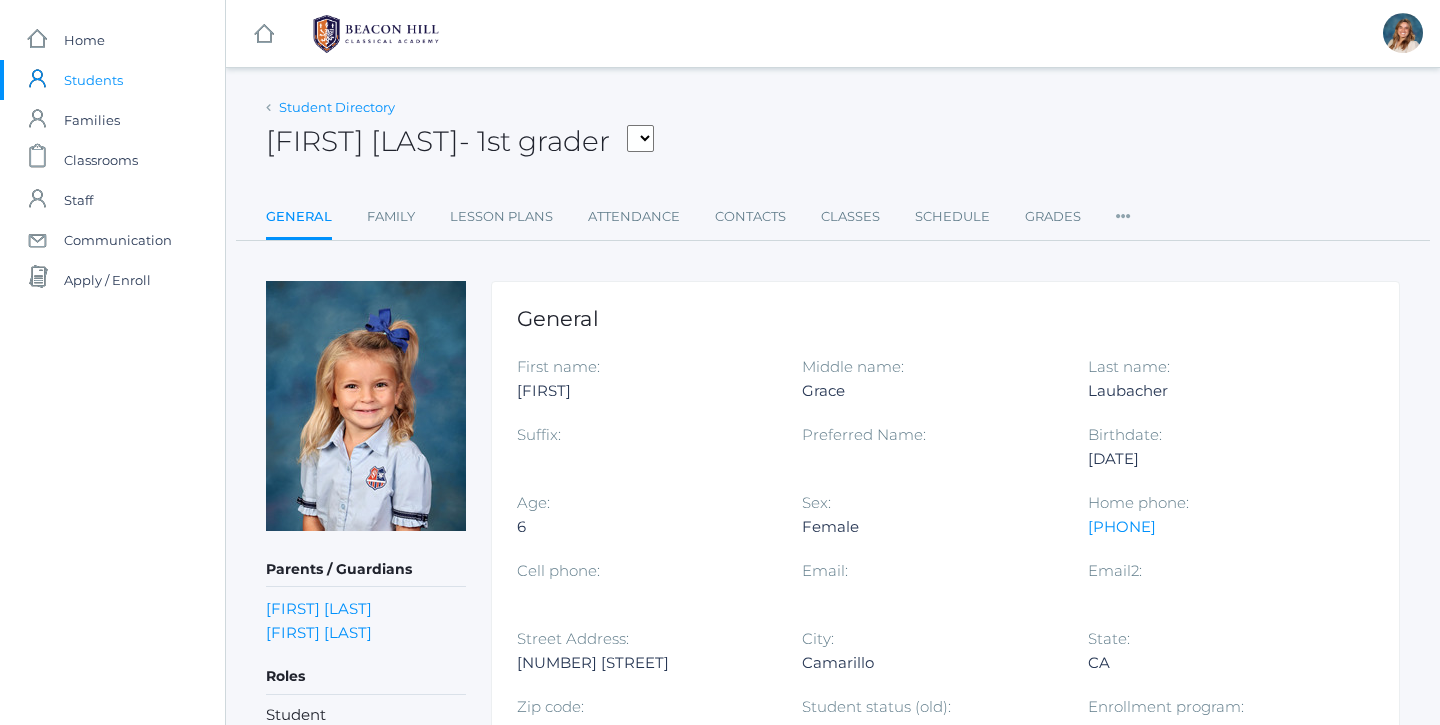 click on "Student Directory" at bounding box center [337, 107] 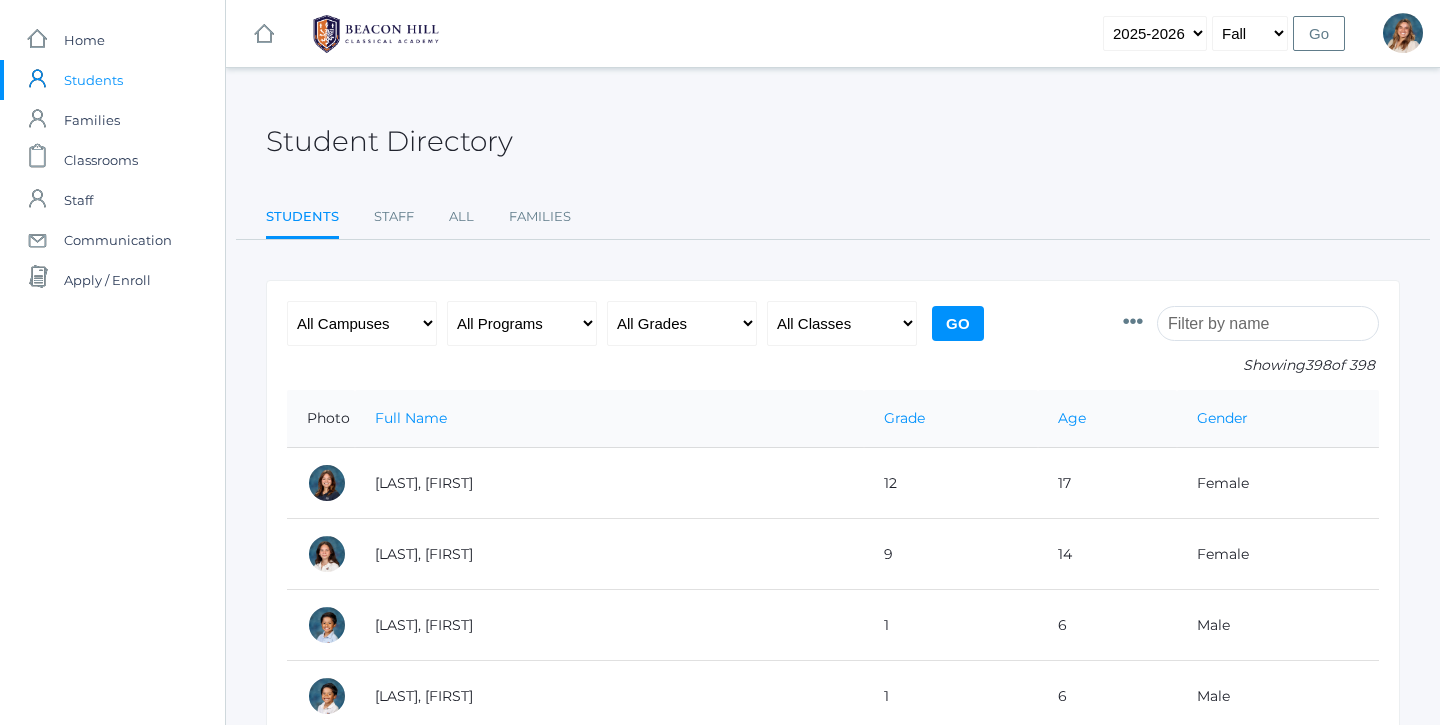 click at bounding box center (1268, 323) 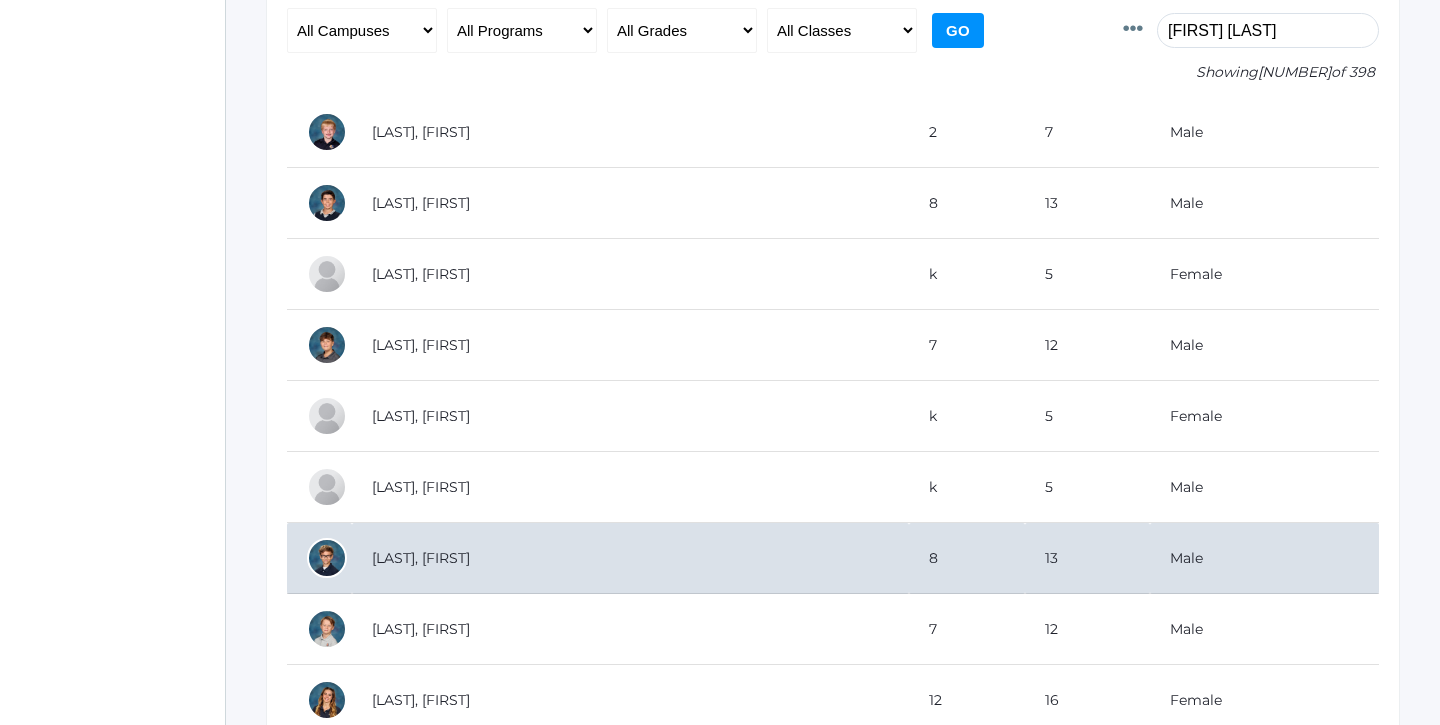 scroll, scrollTop: 0, scrollLeft: 0, axis: both 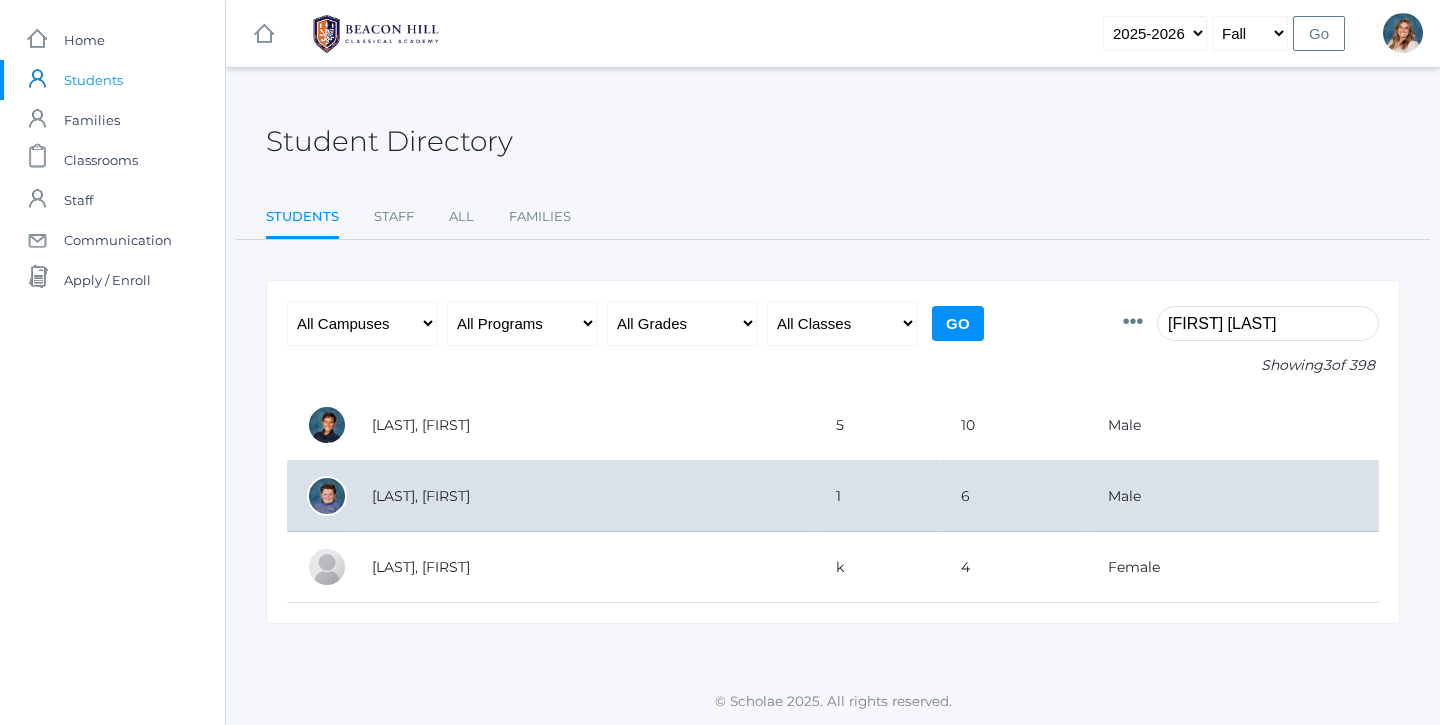 type on "Gunnar kh" 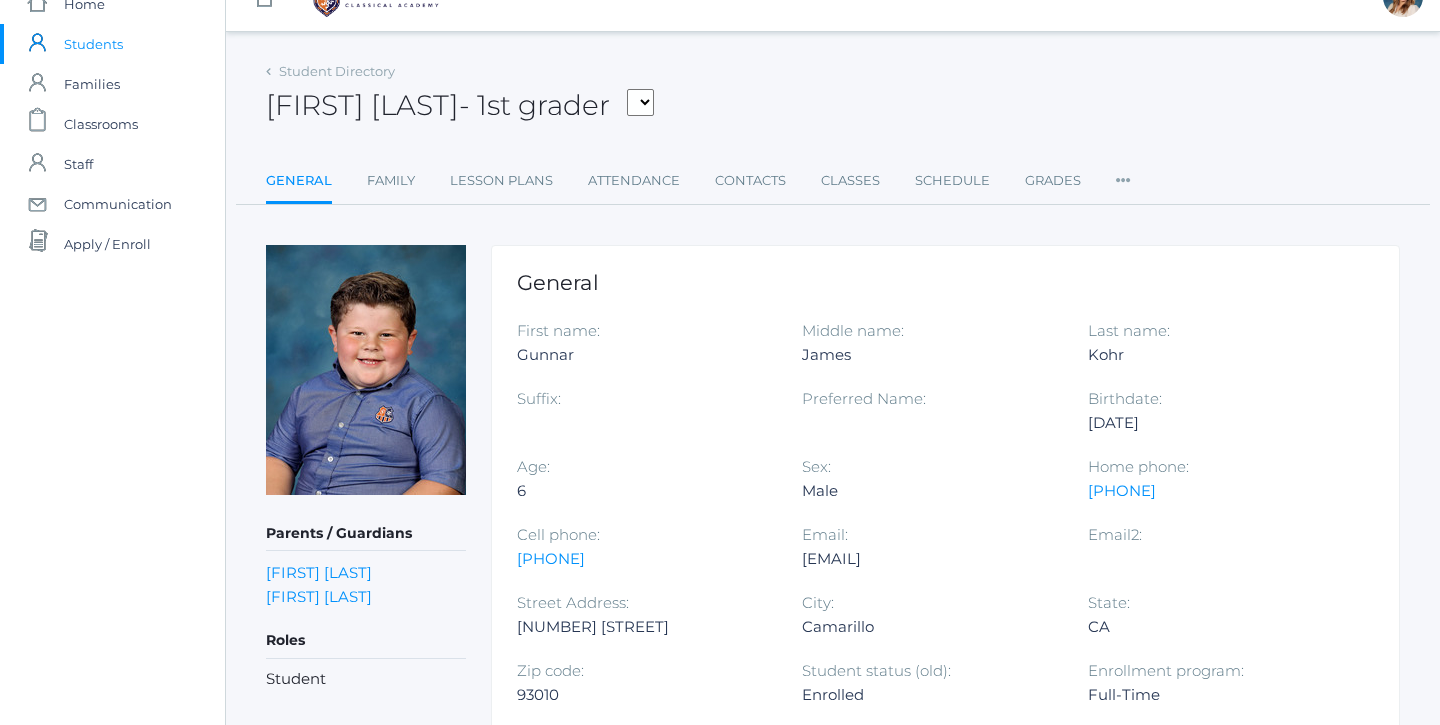 scroll, scrollTop: 32, scrollLeft: 0, axis: vertical 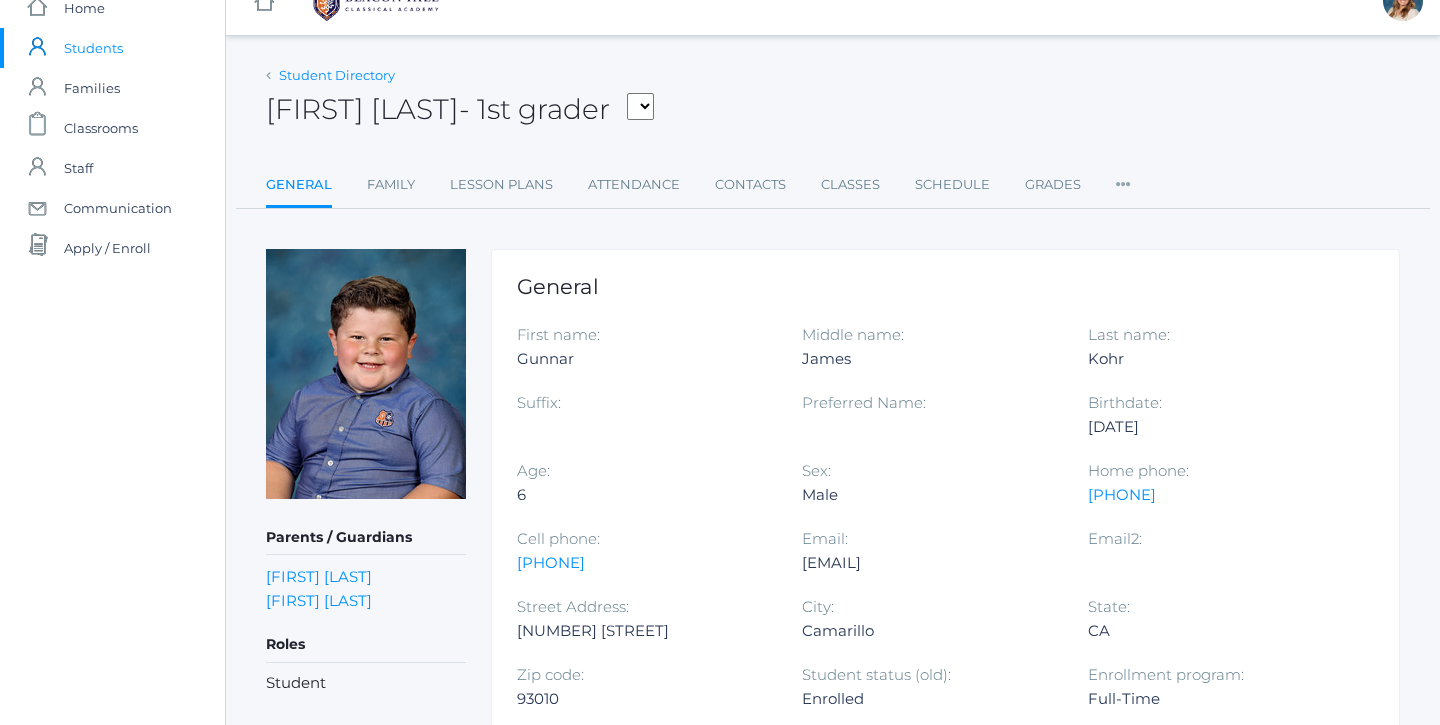 click on "Student Directory" at bounding box center (337, 75) 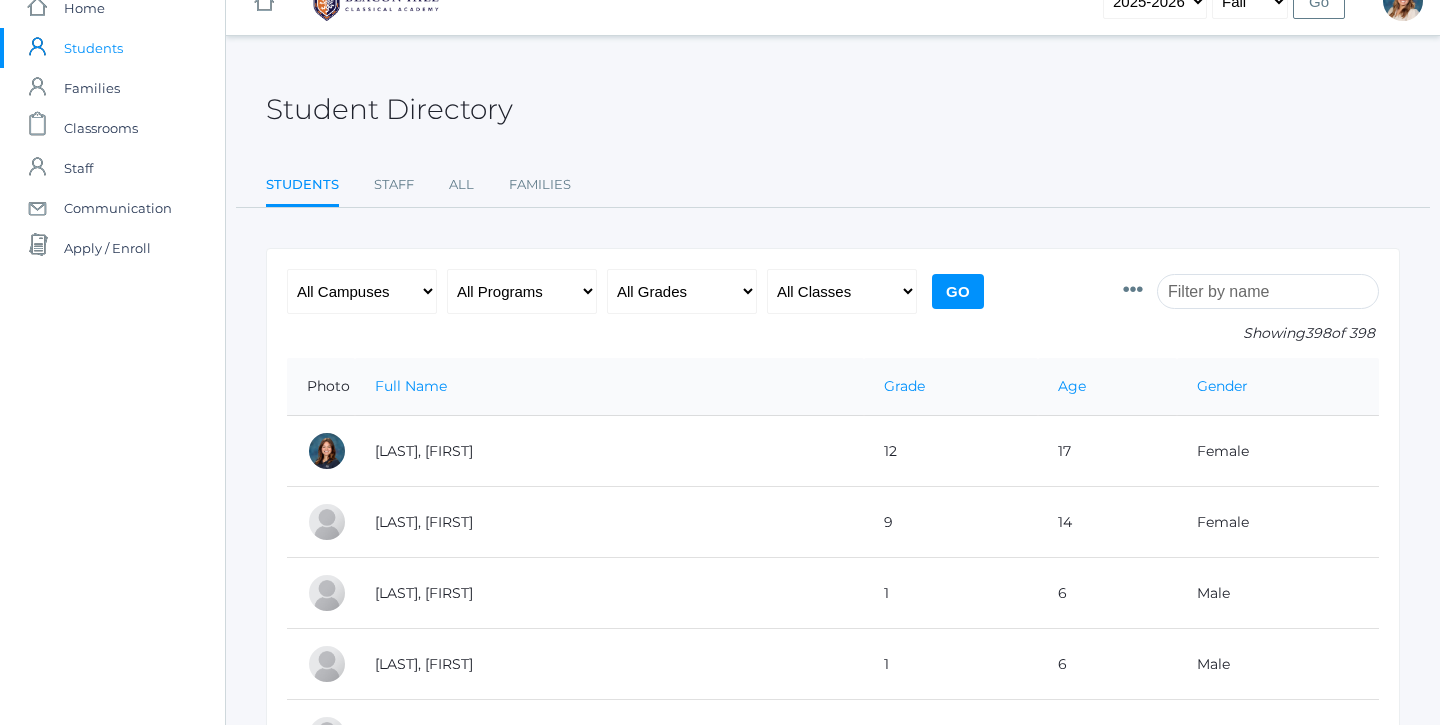 scroll, scrollTop: 0, scrollLeft: 0, axis: both 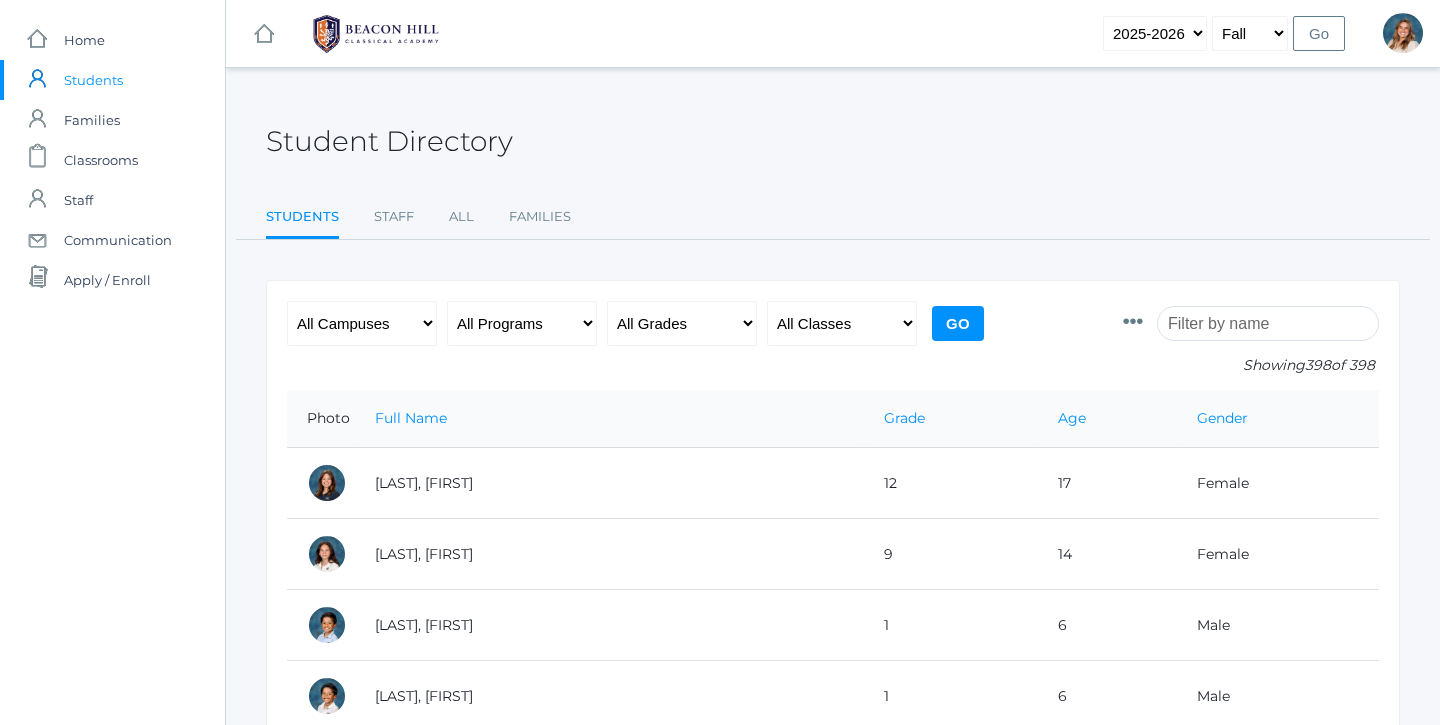 click at bounding box center (1268, 323) 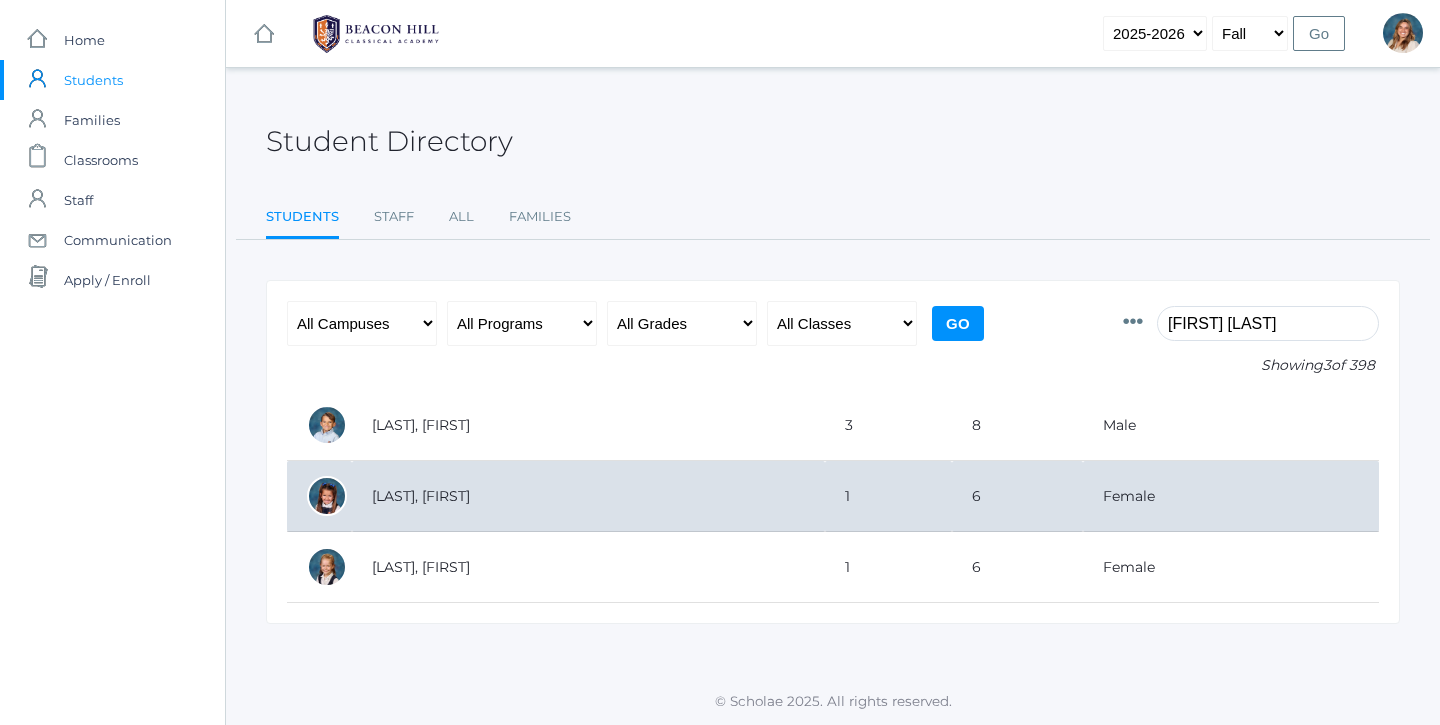 type on "hazel doss" 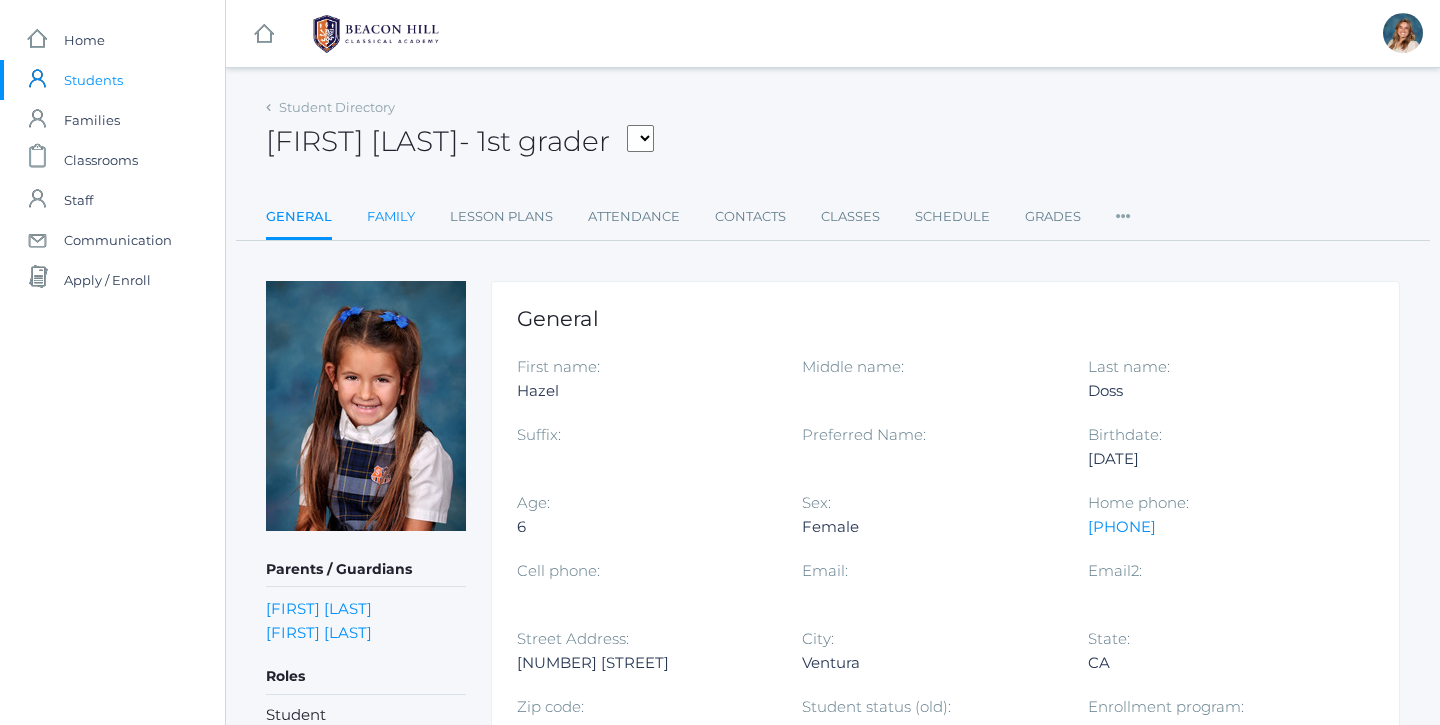 scroll, scrollTop: 0, scrollLeft: 0, axis: both 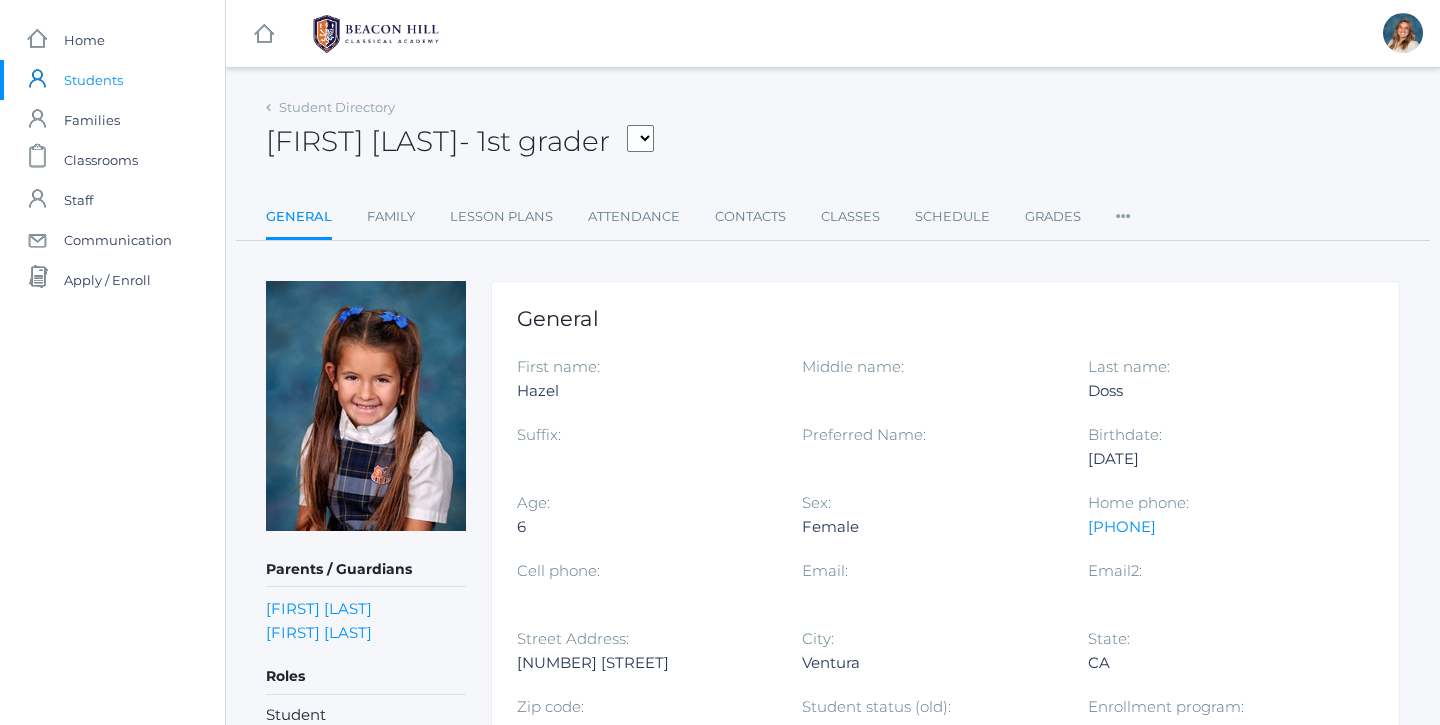click on "Students" at bounding box center [93, 80] 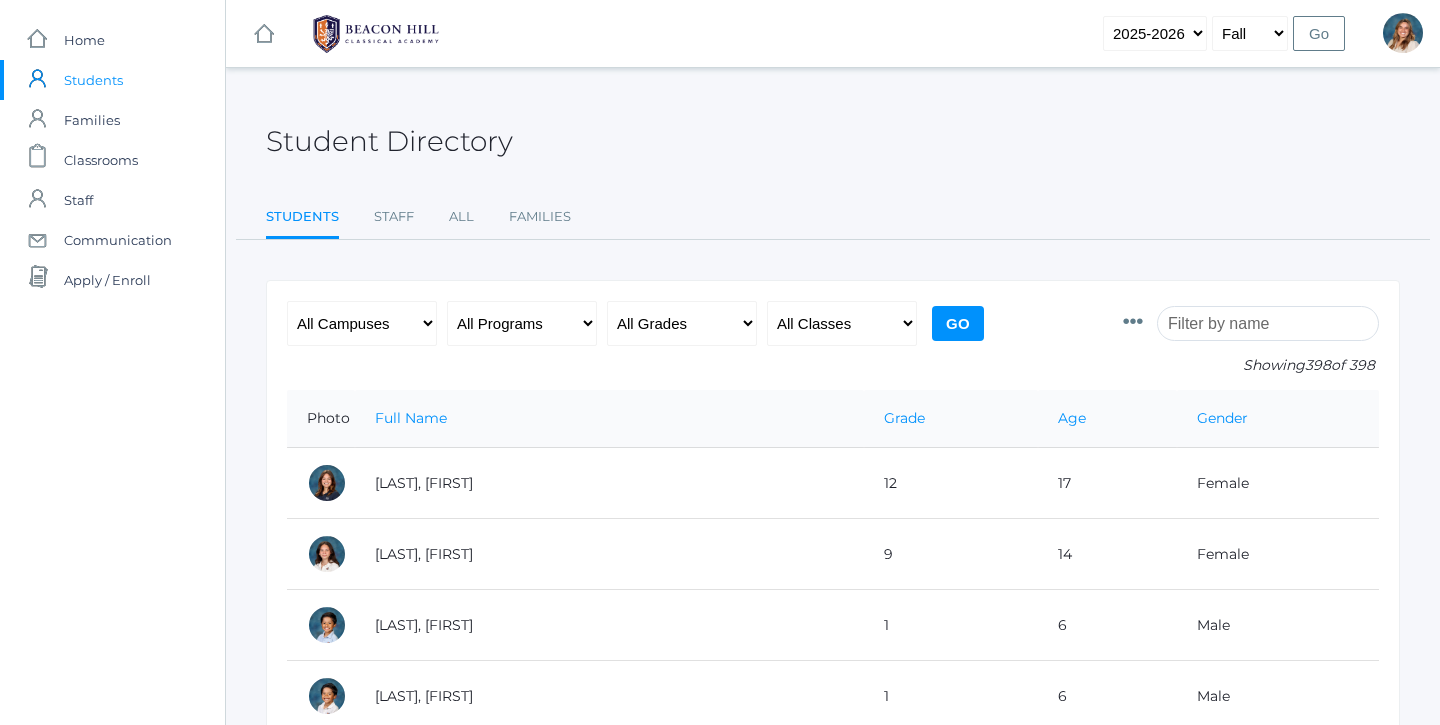 click at bounding box center (1268, 323) 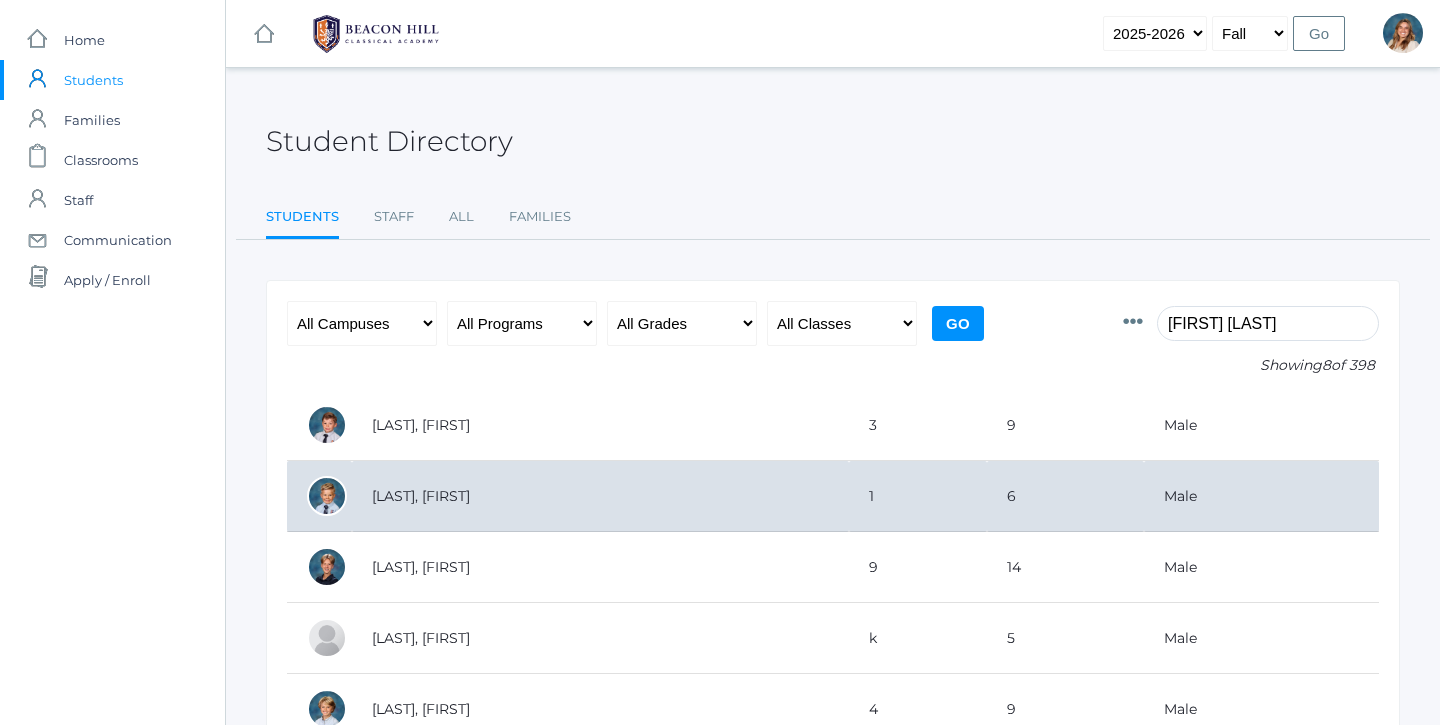 type on "[FIRST] [LAST]" 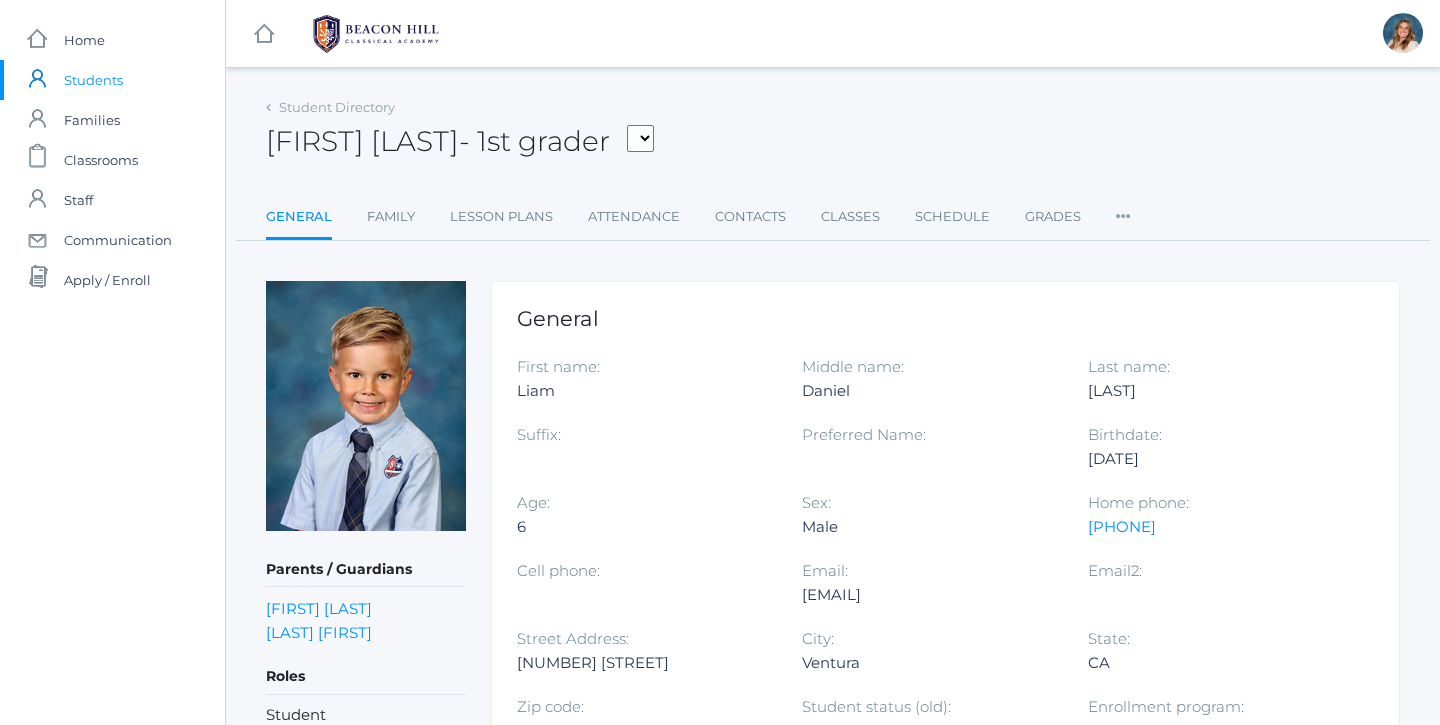 scroll, scrollTop: 0, scrollLeft: 0, axis: both 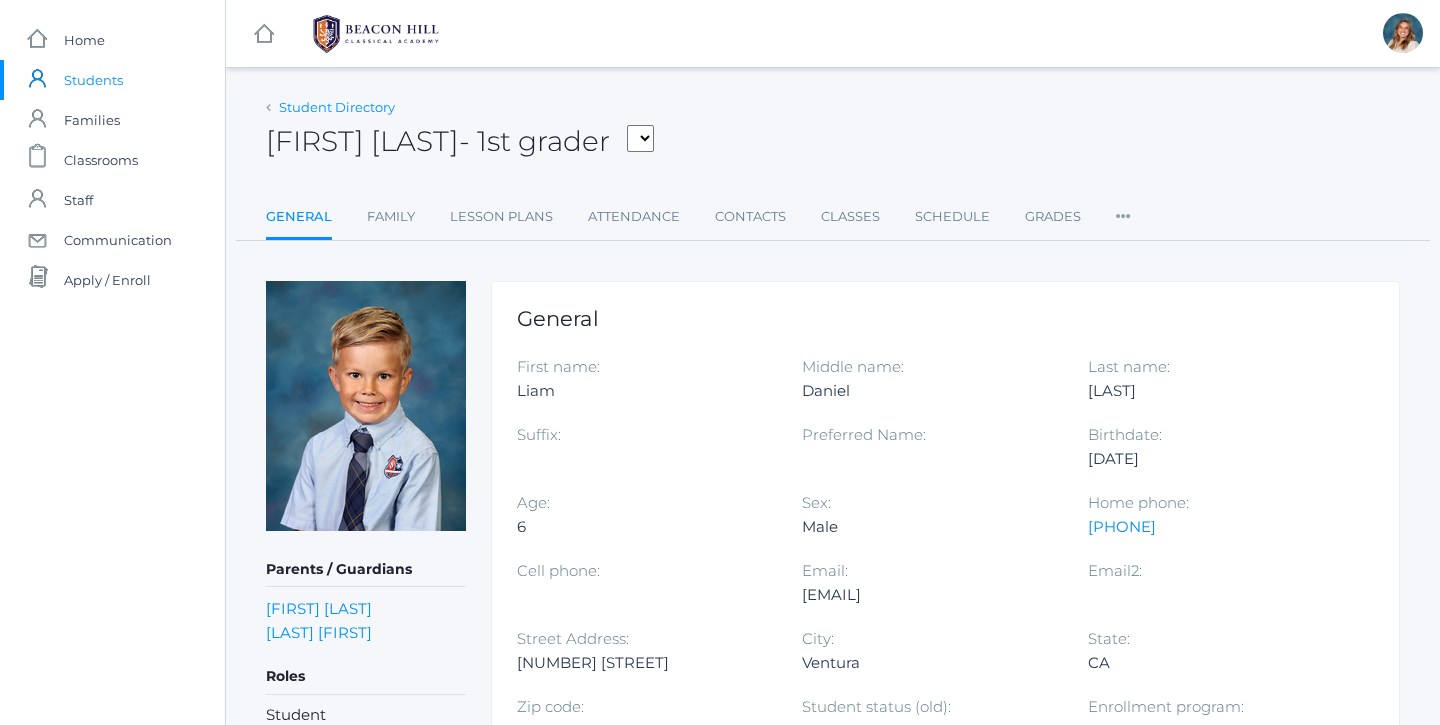 click on "Student Directory" at bounding box center [337, 107] 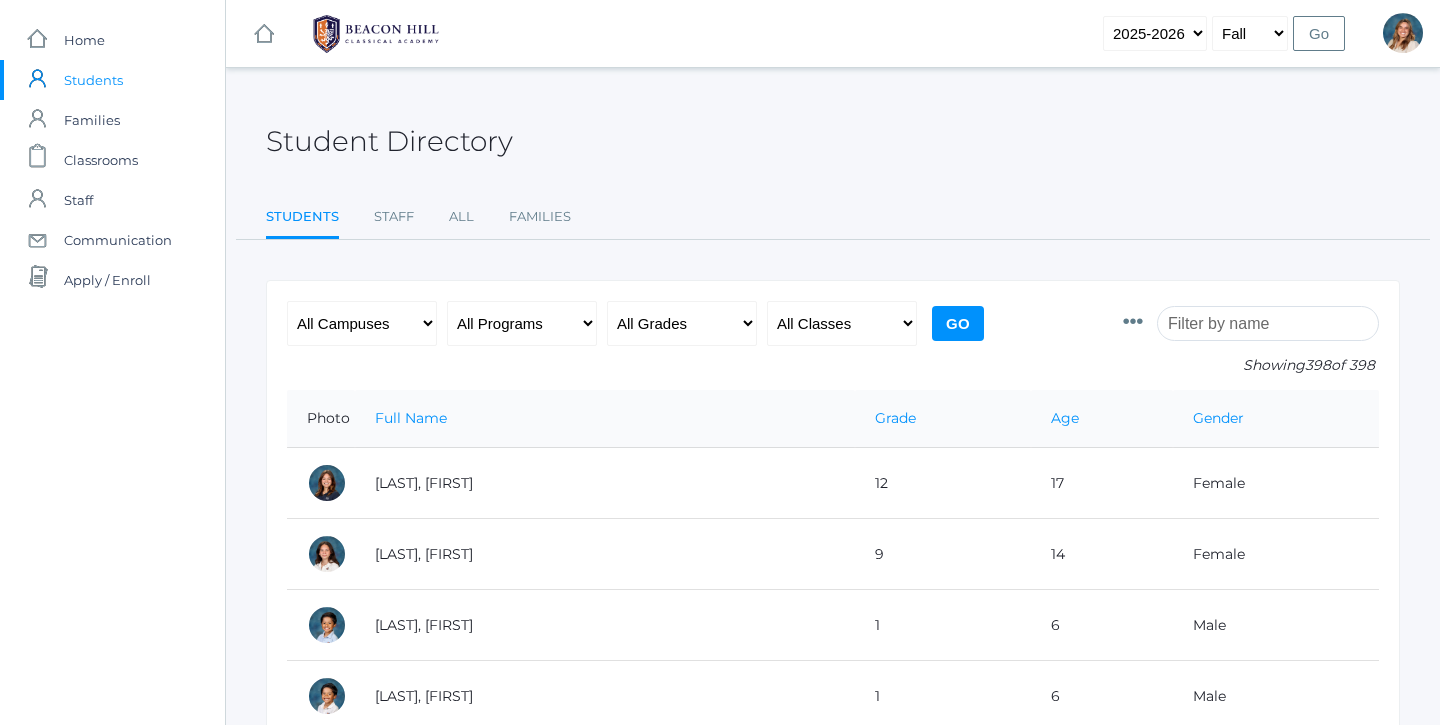 click at bounding box center [1268, 323] 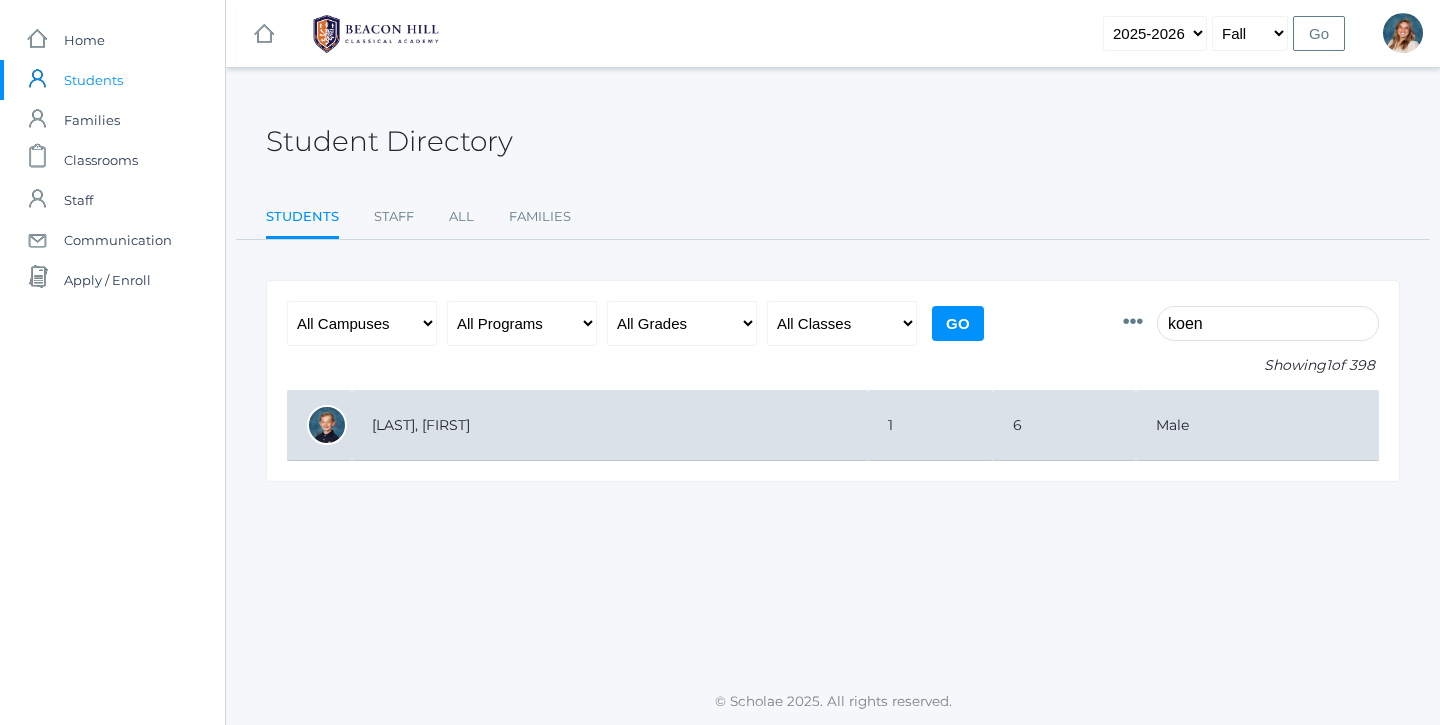 type on "koen" 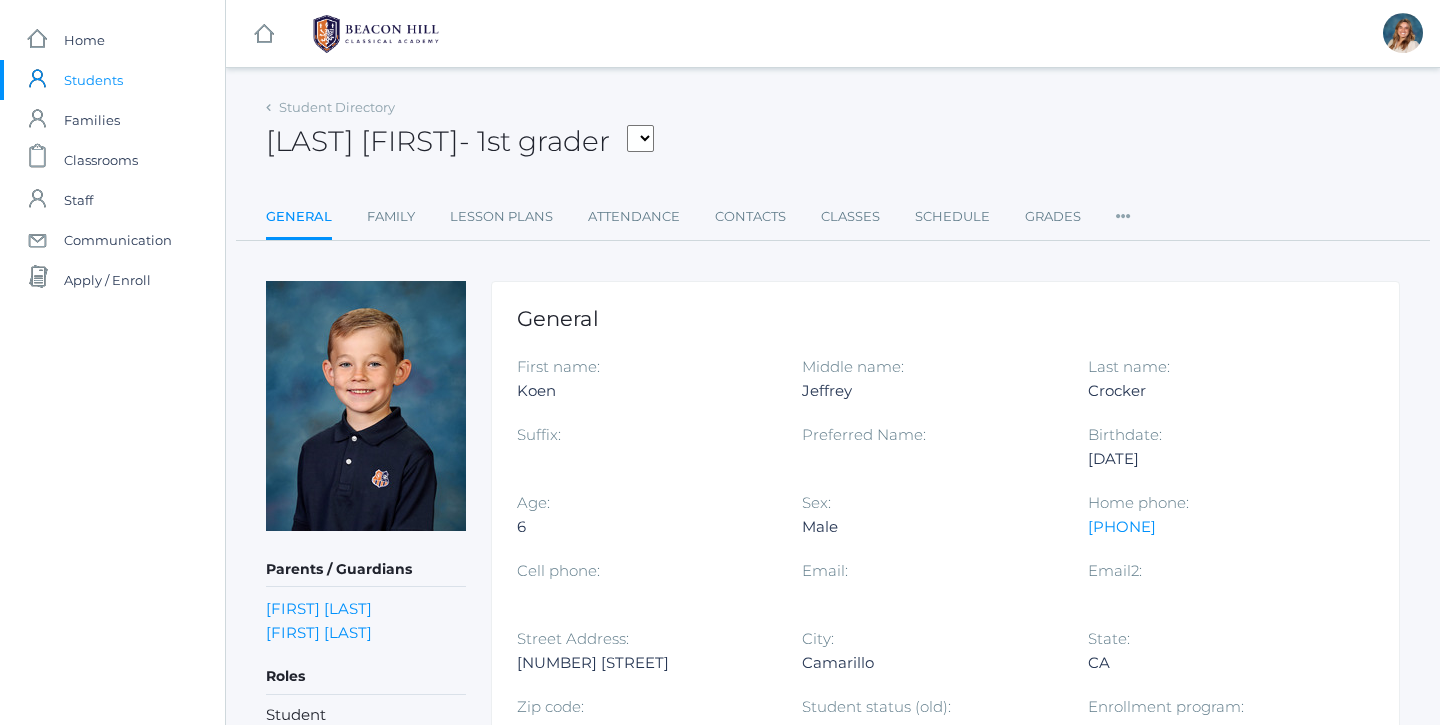 scroll, scrollTop: 0, scrollLeft: 0, axis: both 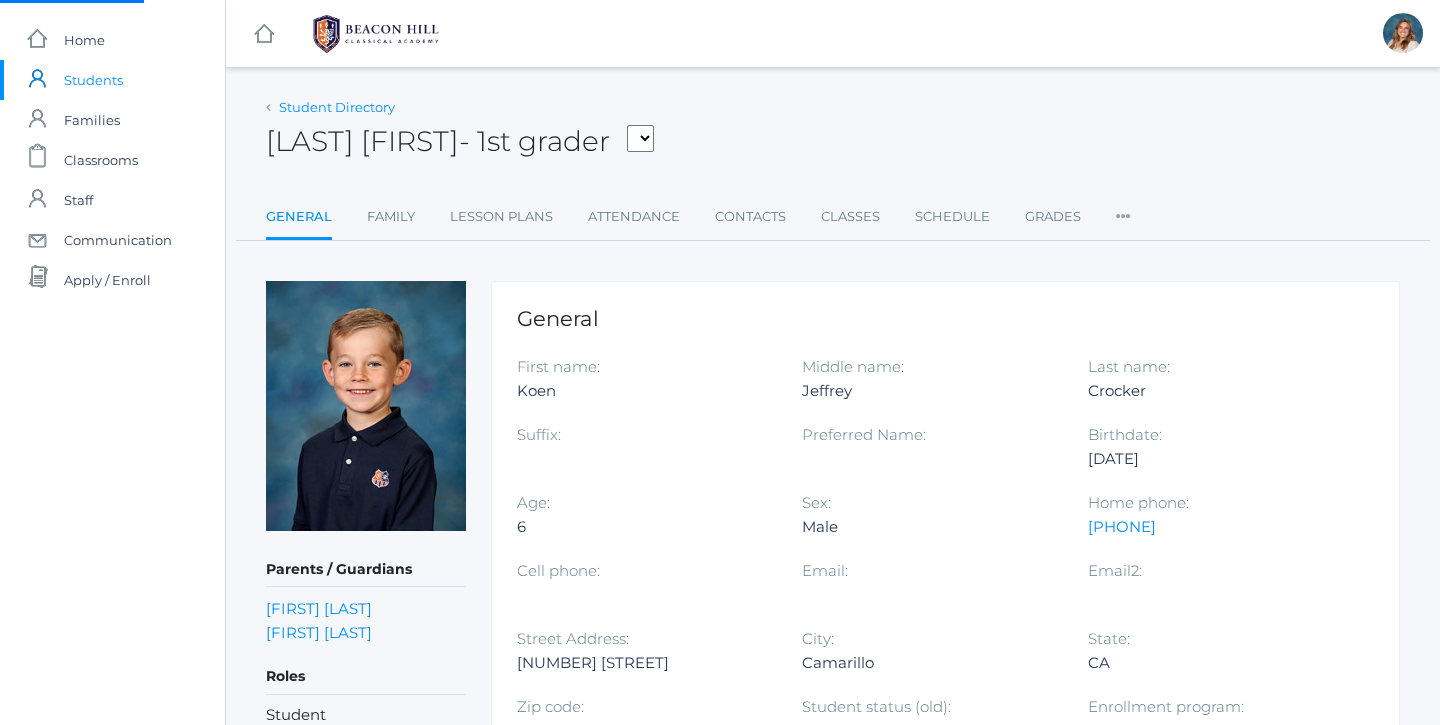click on "Student Directory" at bounding box center (337, 107) 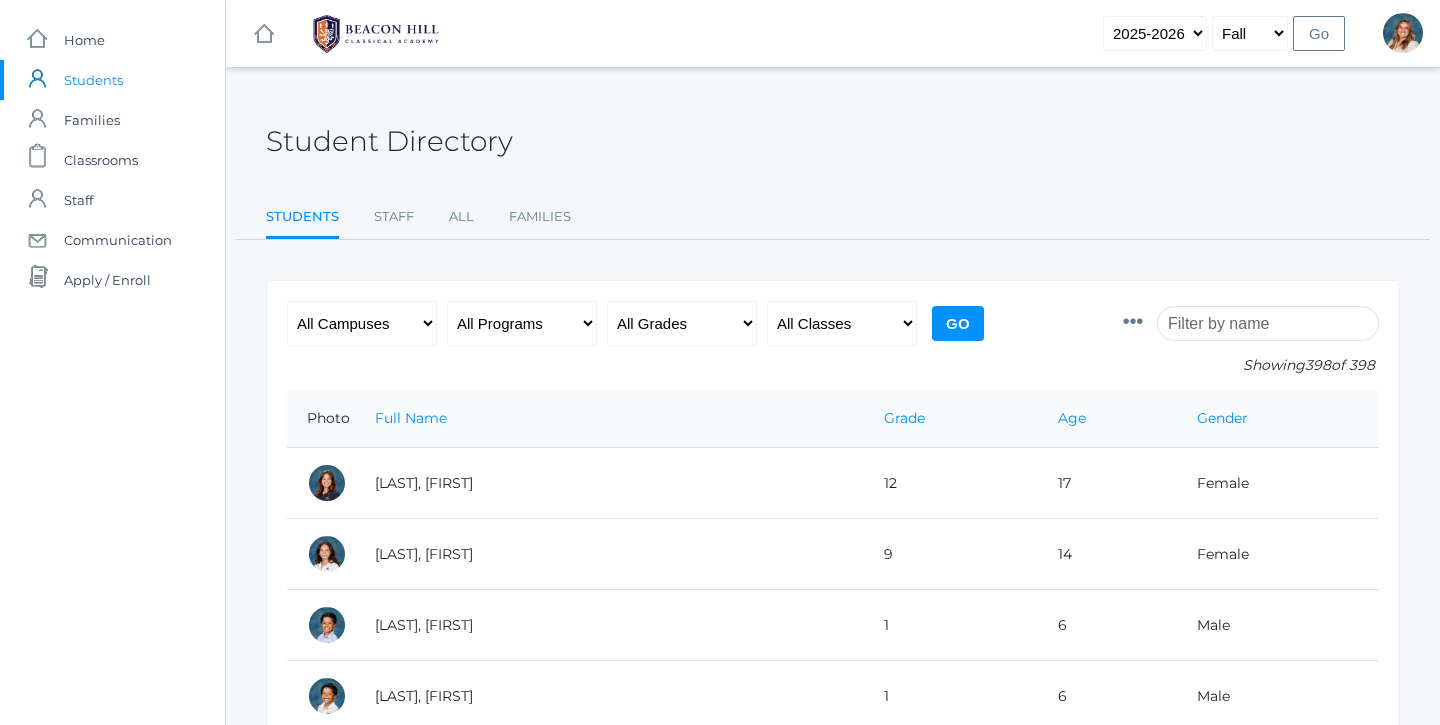 click at bounding box center [1268, 323] 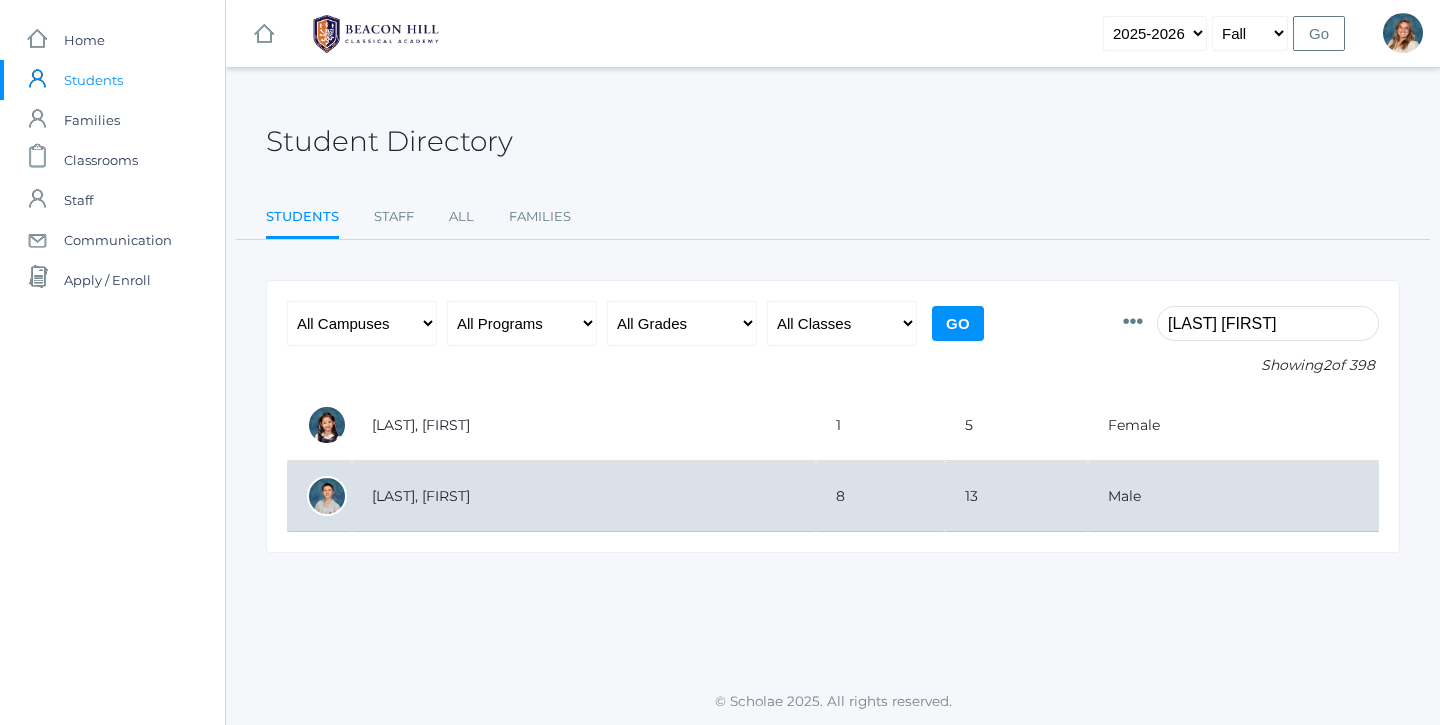 type on "[LAST] [FIRST]" 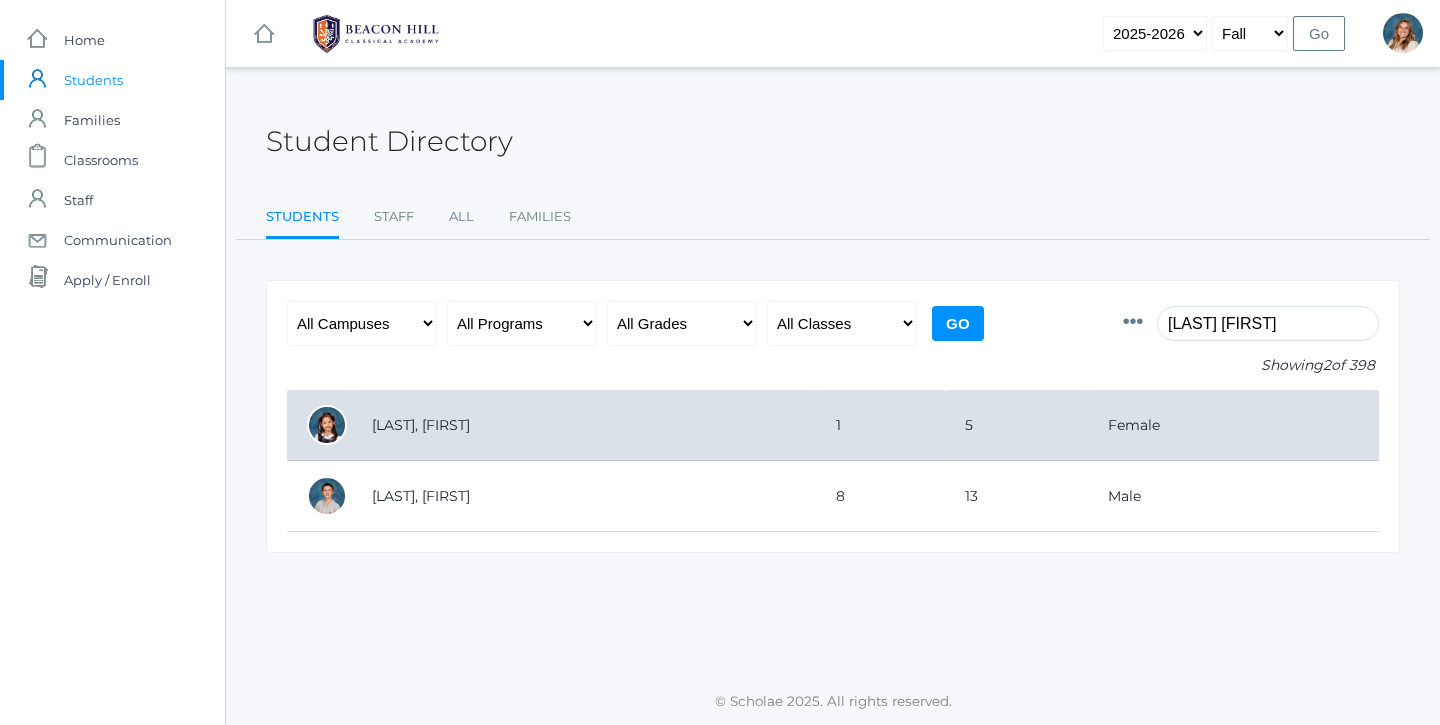 drag, startPoint x: 538, startPoint y: 465, endPoint x: 511, endPoint y: 409, distance: 62.169125 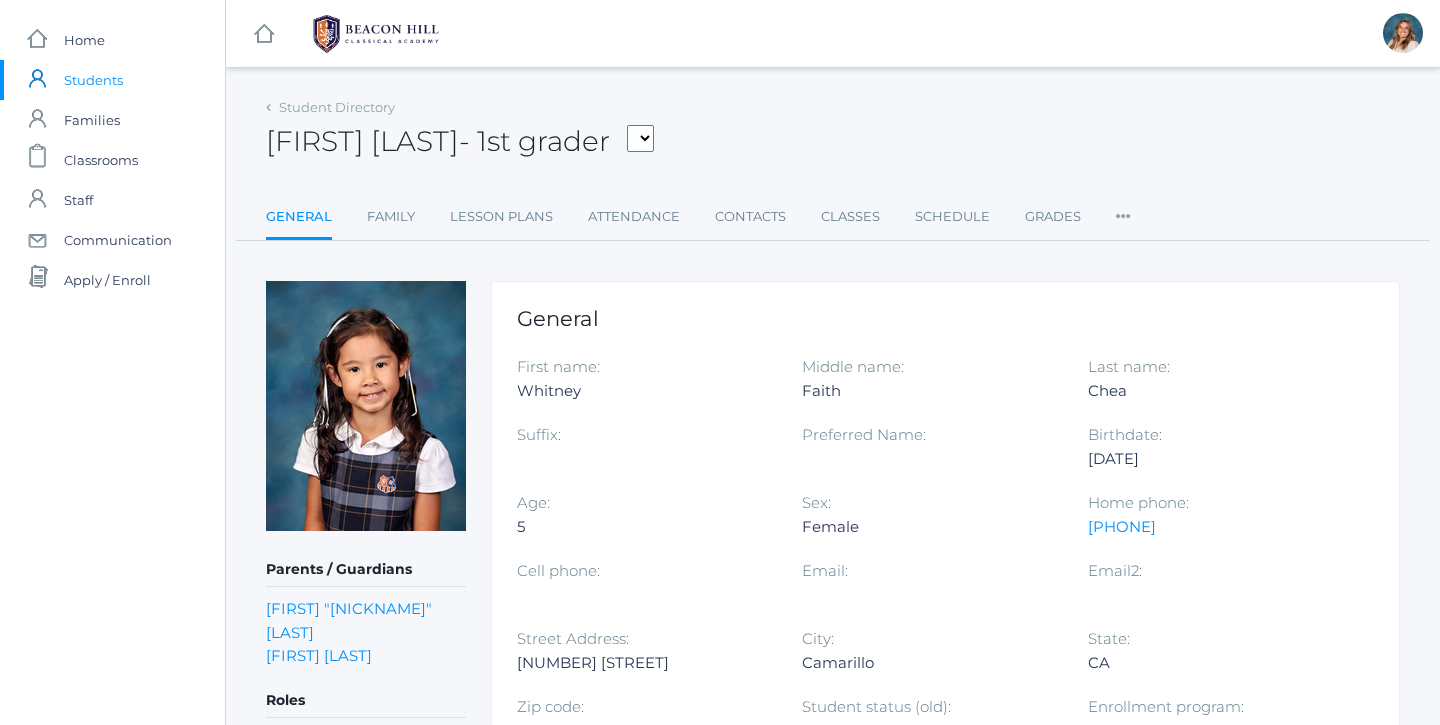 scroll, scrollTop: 0, scrollLeft: 0, axis: both 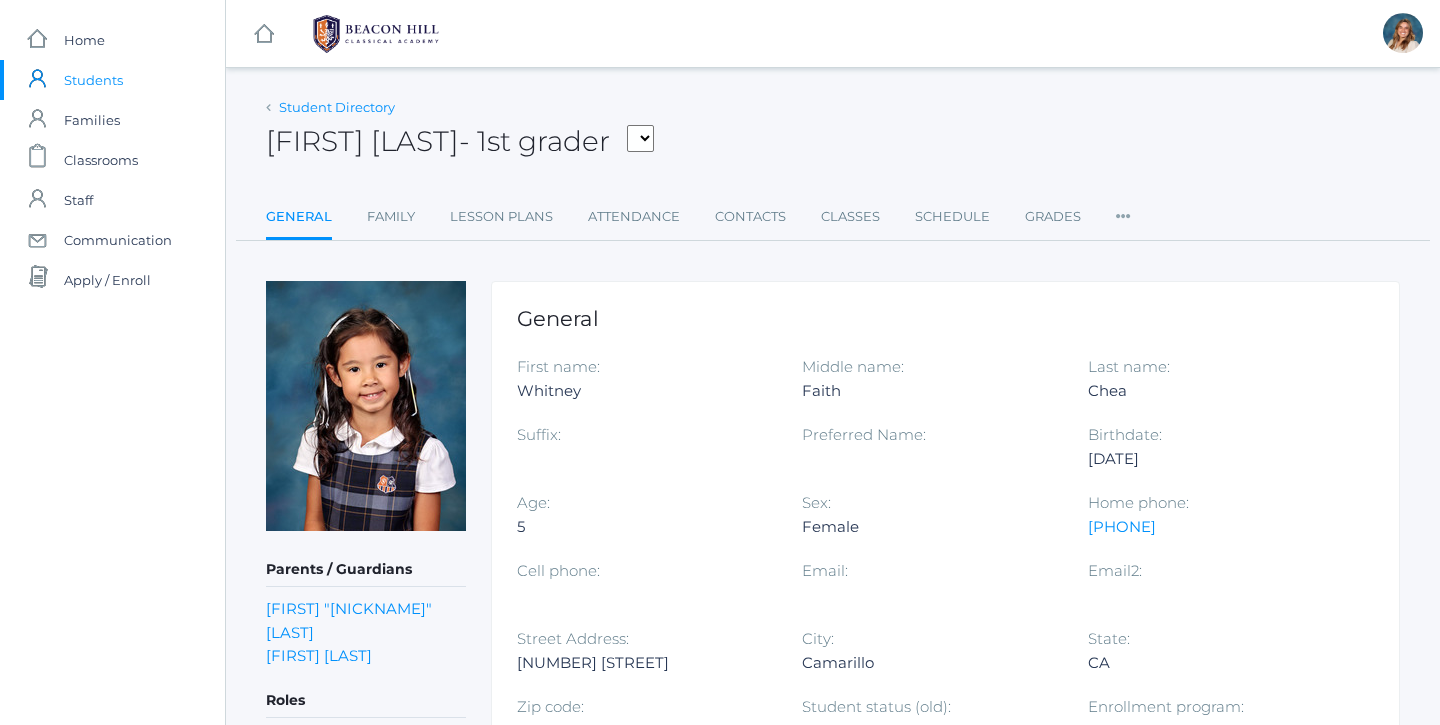 click on "Student Directory" at bounding box center (337, 107) 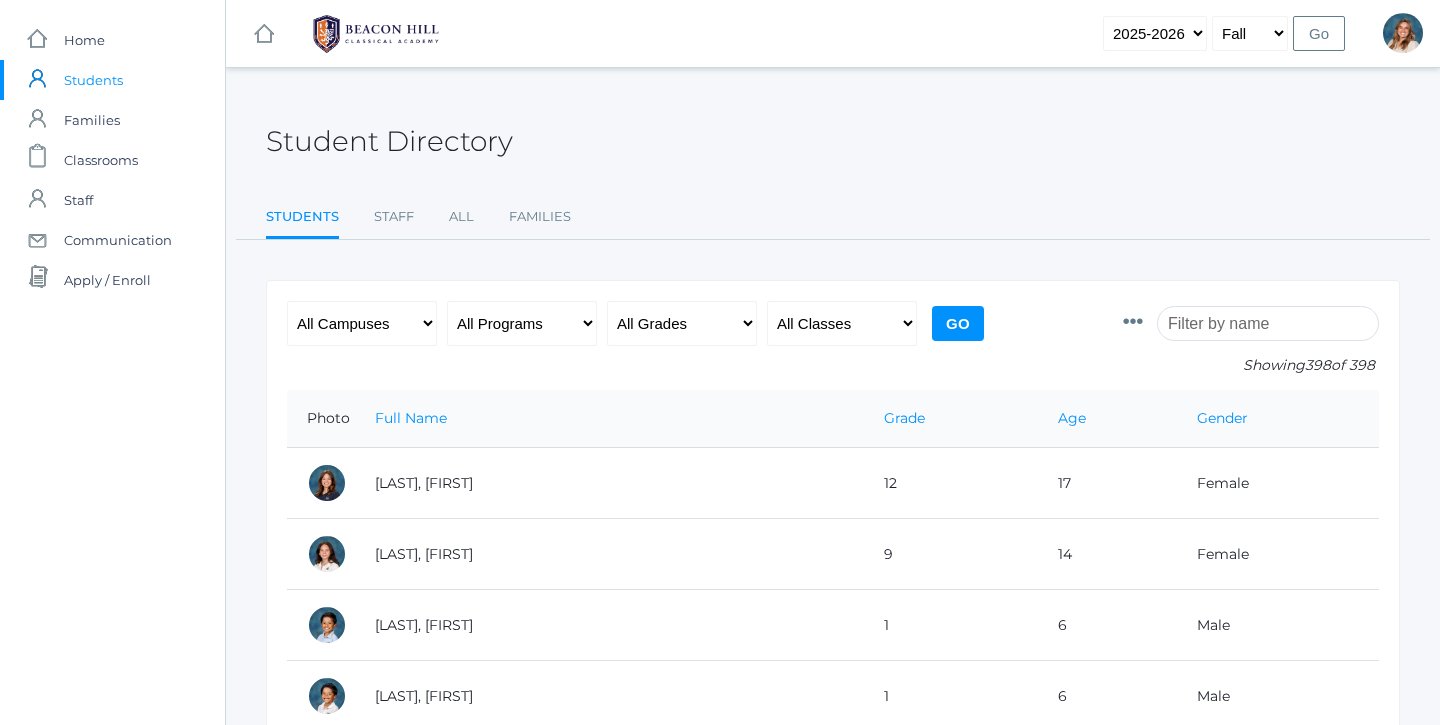 click at bounding box center [1268, 323] 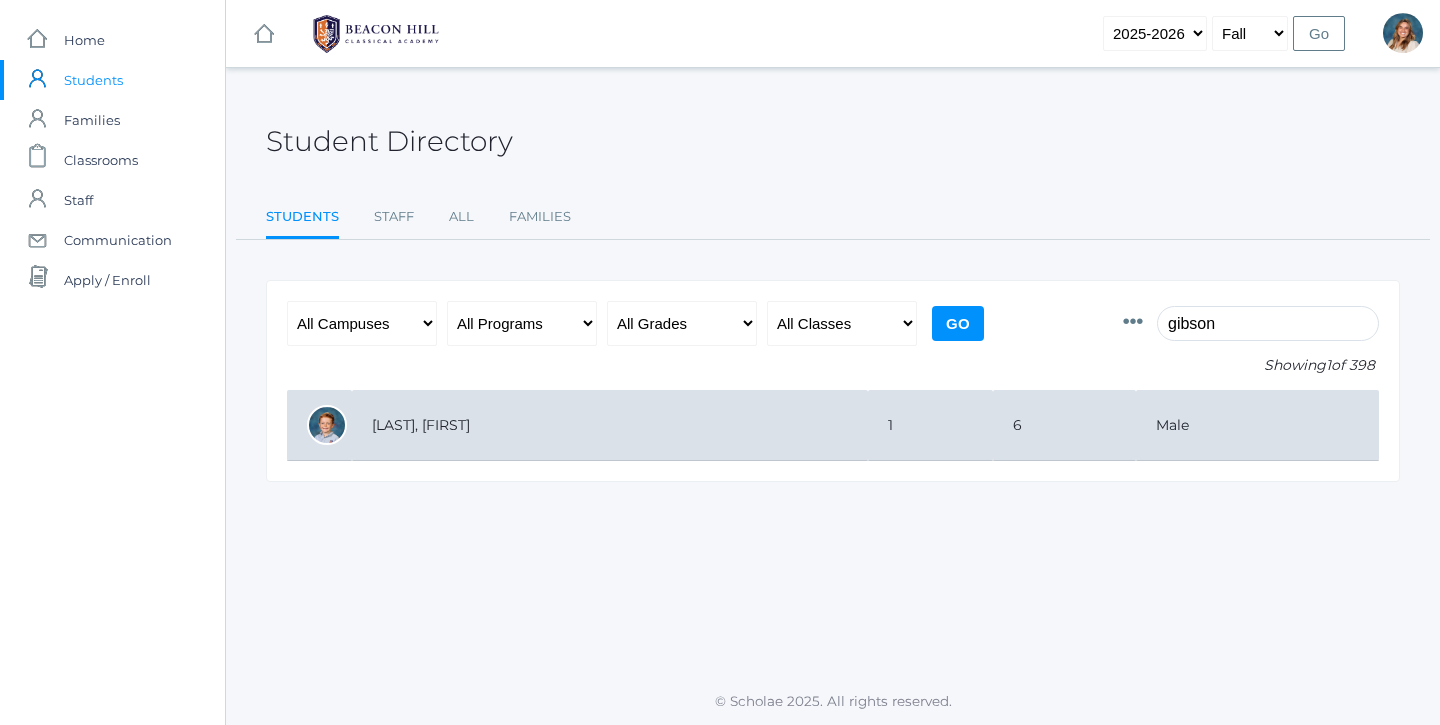 type on "gibson" 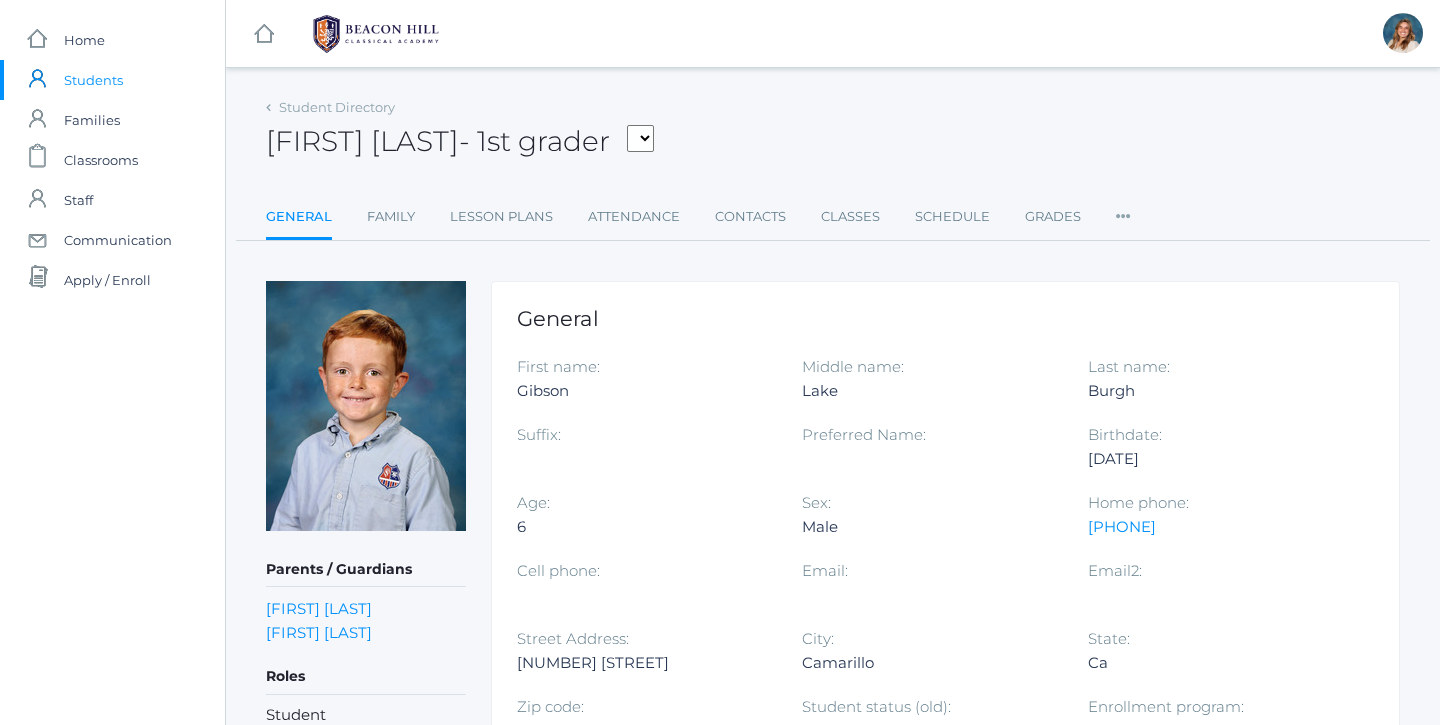 scroll, scrollTop: 0, scrollLeft: 0, axis: both 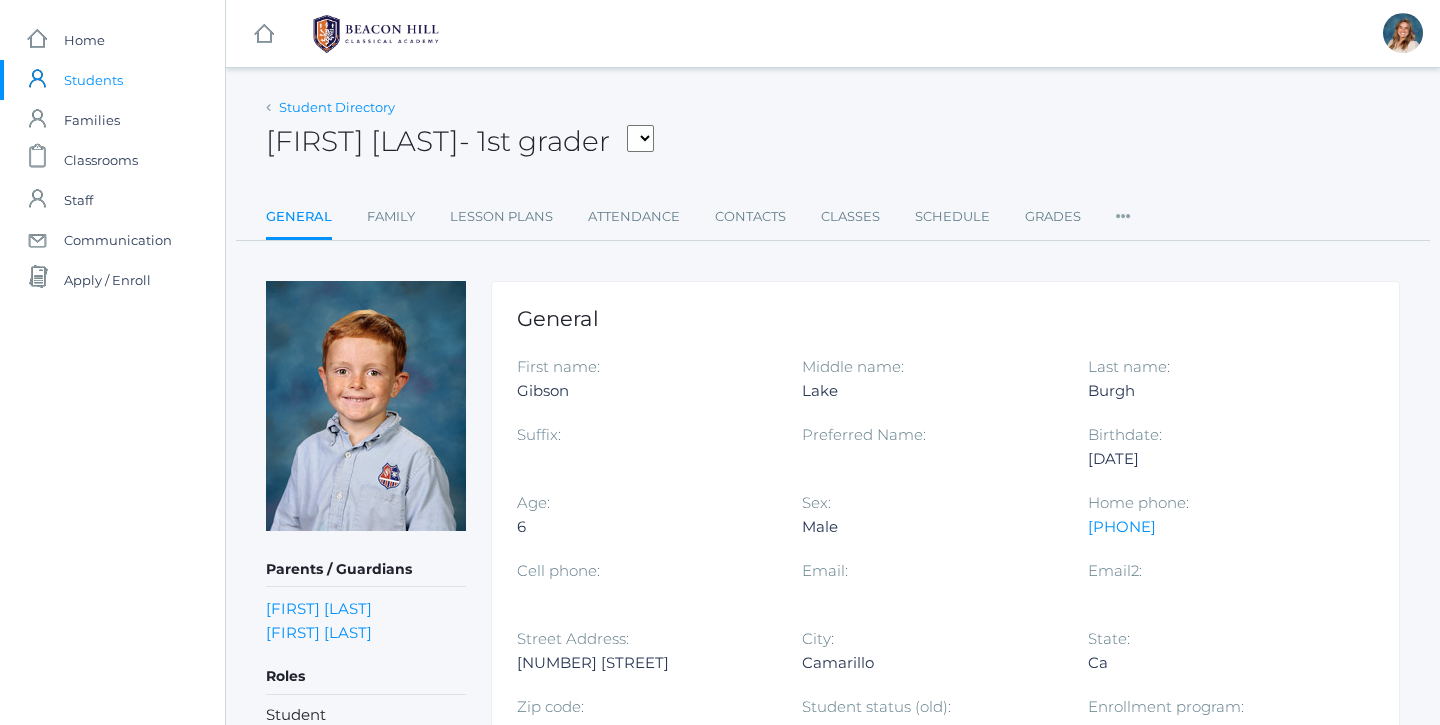 click on "Student Directory" at bounding box center [337, 107] 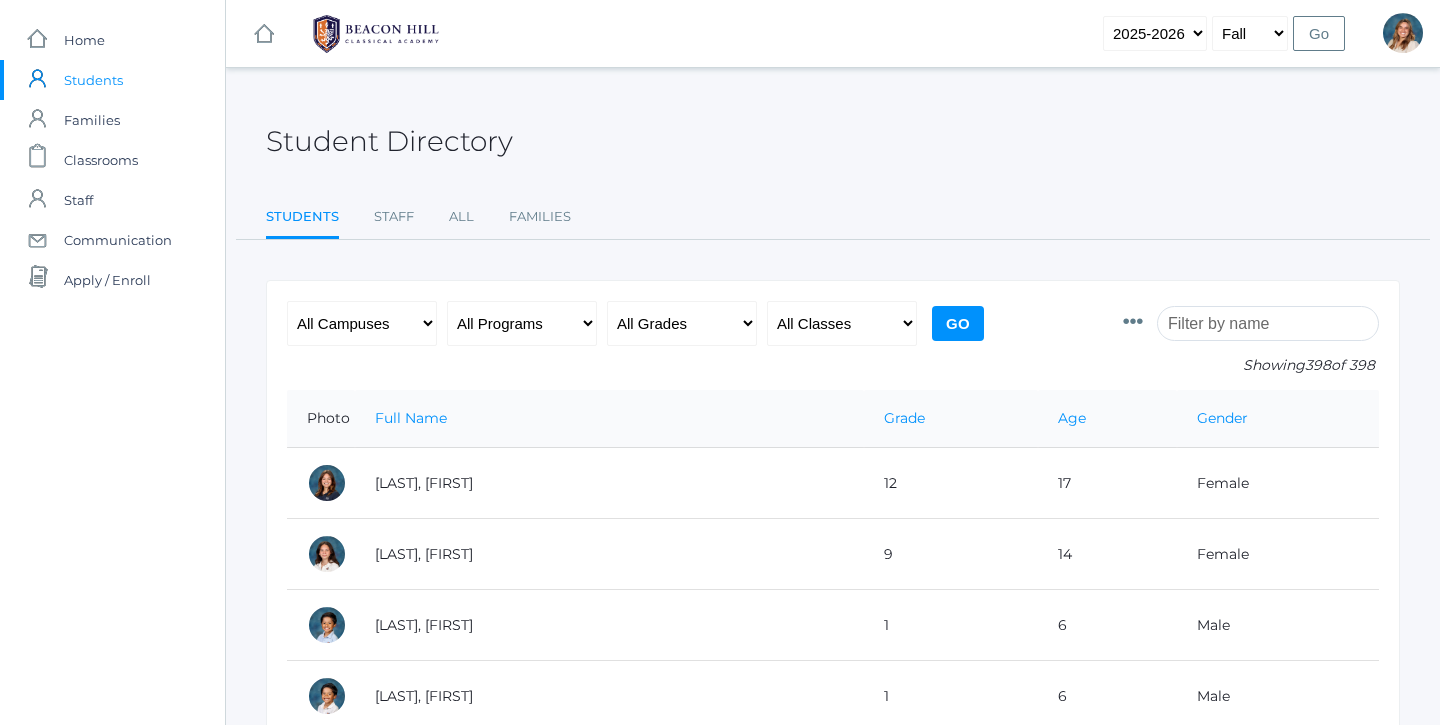 click at bounding box center (1268, 323) 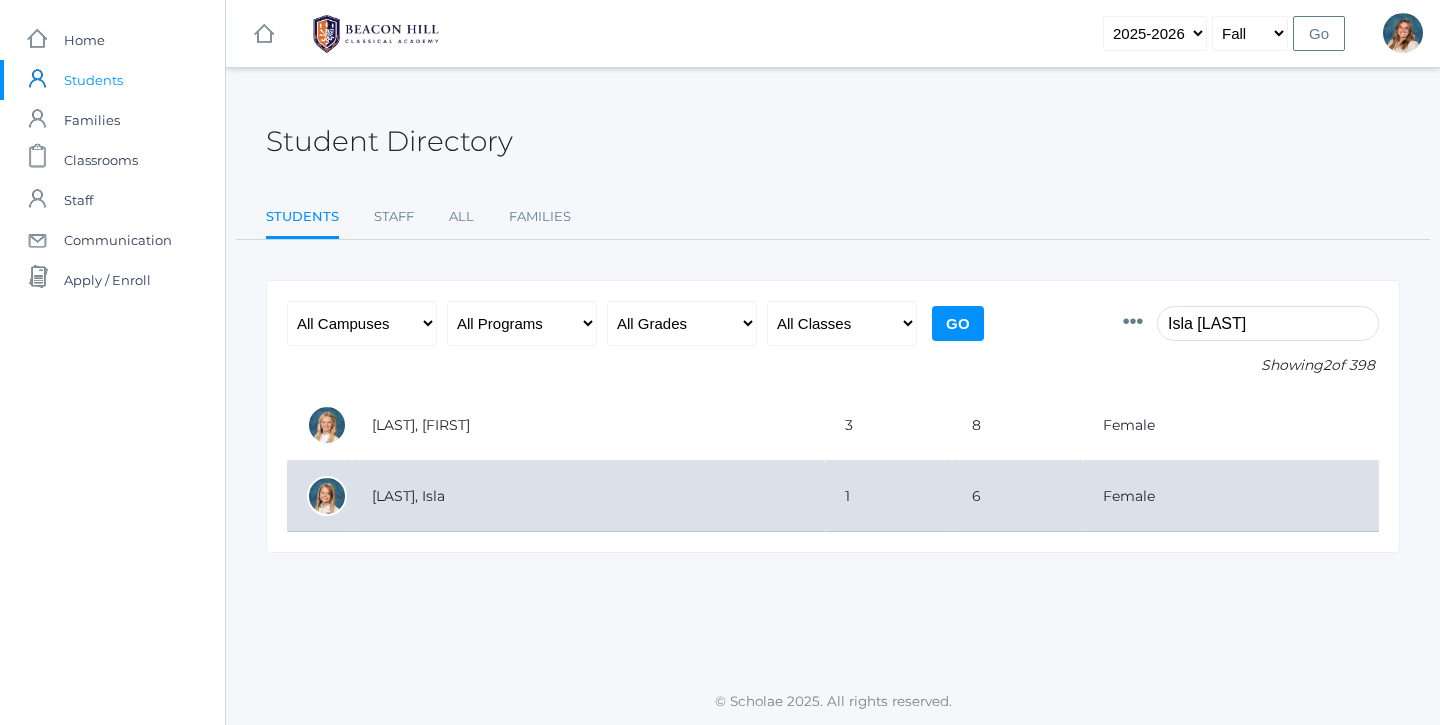 type on "Isla [LAST]" 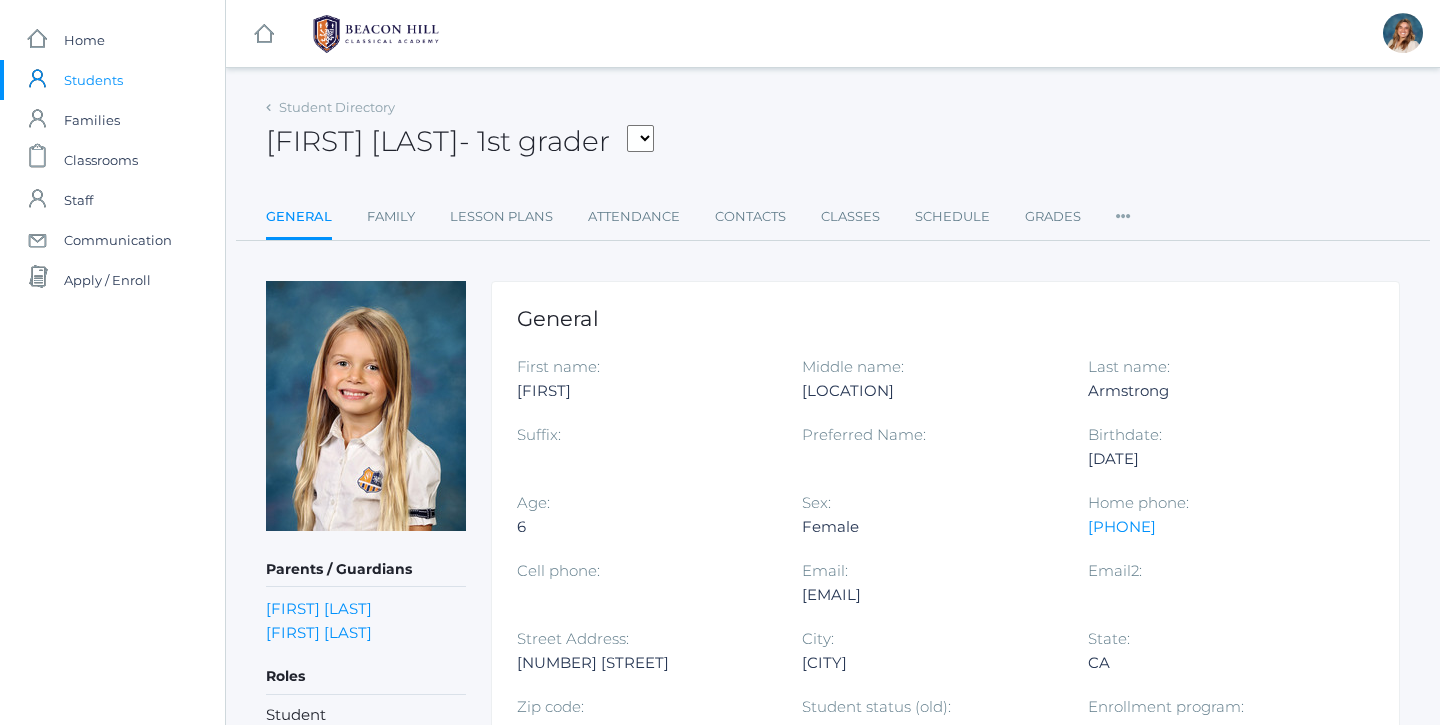 scroll, scrollTop: -1, scrollLeft: 0, axis: vertical 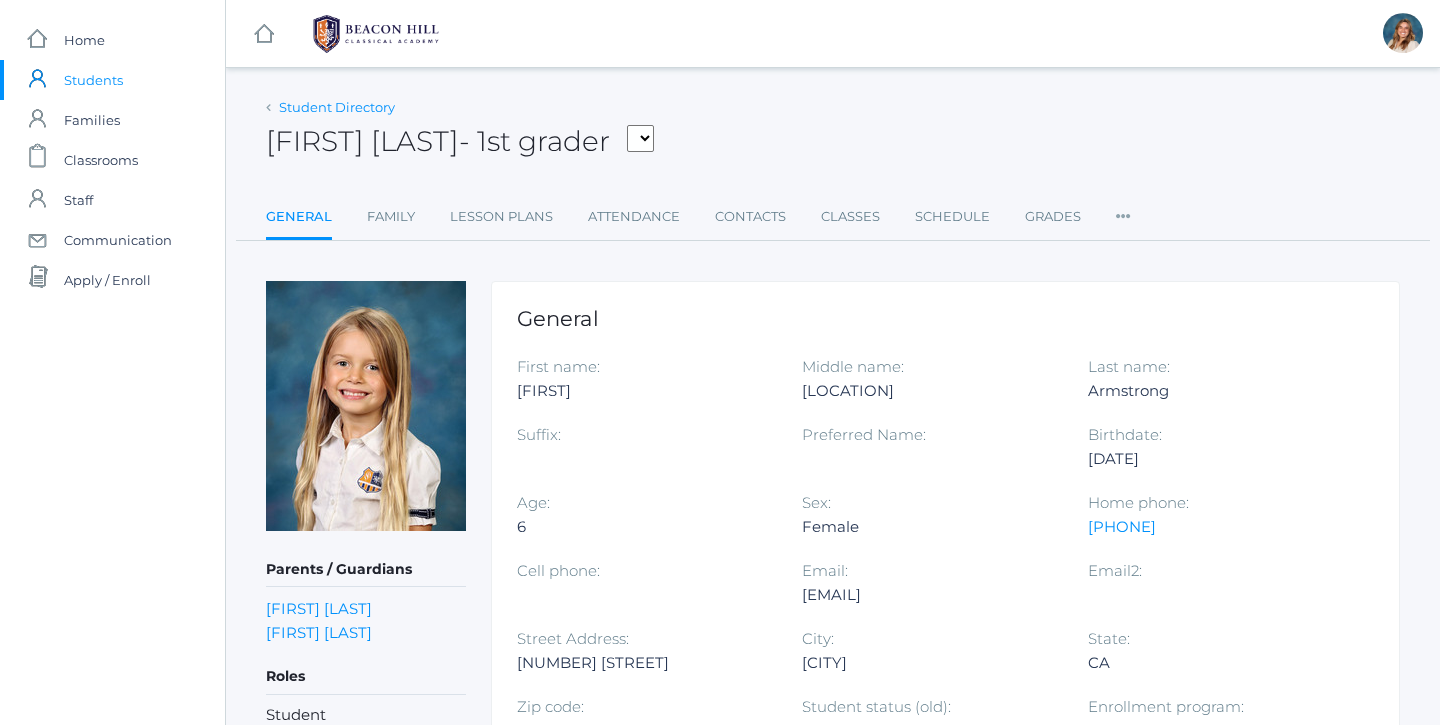 click on "Student Directory" at bounding box center [337, 107] 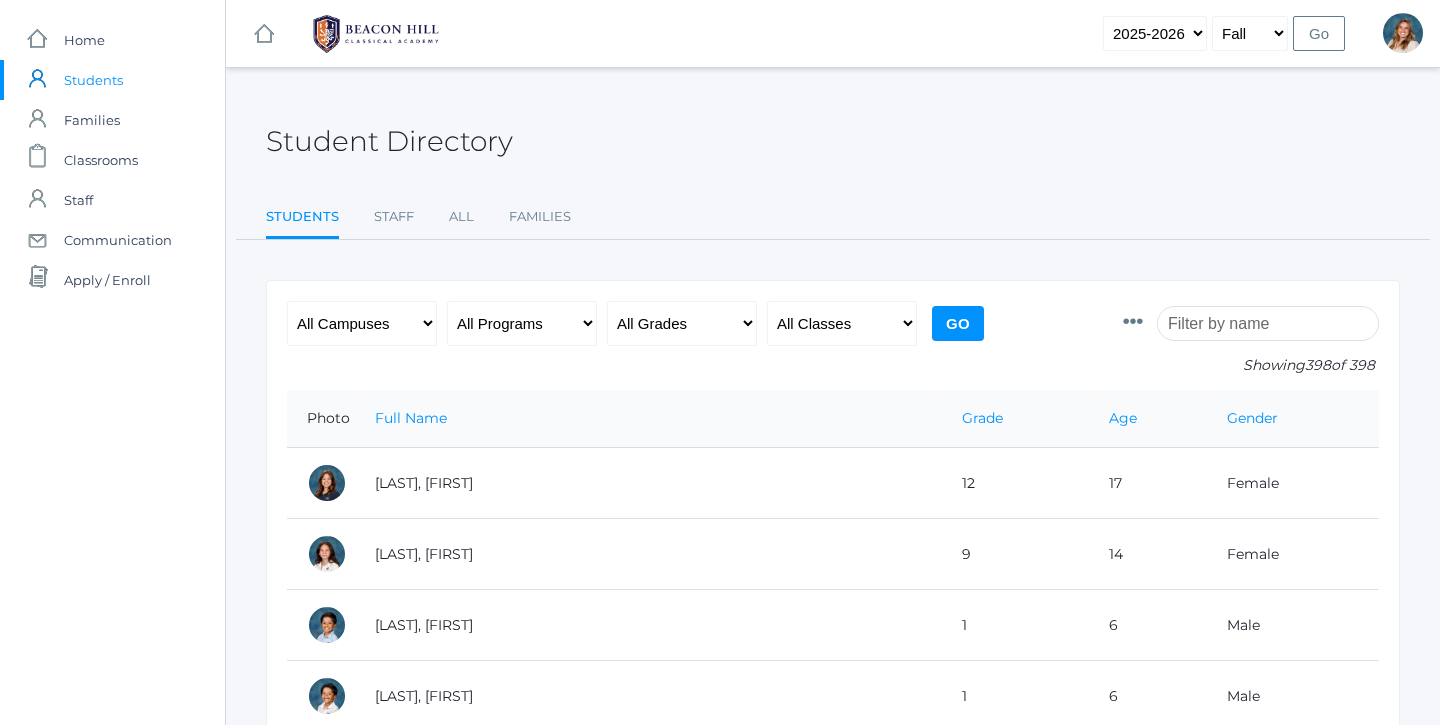 click at bounding box center (1268, 323) 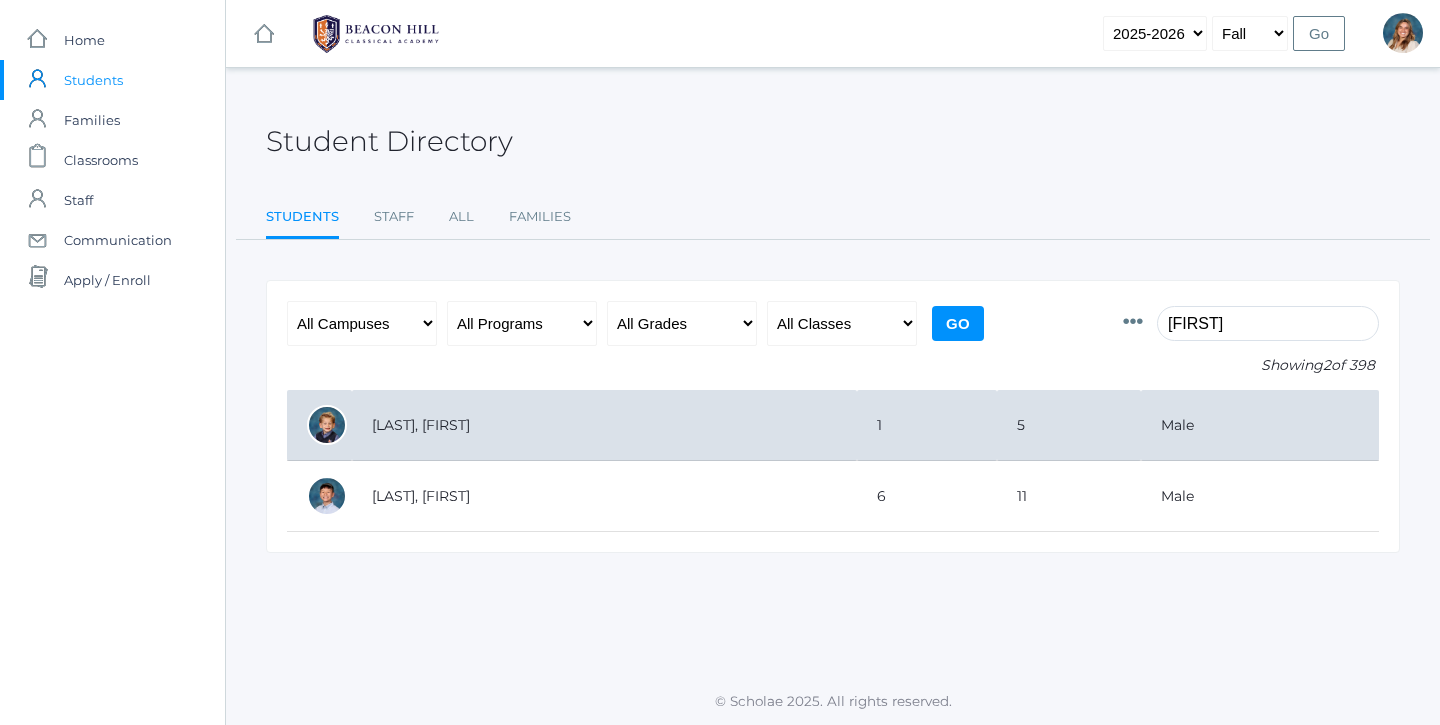 type on "[FIRST]" 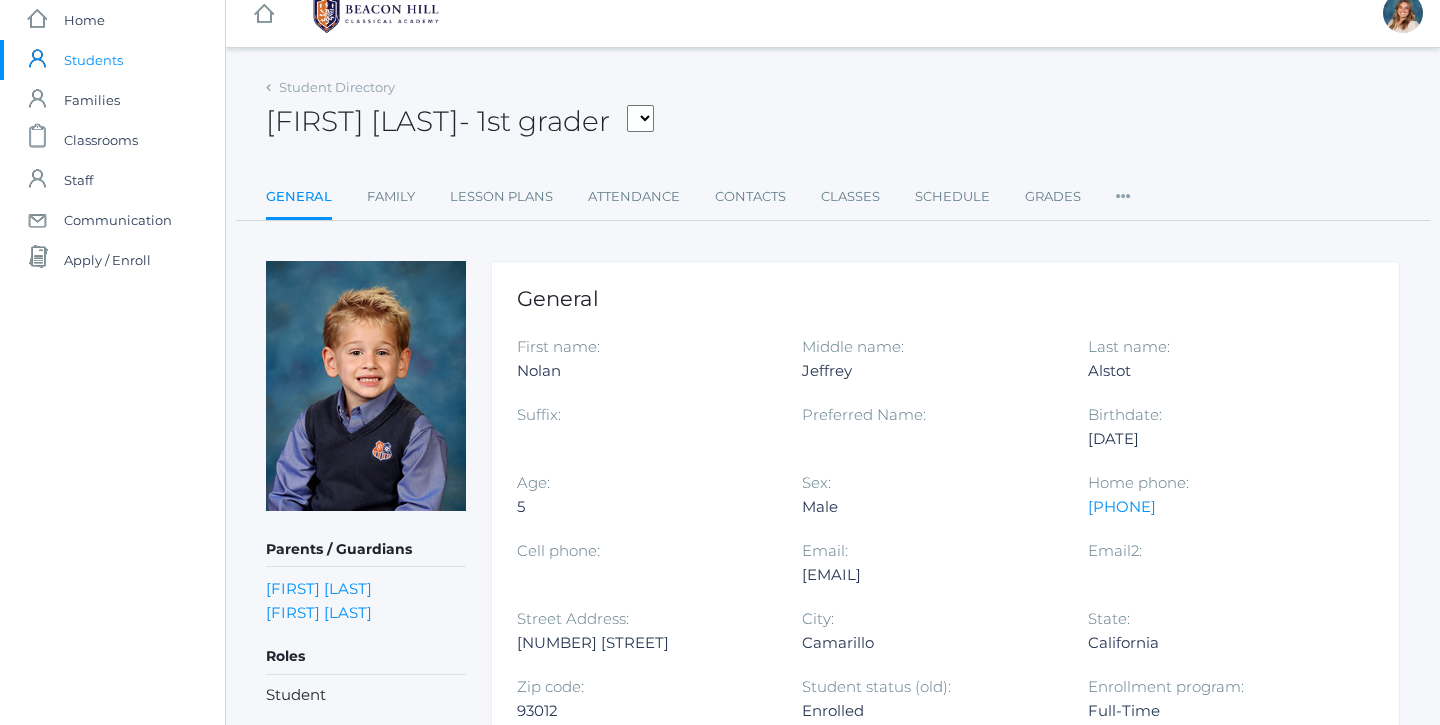scroll, scrollTop: 0, scrollLeft: 0, axis: both 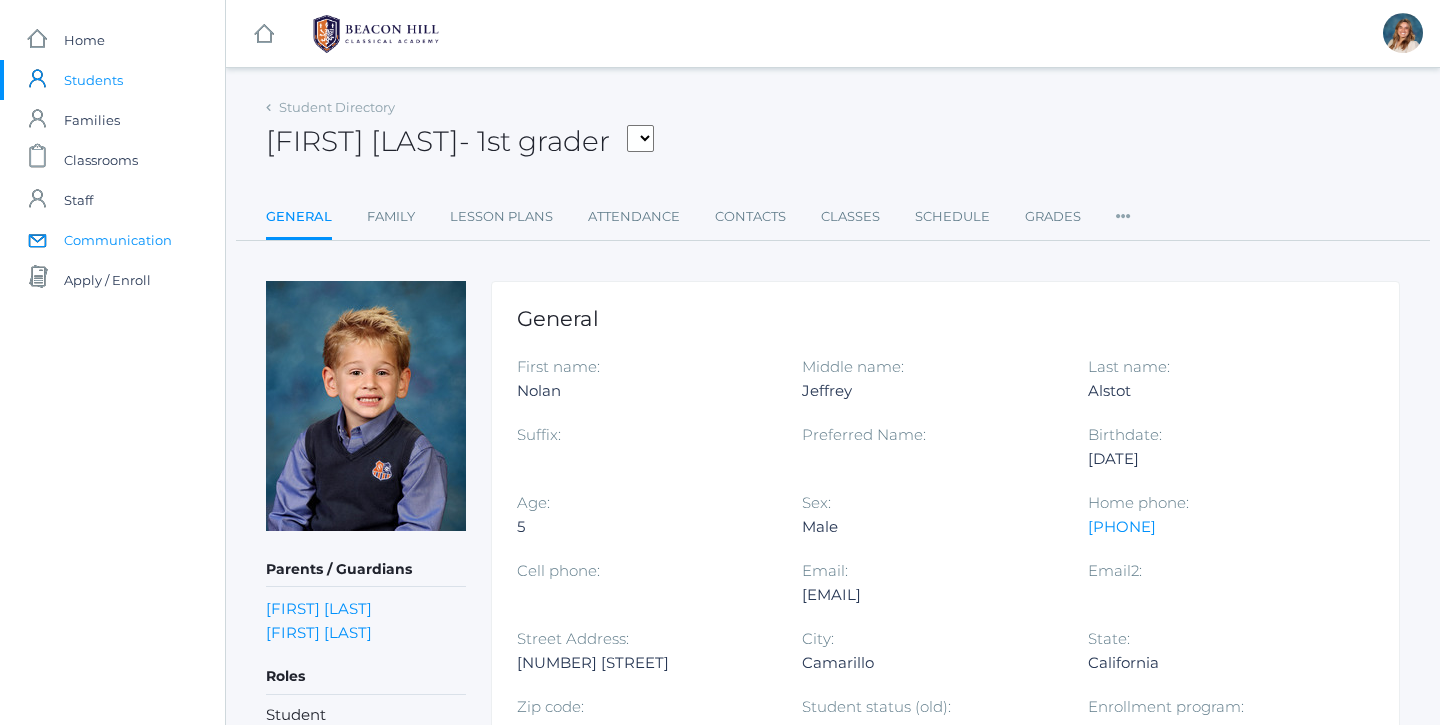 click on "Communication" at bounding box center (118, 240) 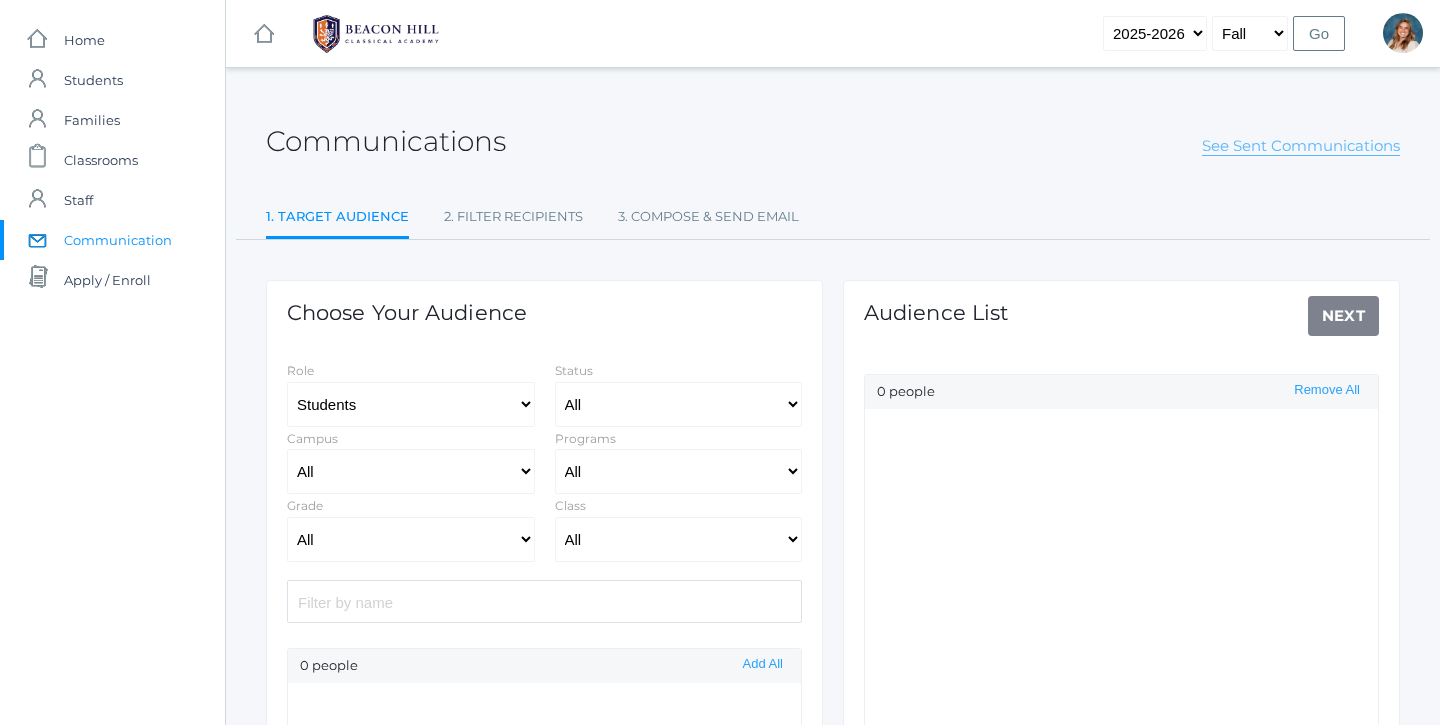 click on "See Sent Communications" 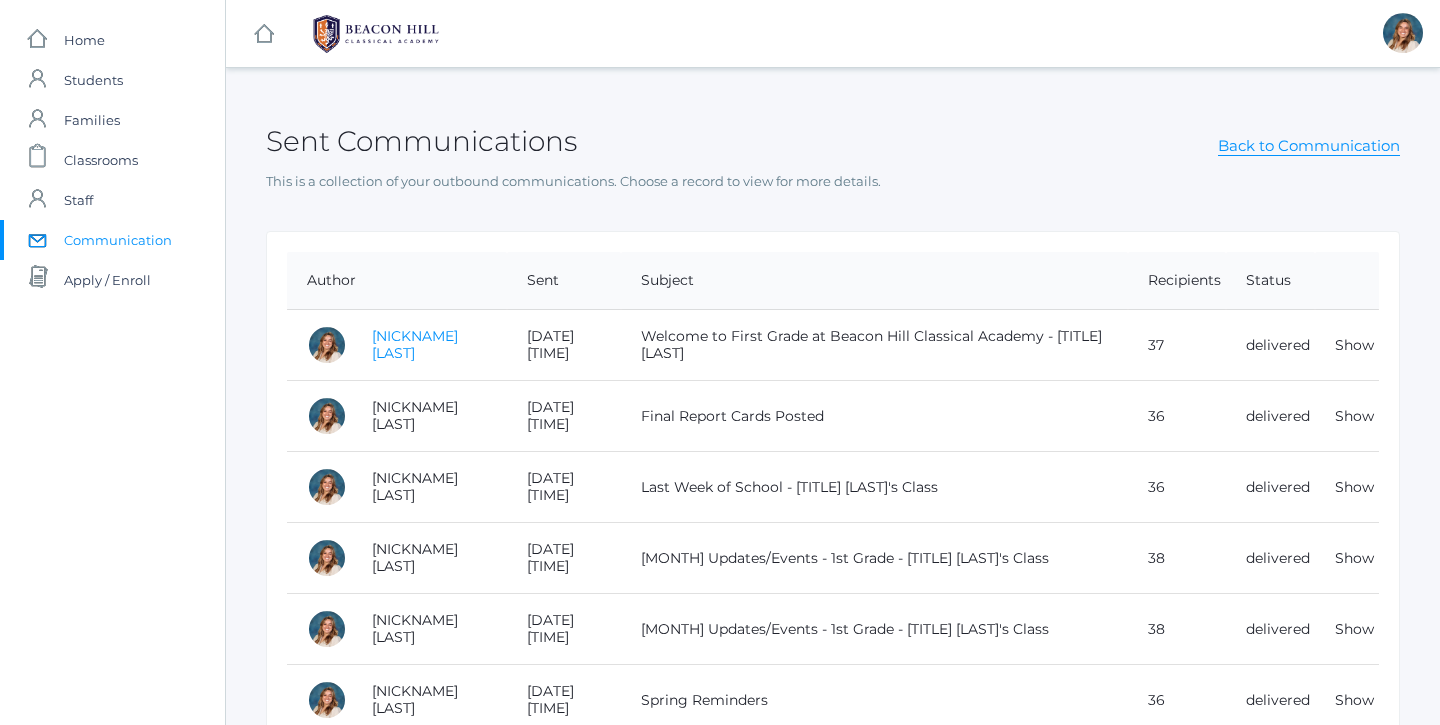 click on "Liv Barber" at bounding box center (415, 344) 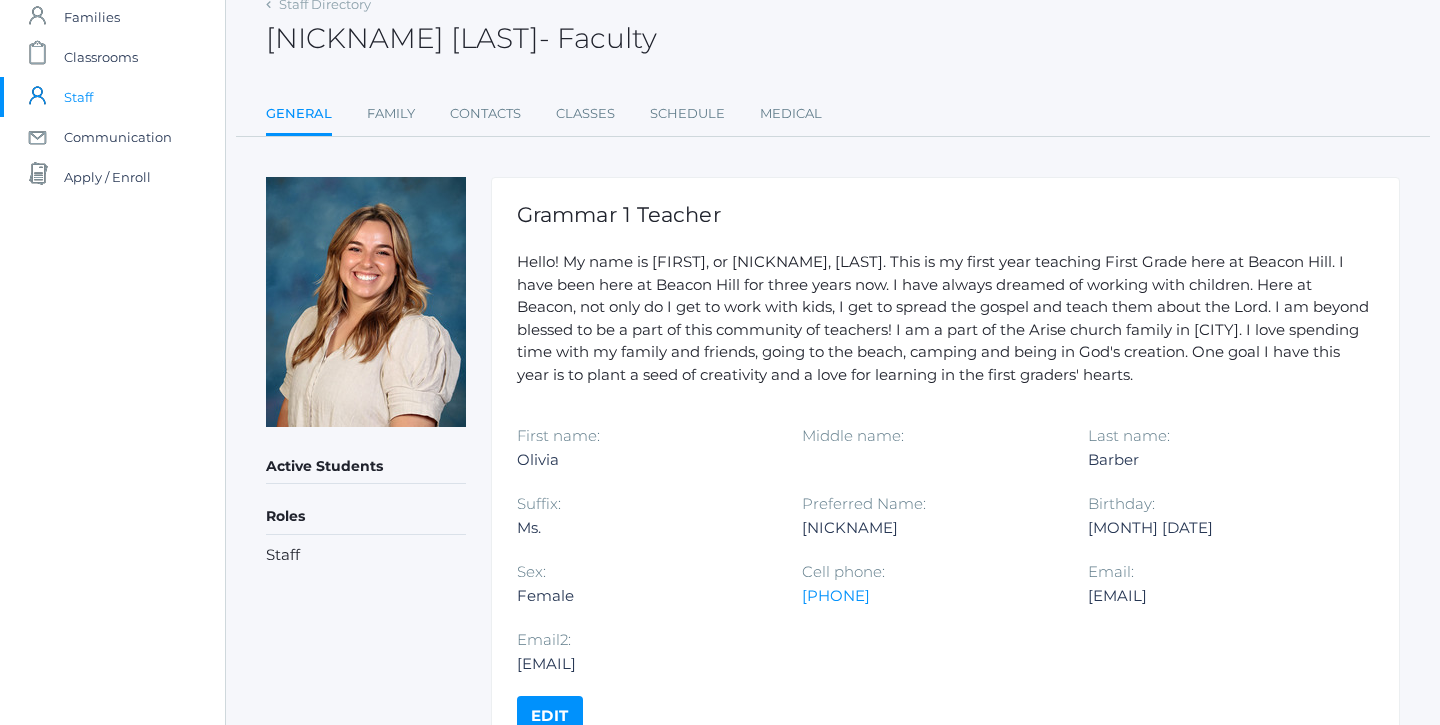 scroll, scrollTop: 100, scrollLeft: 0, axis: vertical 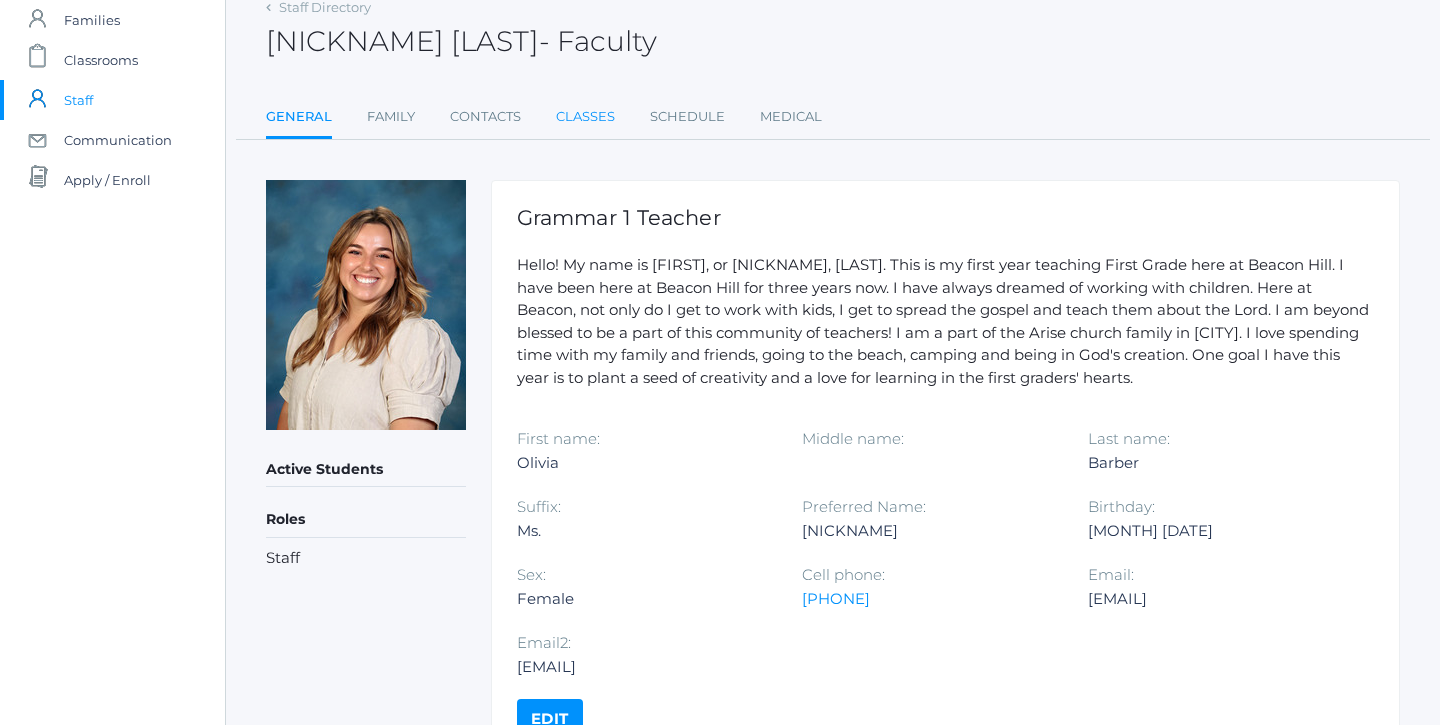 click on "Classes" at bounding box center (585, 117) 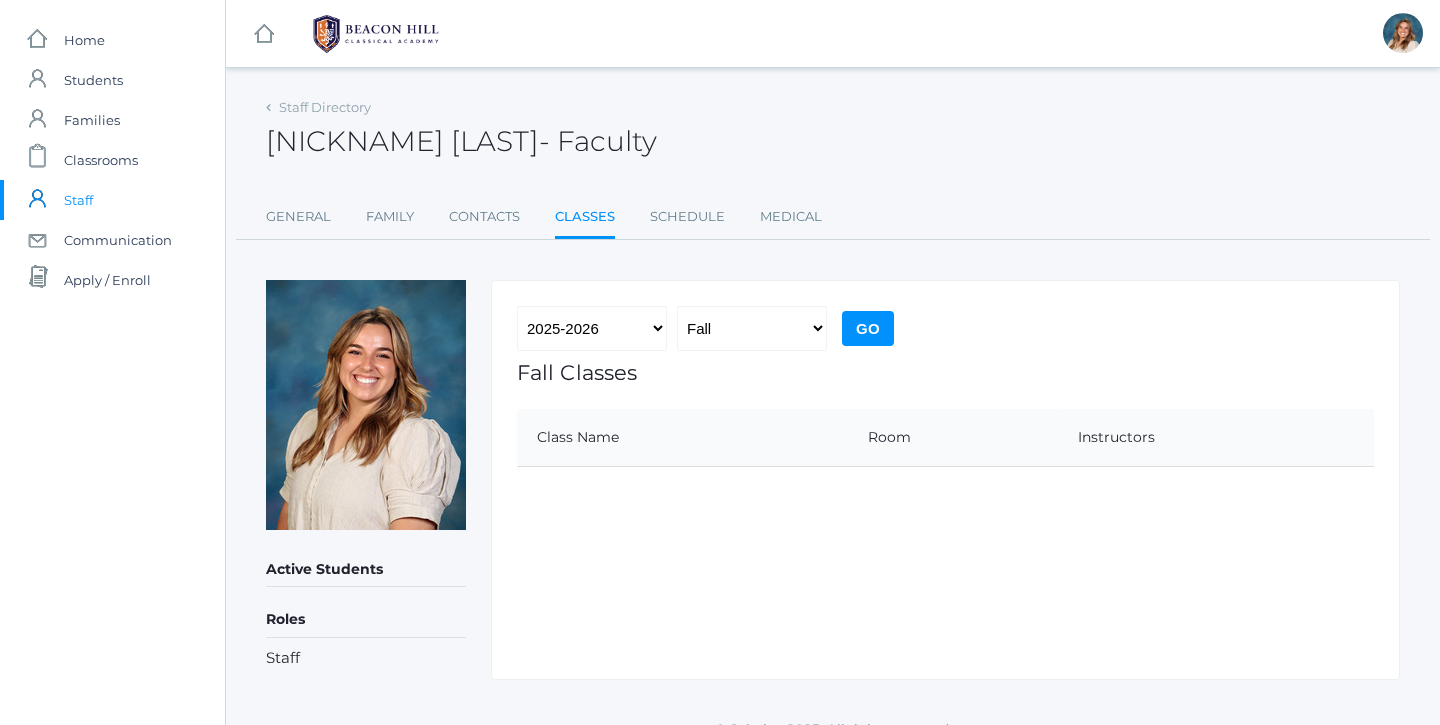 scroll, scrollTop: 0, scrollLeft: 0, axis: both 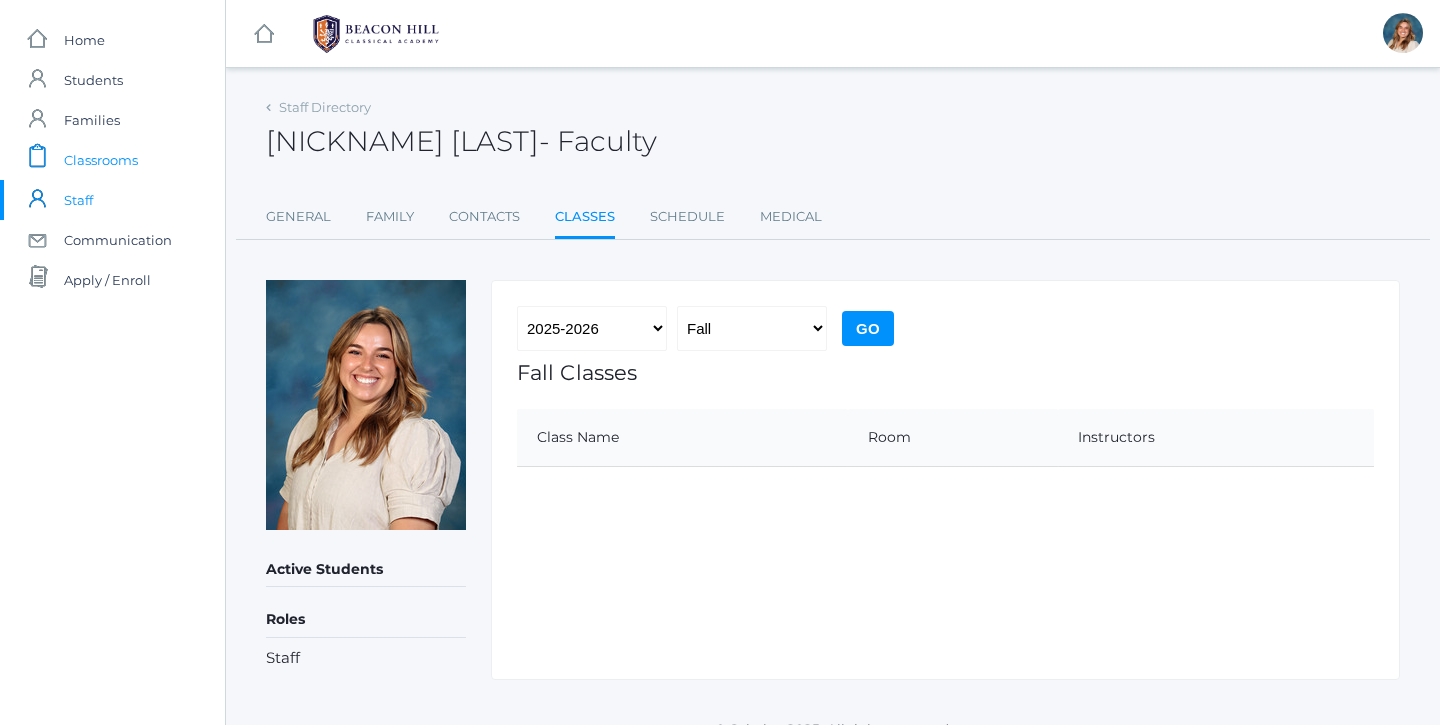 click on "Classrooms" at bounding box center [101, 160] 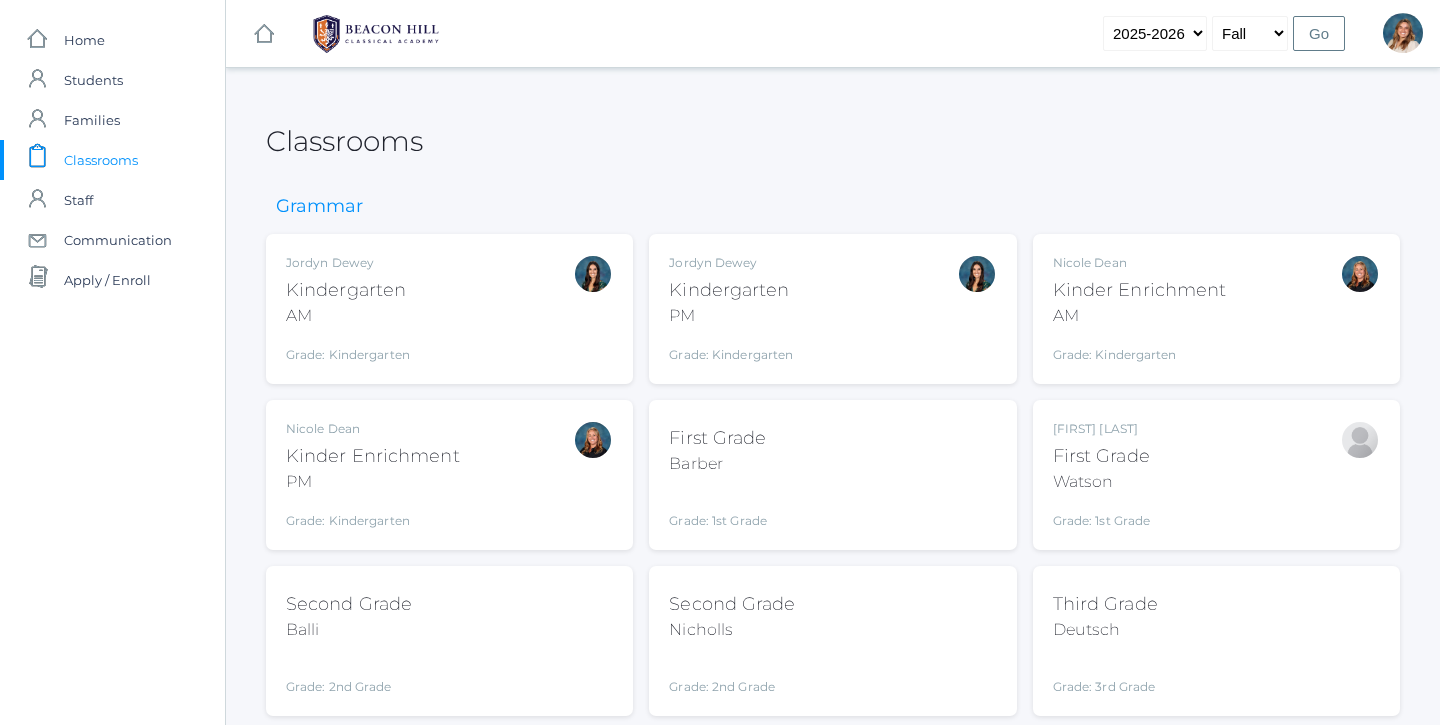 click on "First Grade
Barber
Grade: 1st Grade
01LA" at bounding box center [832, 475] 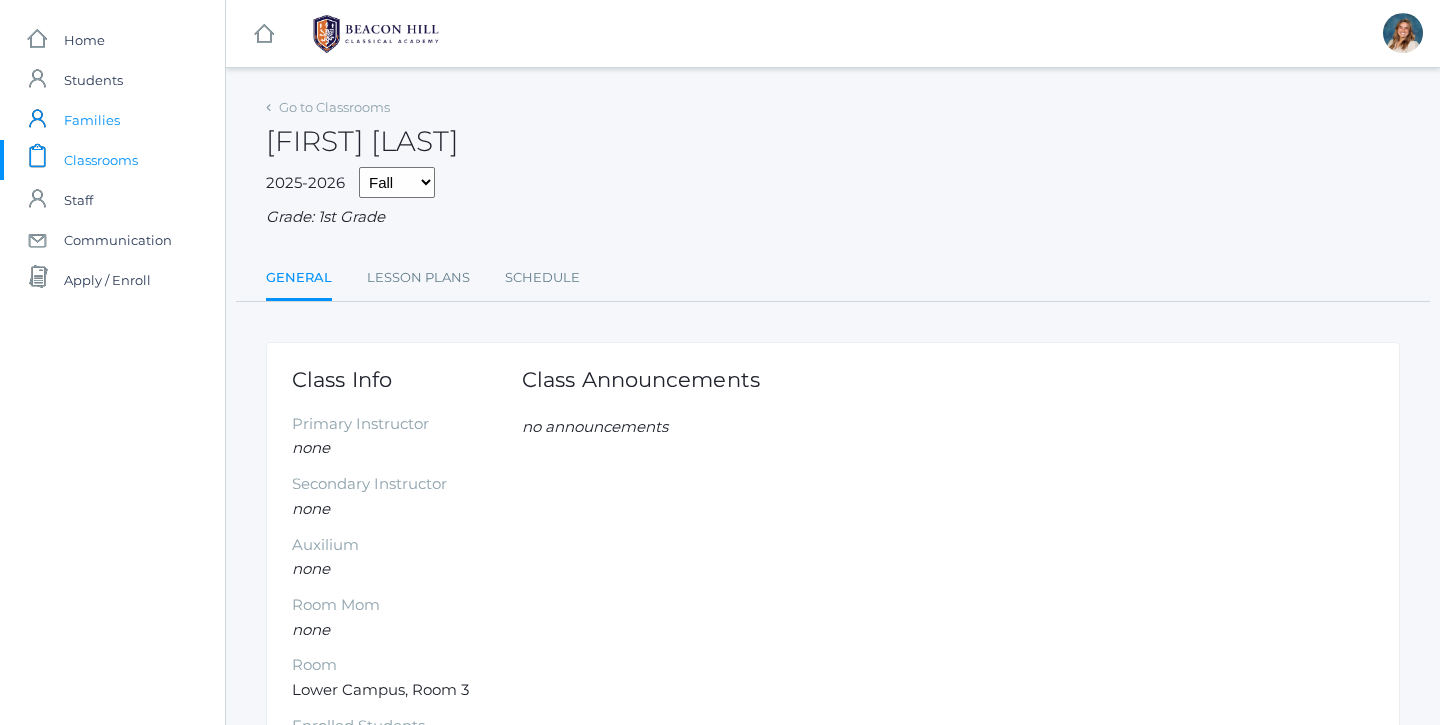 scroll, scrollTop: 0, scrollLeft: 0, axis: both 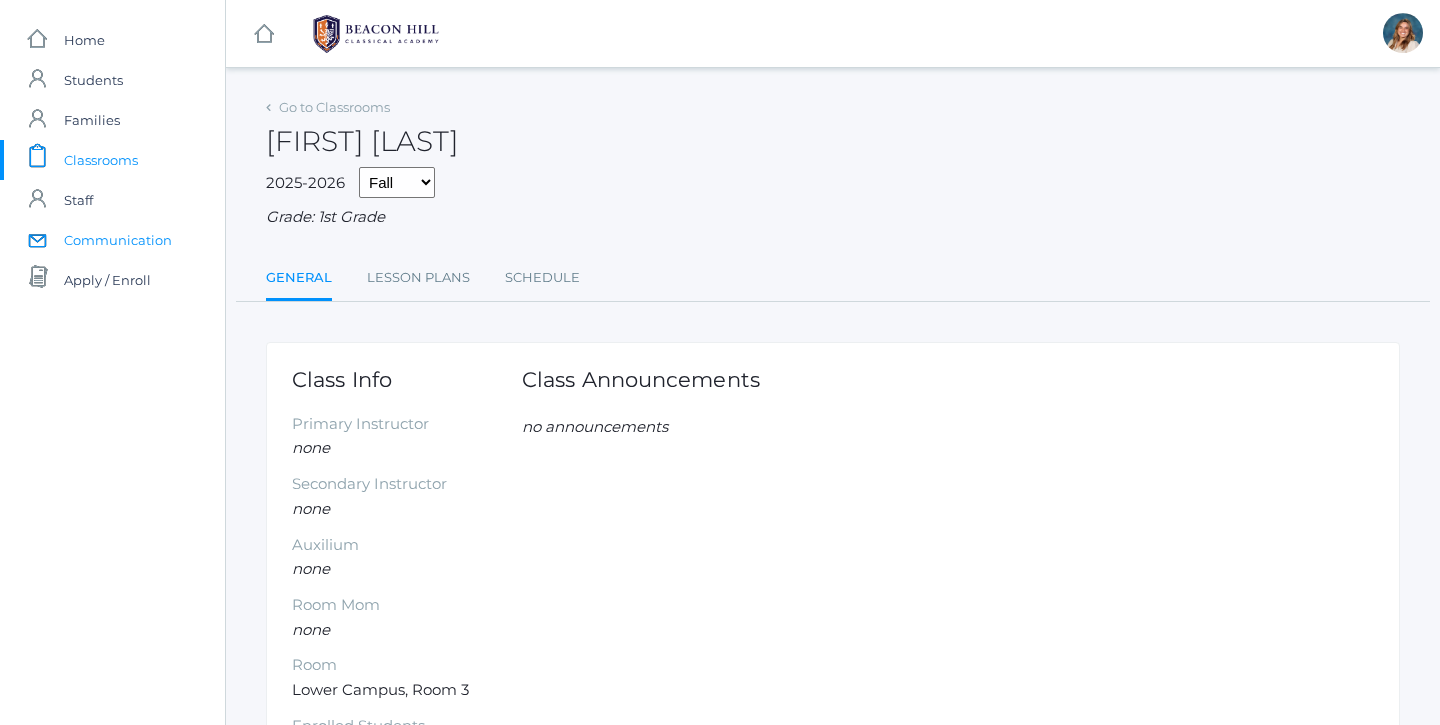 click on "Communication" at bounding box center [118, 240] 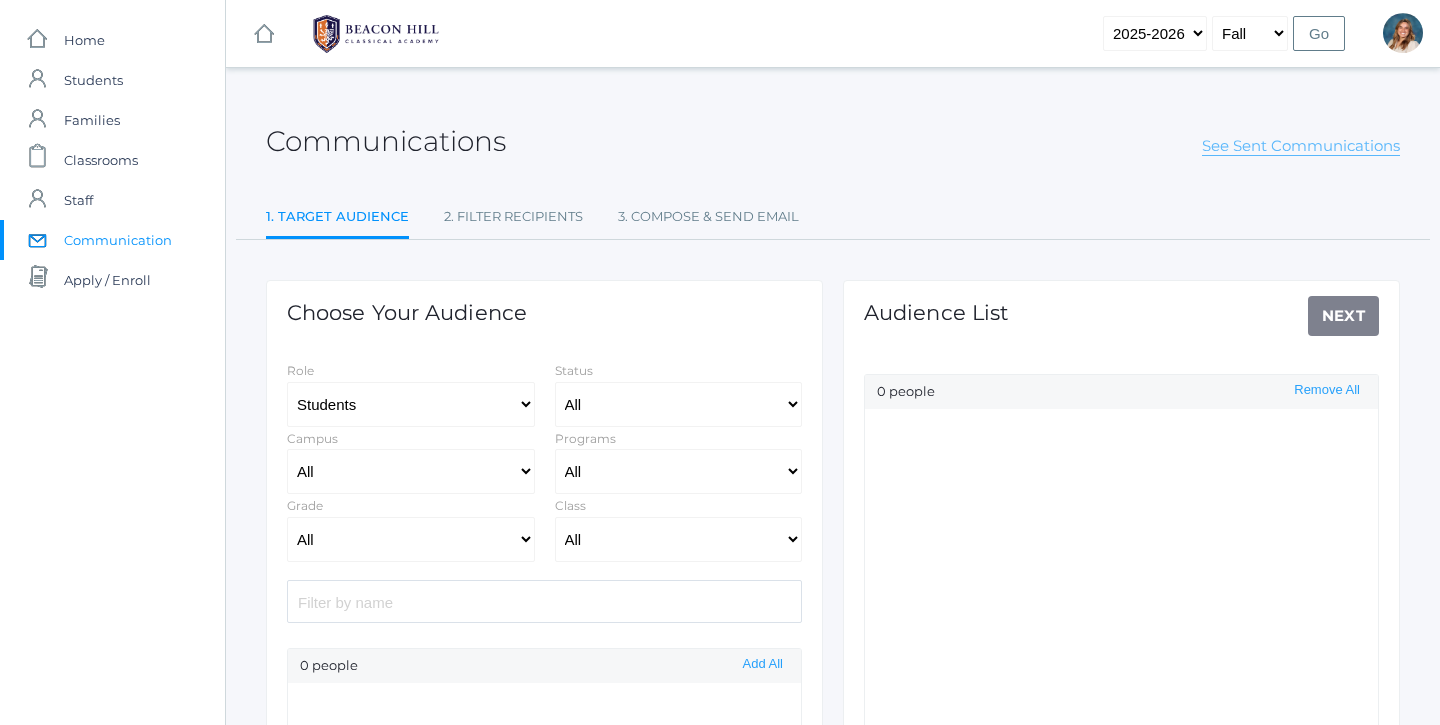 select on "Enrolled" 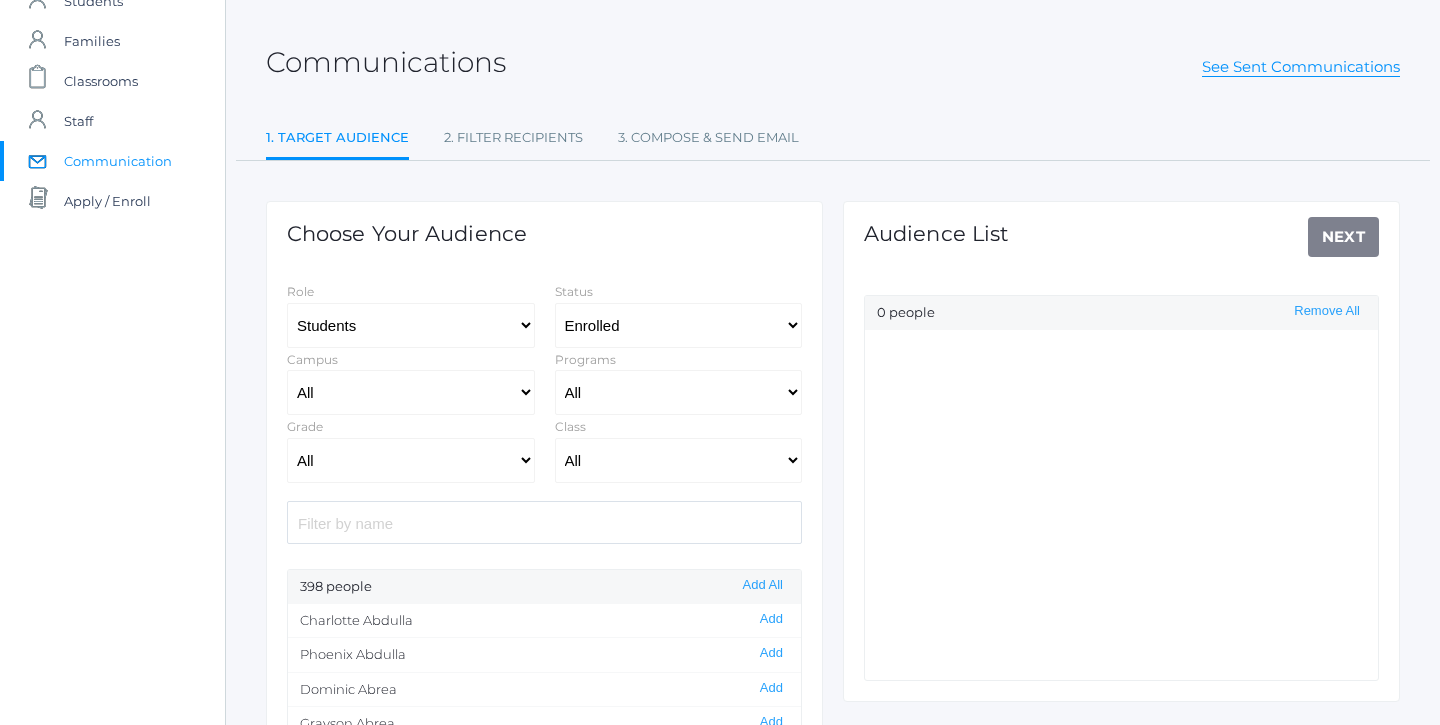scroll, scrollTop: 84, scrollLeft: 0, axis: vertical 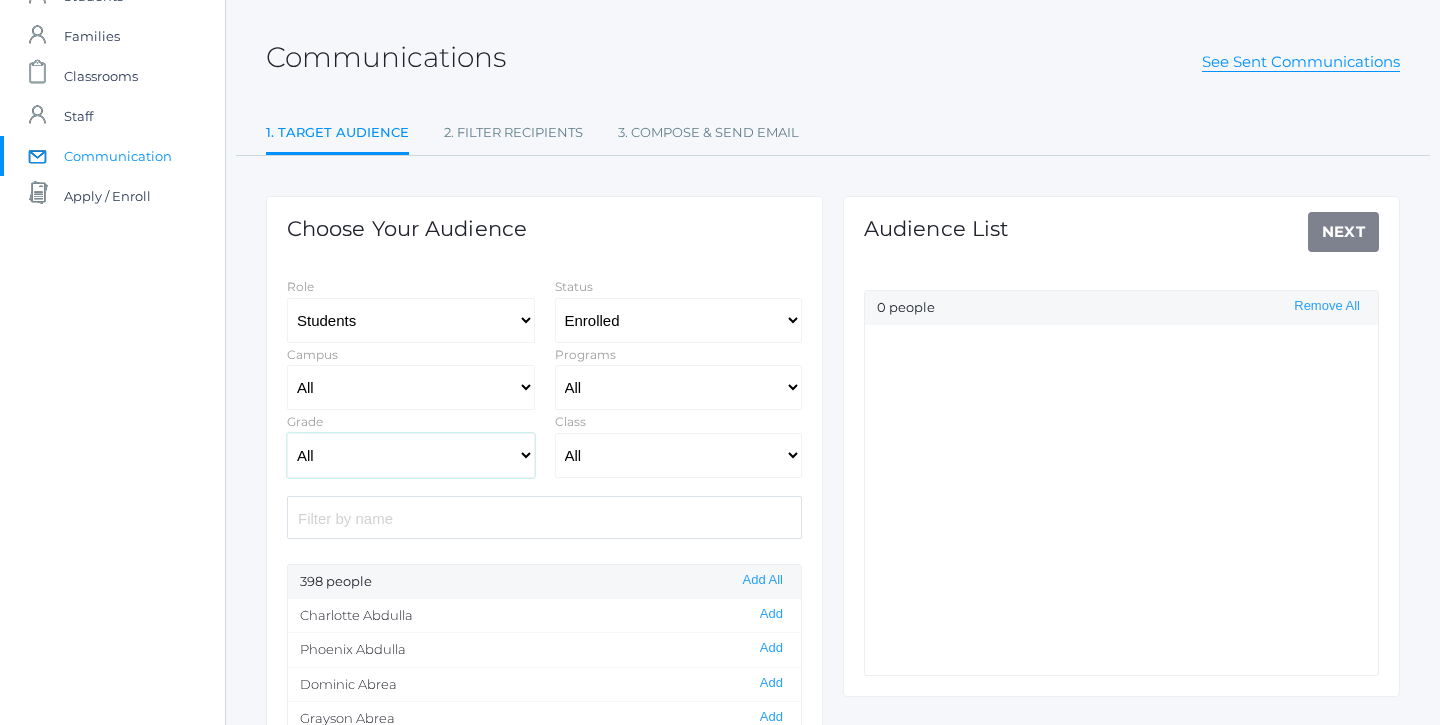 select on "1" 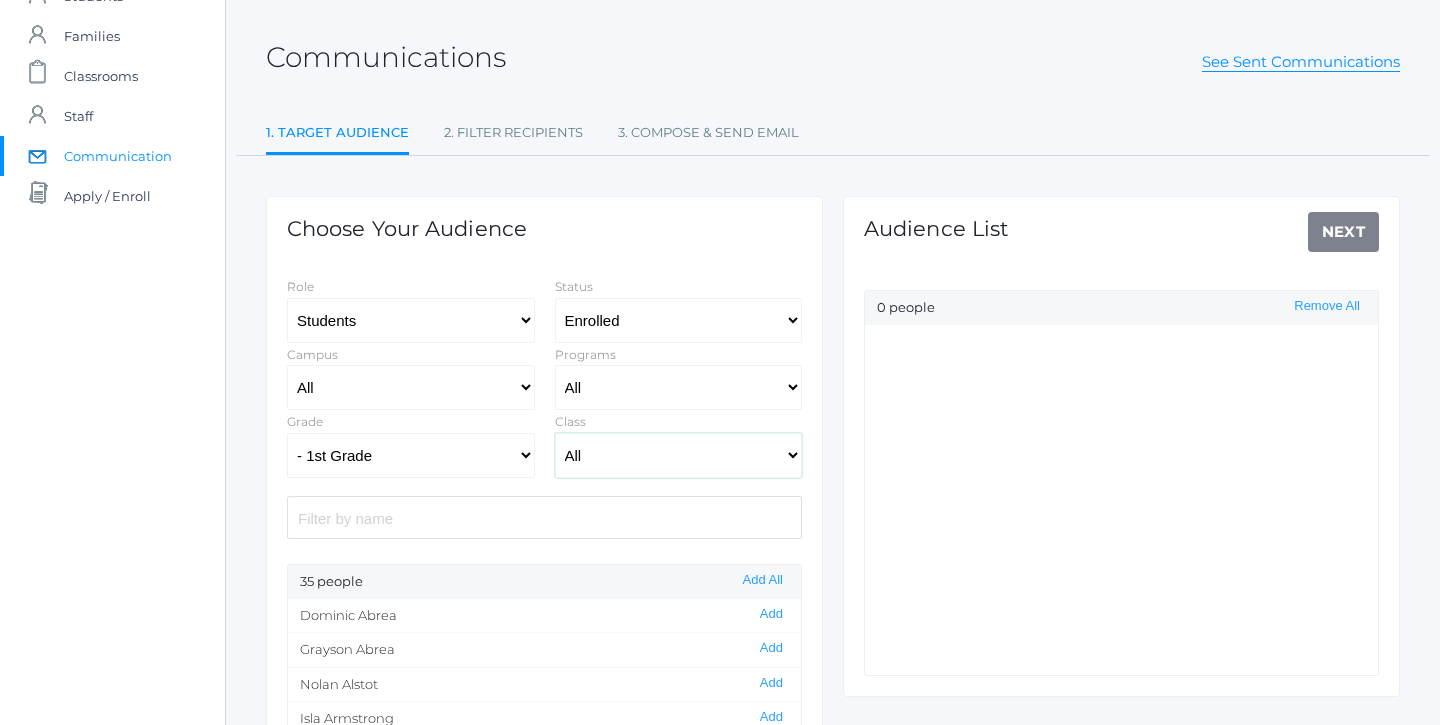 select on "1990" 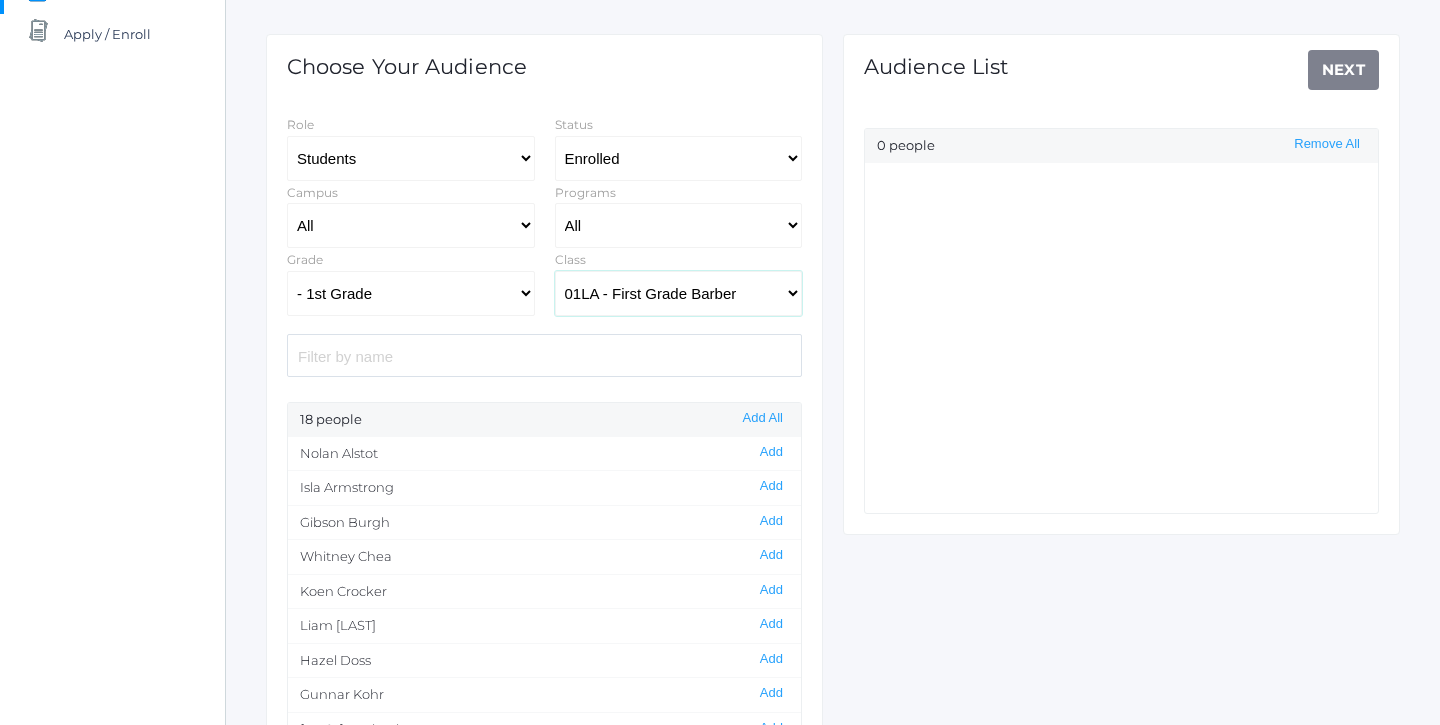 scroll, scrollTop: 248, scrollLeft: 0, axis: vertical 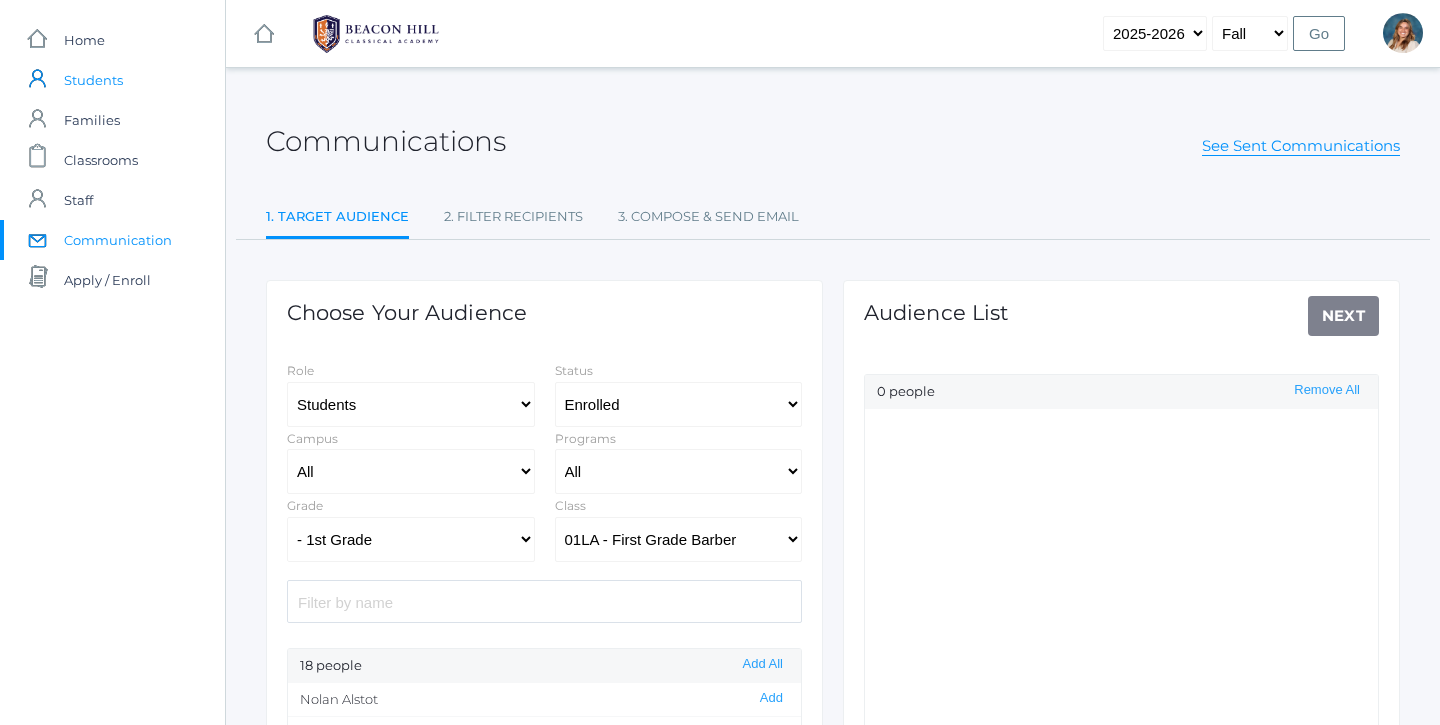 click on "Students" at bounding box center [93, 80] 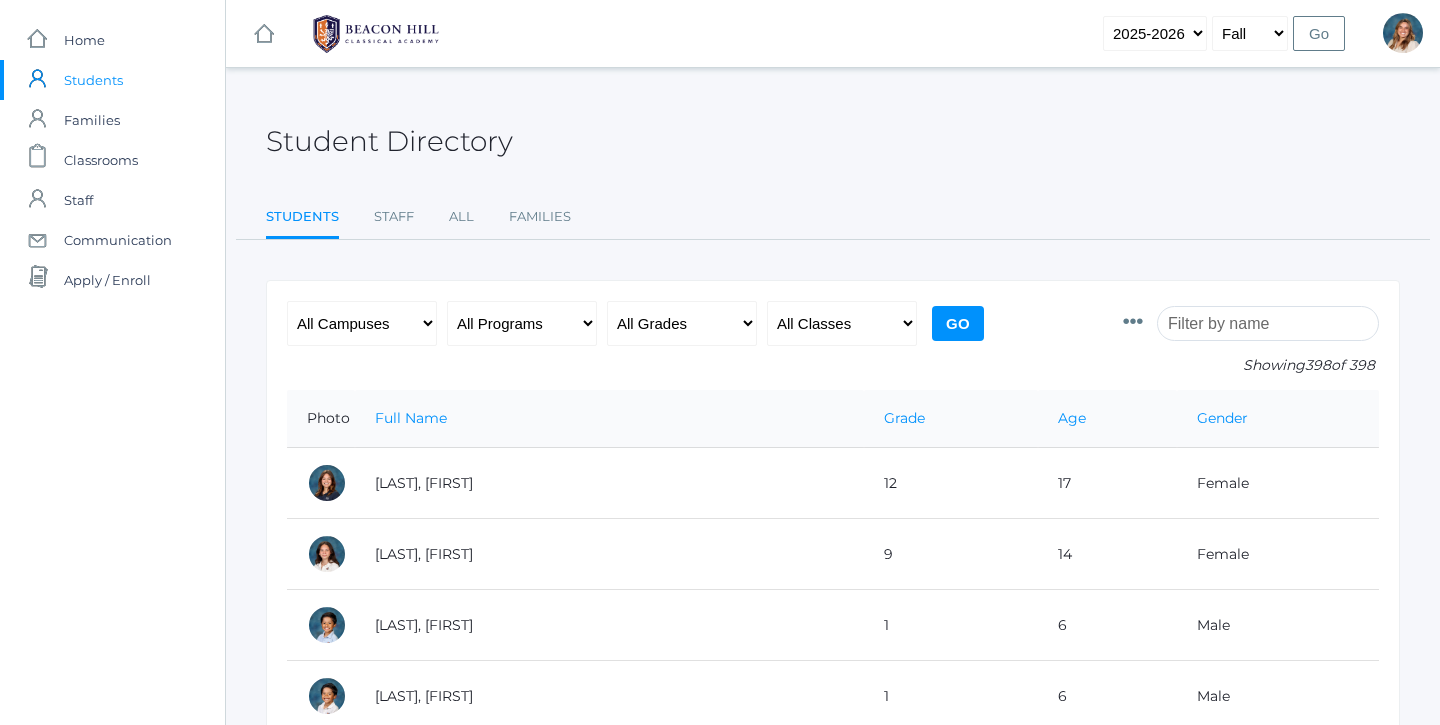 click at bounding box center (1268, 323) 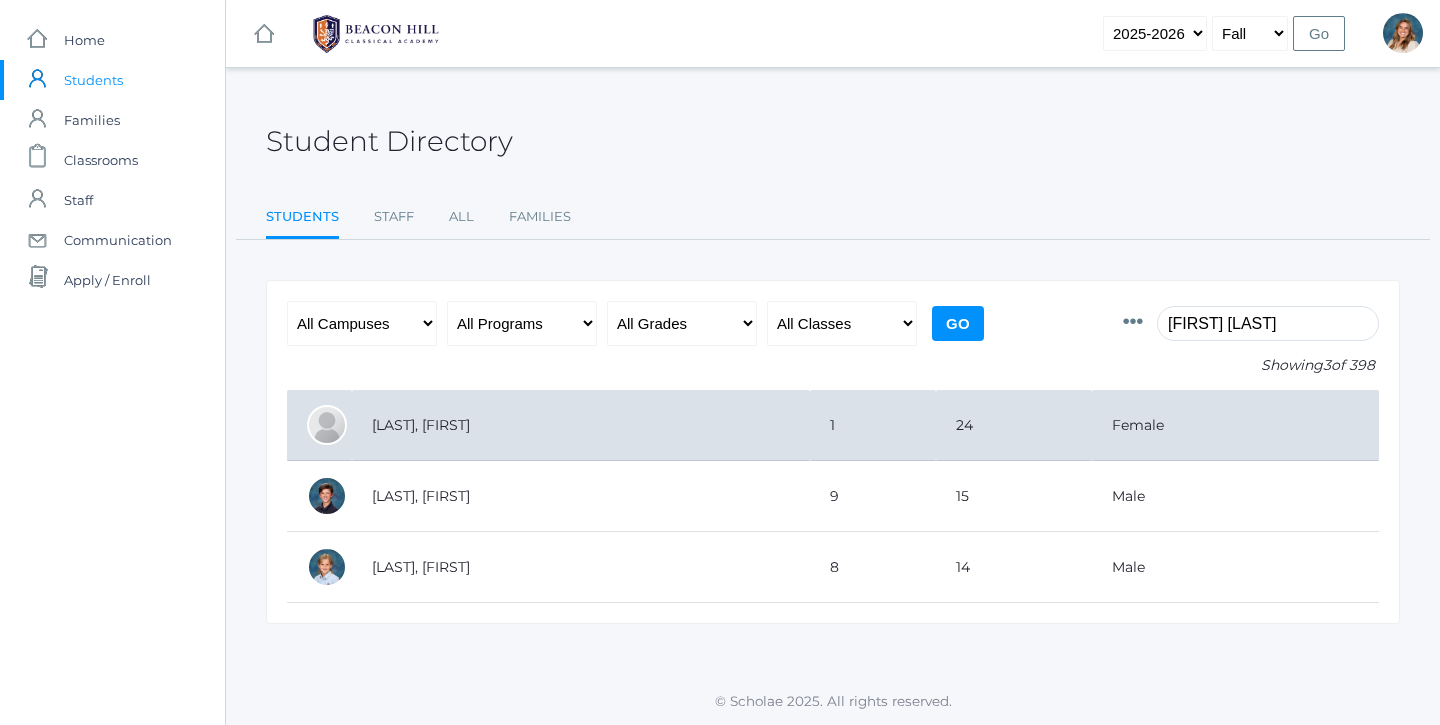 type on "Mary WALL" 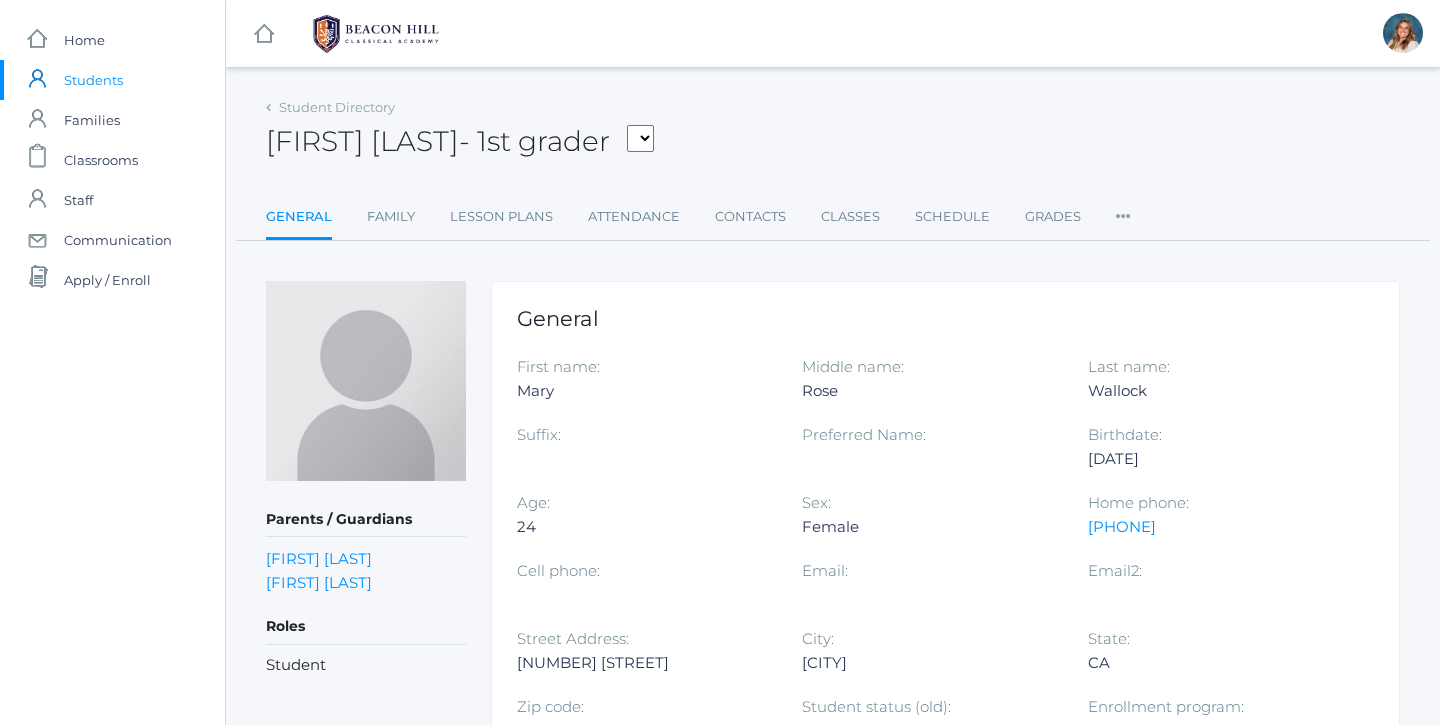 scroll, scrollTop: 0, scrollLeft: 0, axis: both 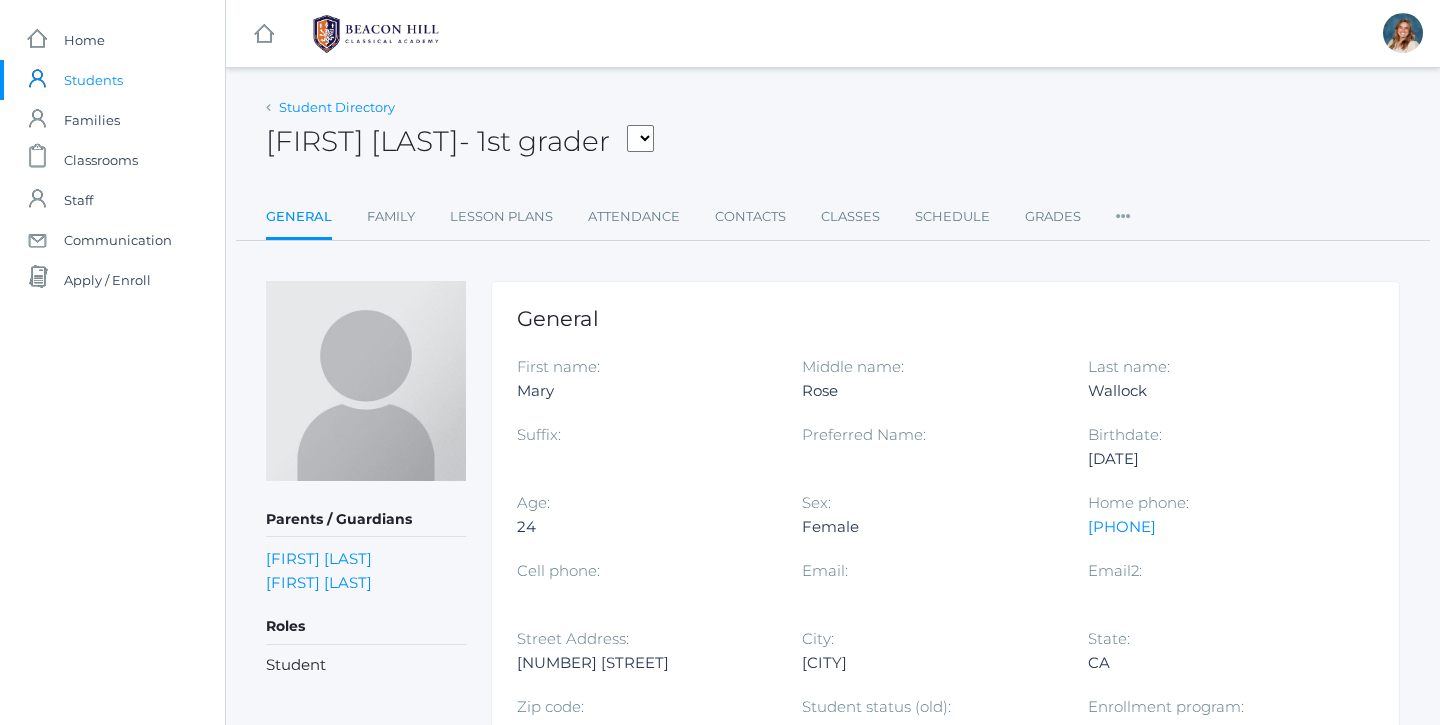 click on "Student Directory" at bounding box center (337, 107) 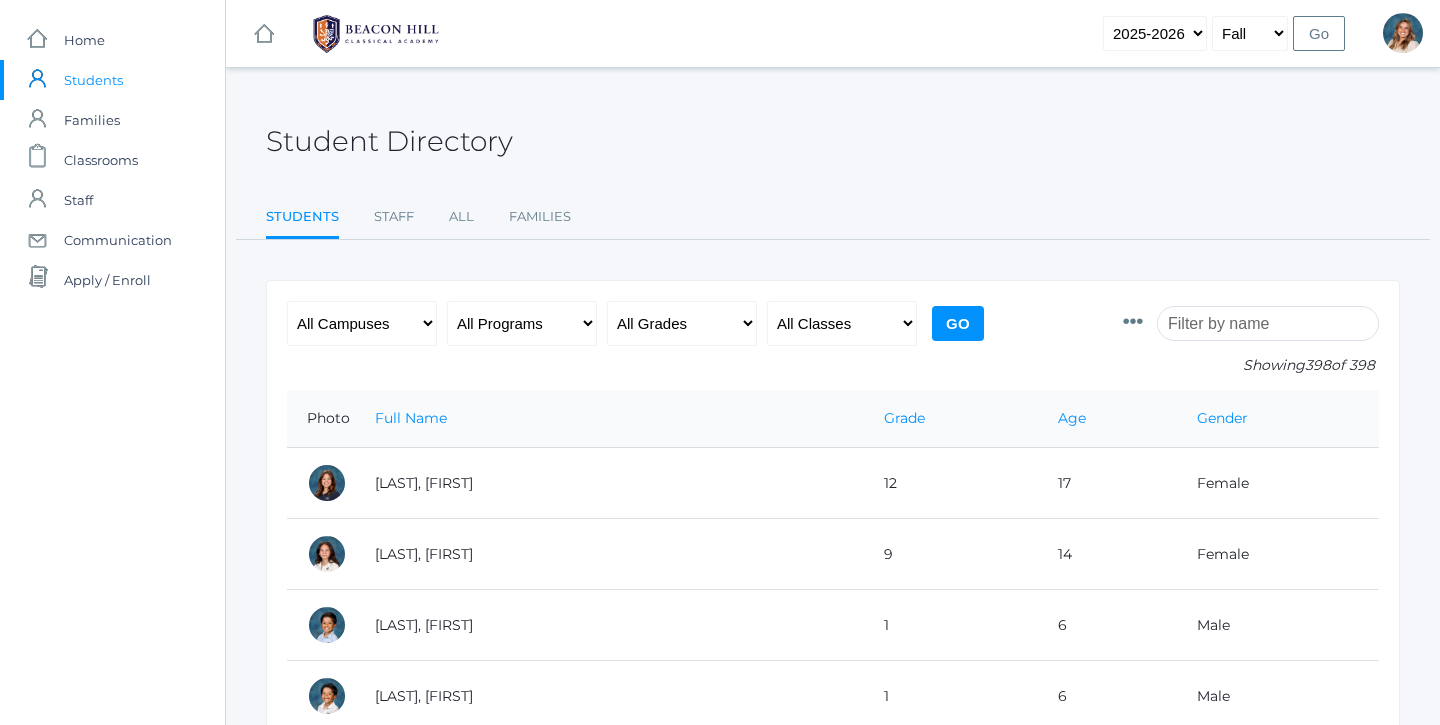 click at bounding box center (1268, 323) 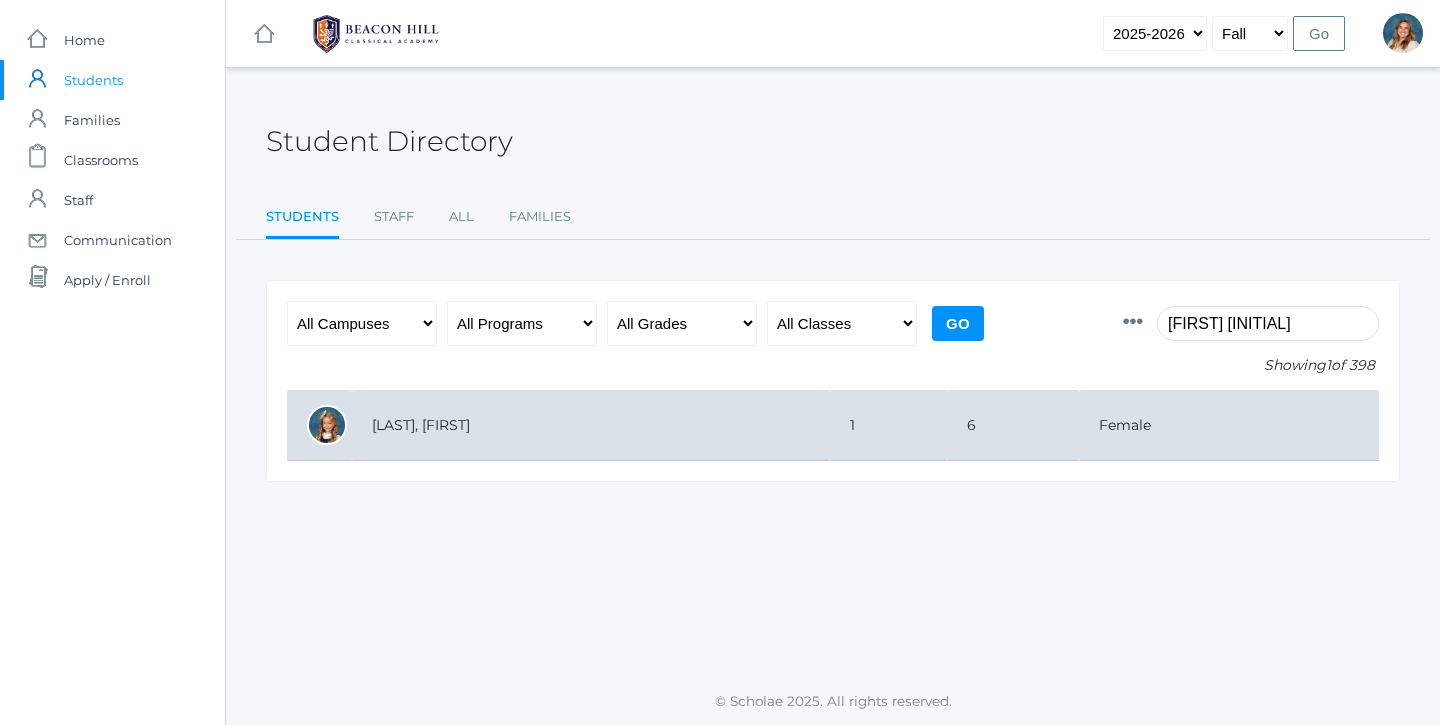 type on "[FIRST] [INITIAL]" 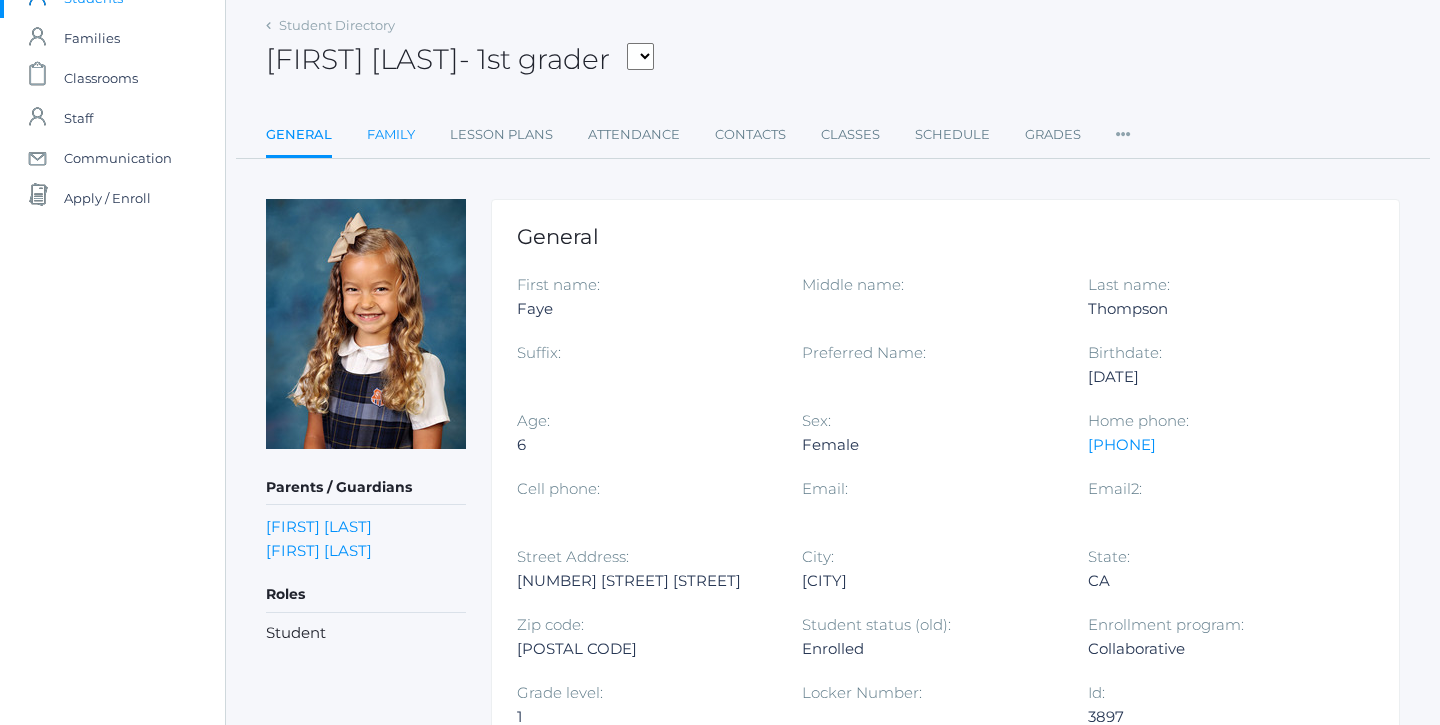 scroll, scrollTop: 15, scrollLeft: 0, axis: vertical 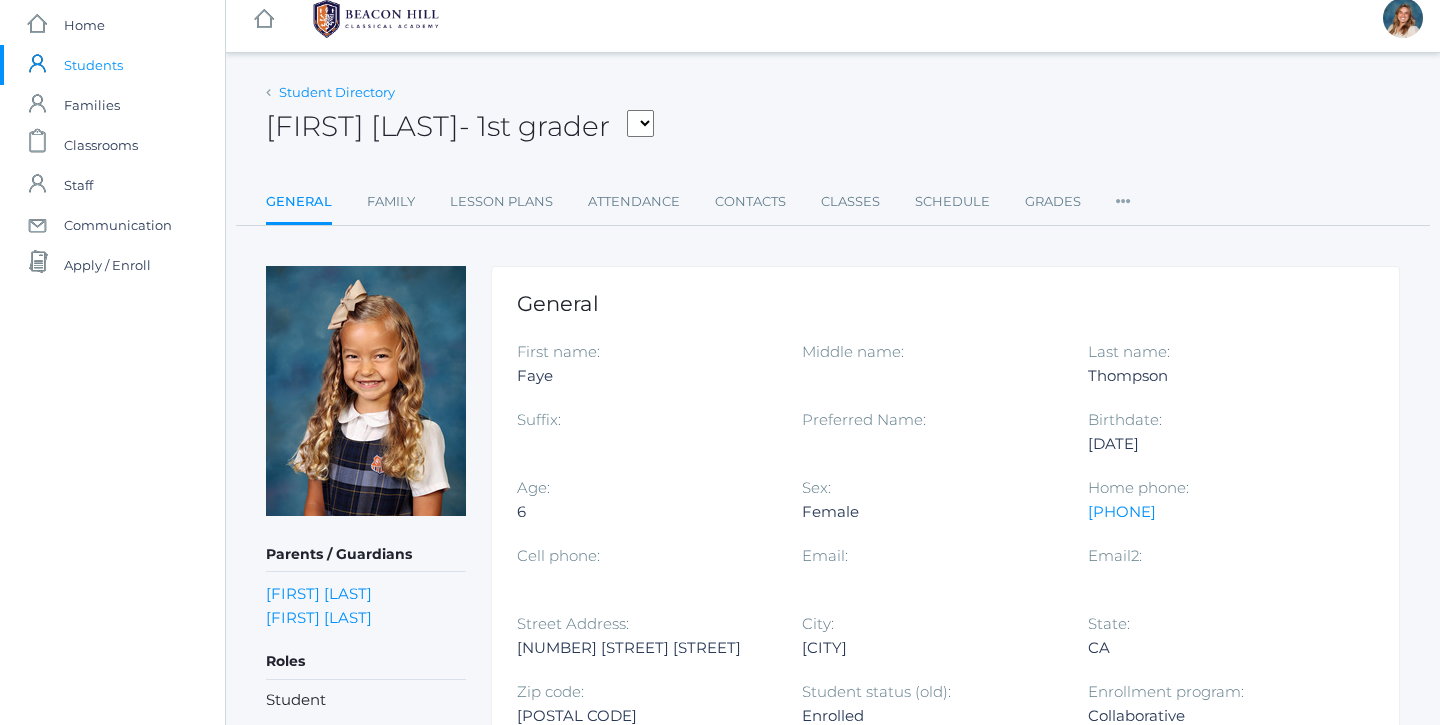 click on "Student Directory" at bounding box center [337, 92] 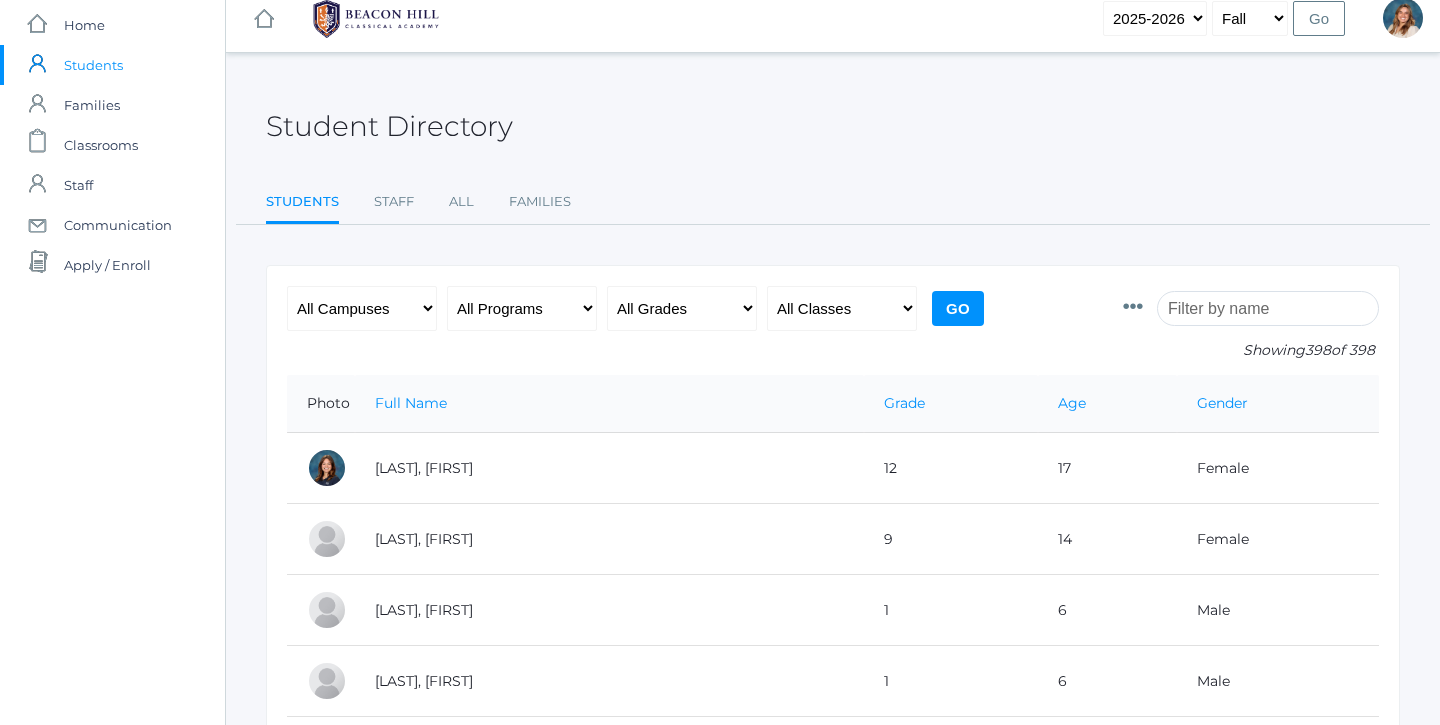 scroll, scrollTop: 0, scrollLeft: 0, axis: both 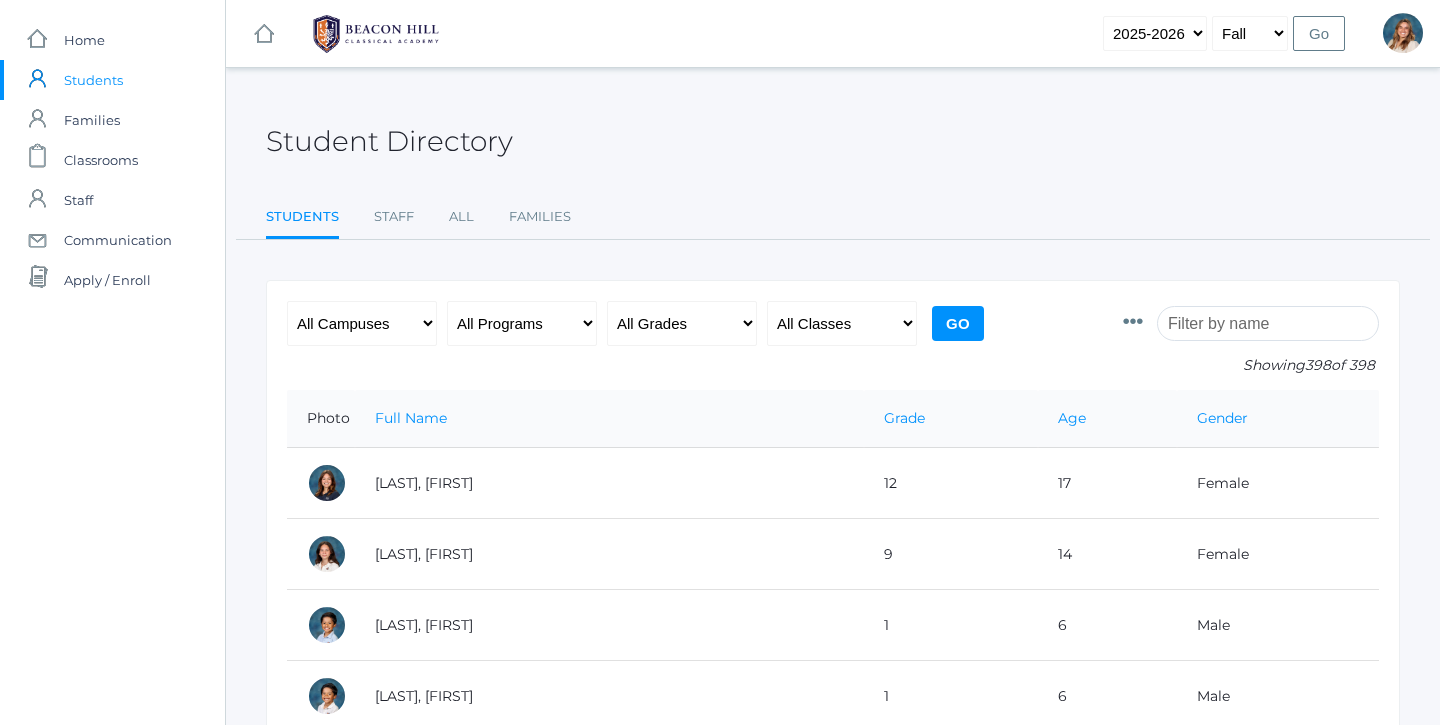 click at bounding box center (1268, 323) 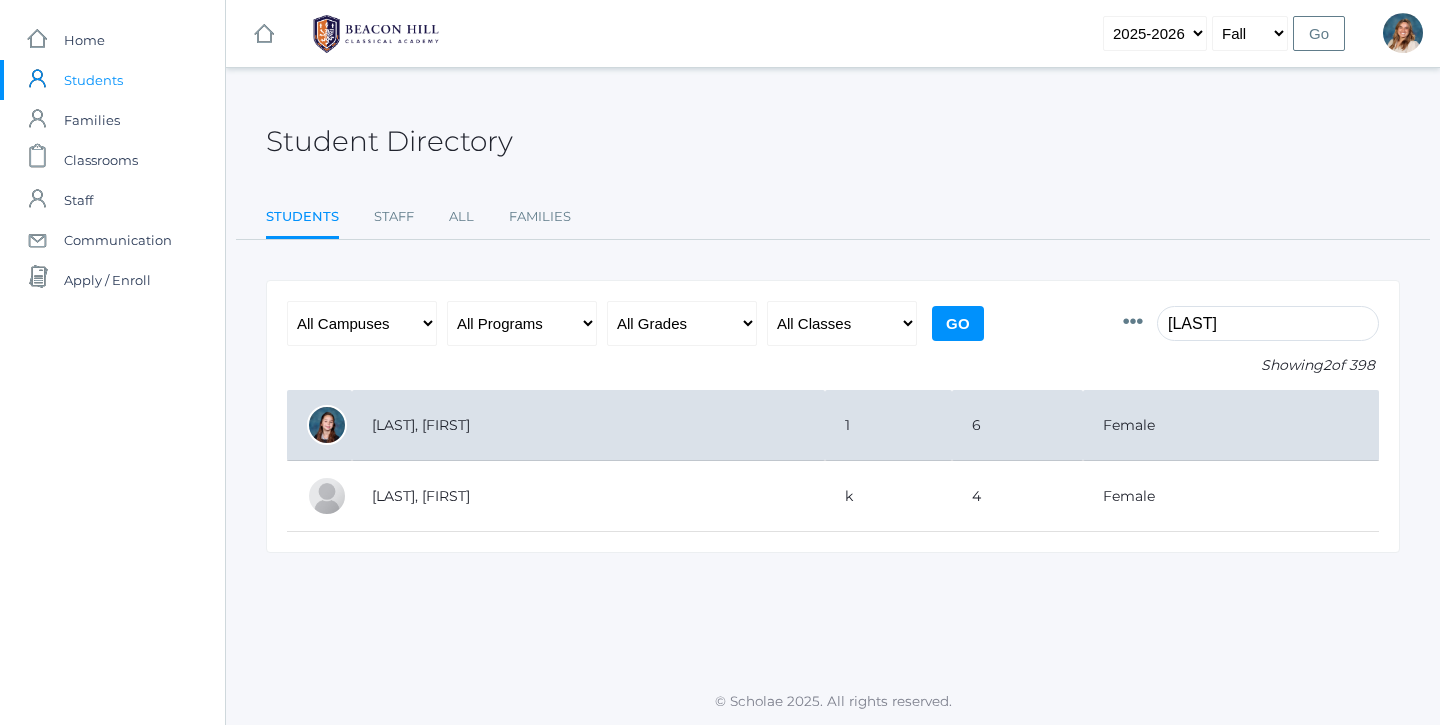type on "TOURJE" 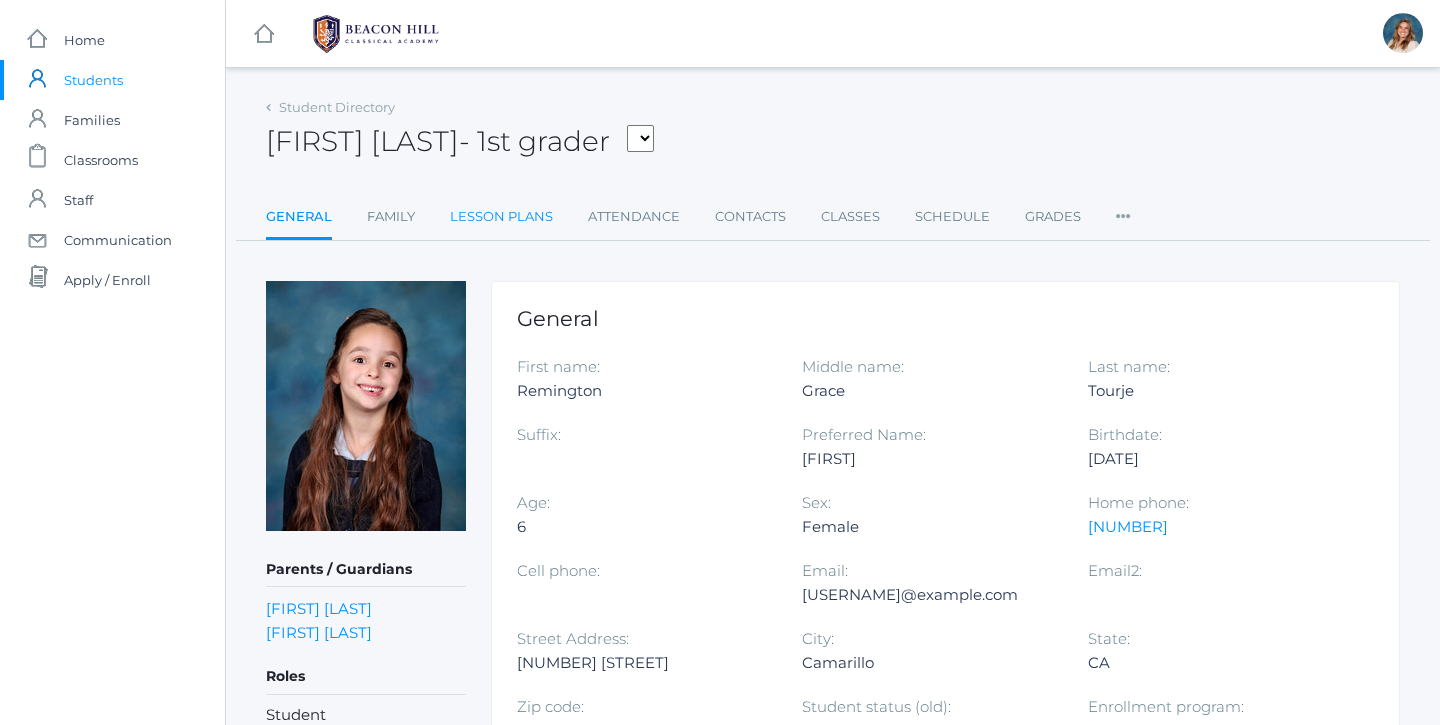 scroll, scrollTop: 0, scrollLeft: 0, axis: both 